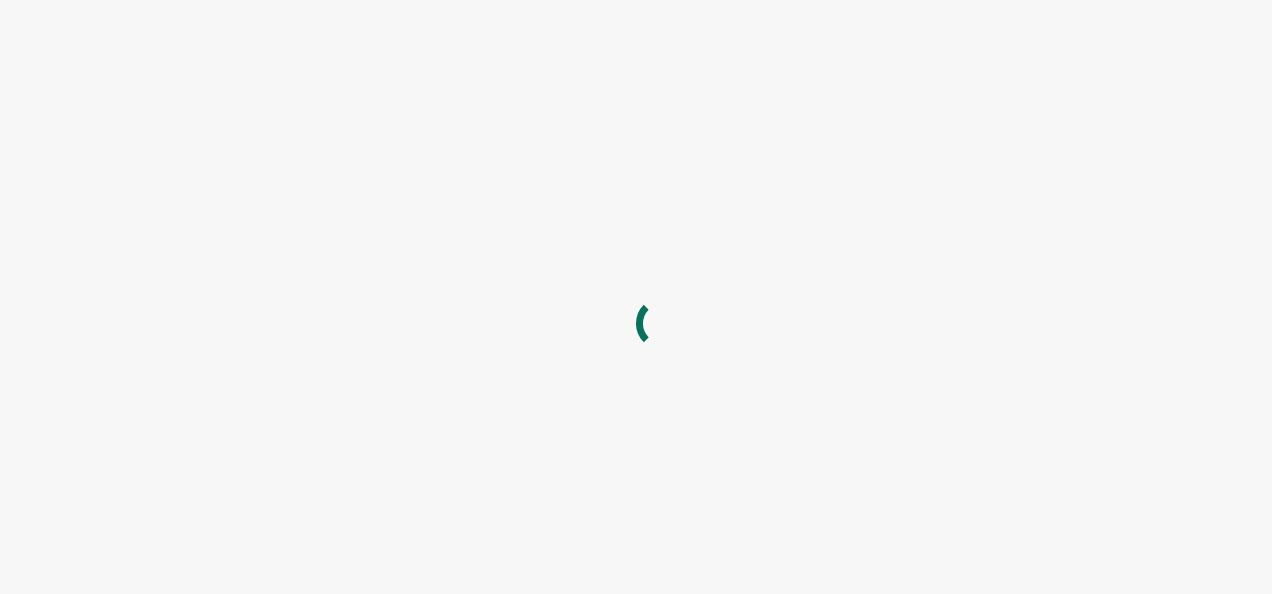 scroll, scrollTop: 0, scrollLeft: 0, axis: both 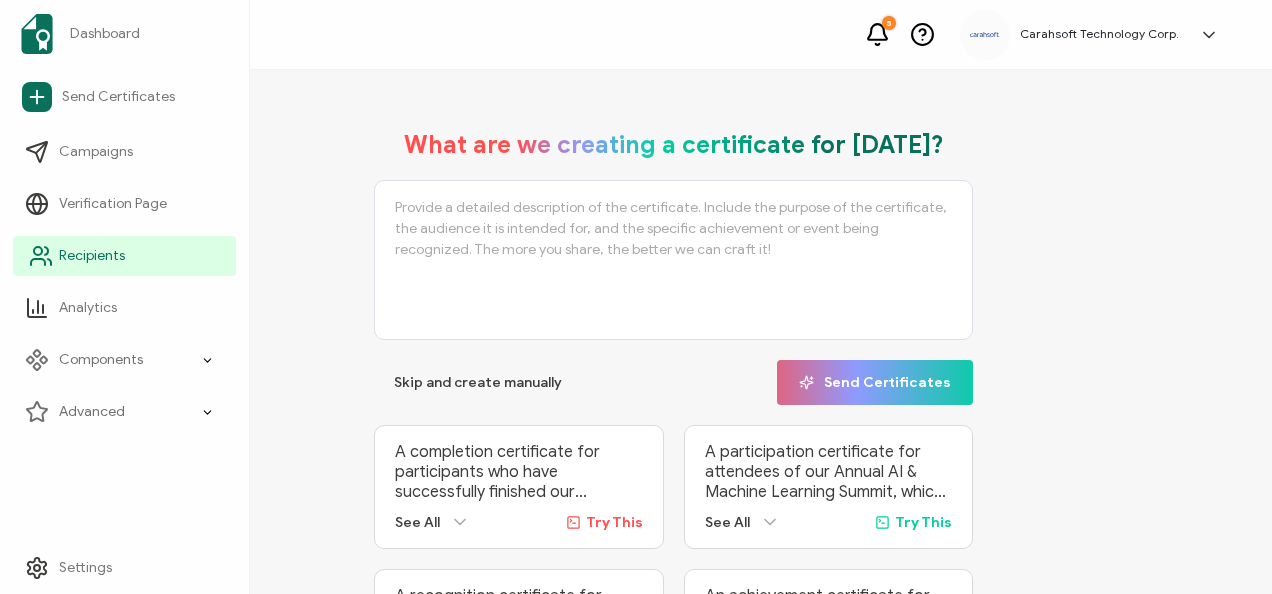 click on "Recipients" at bounding box center [92, 256] 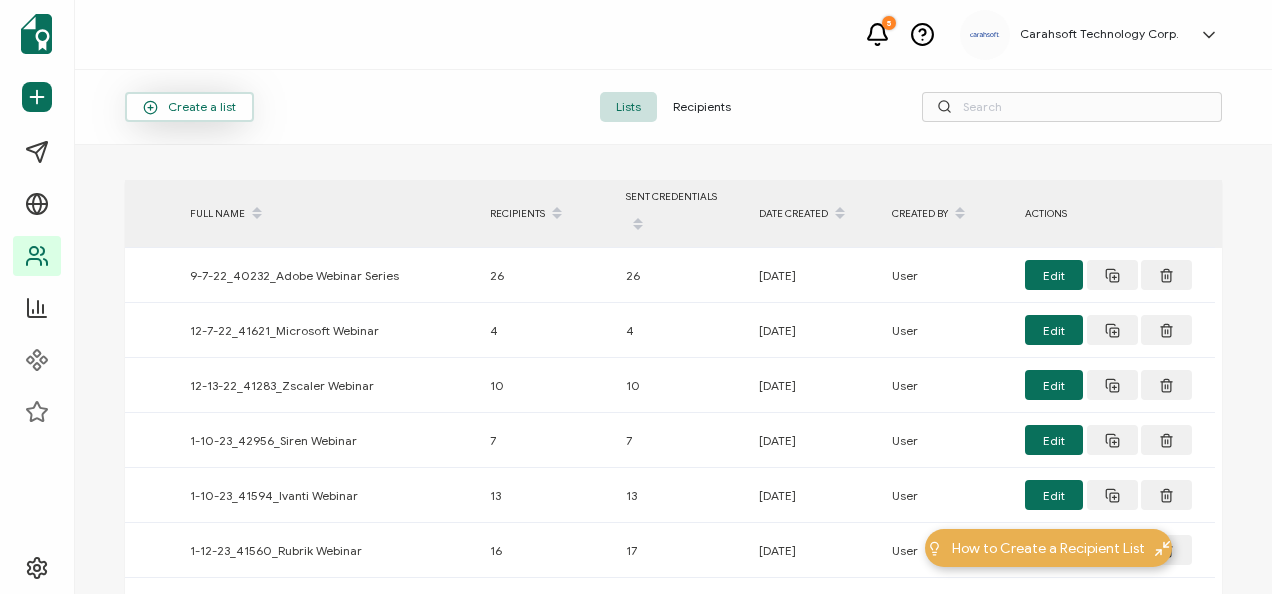 click on "Create a list" at bounding box center (189, 107) 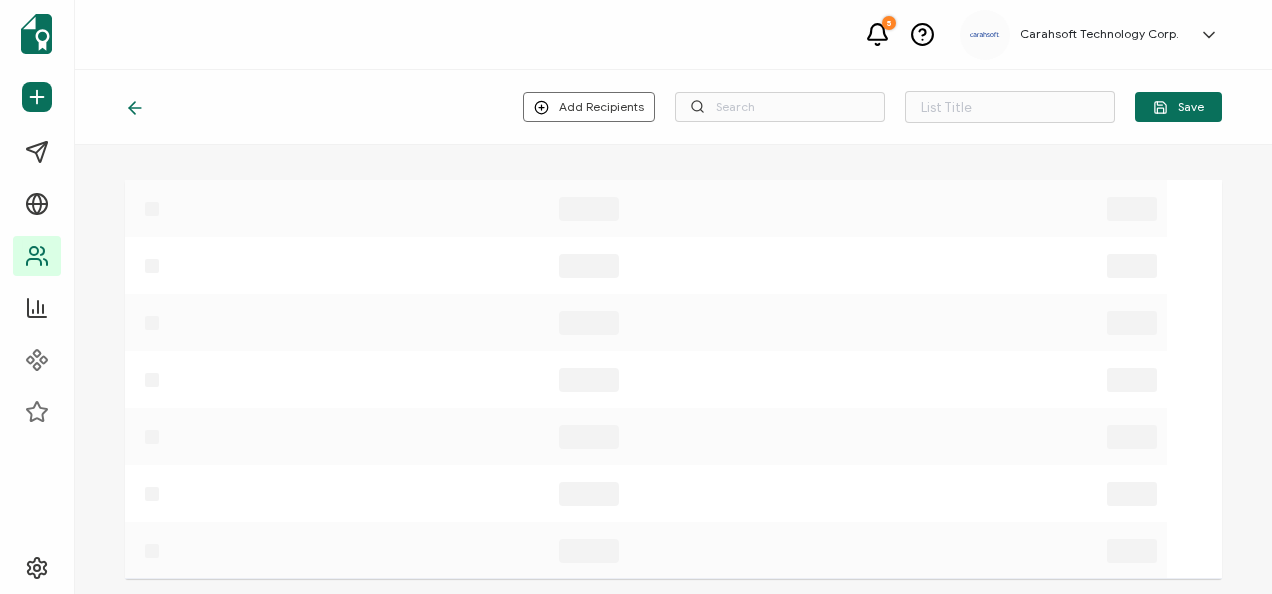 type on "List 1456" 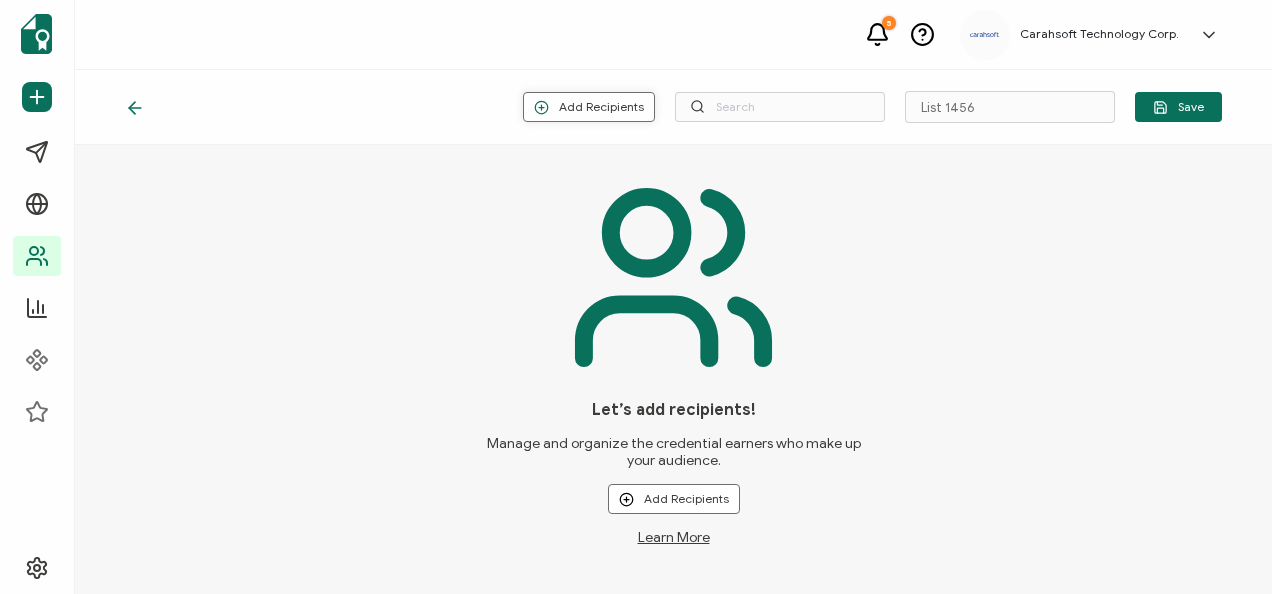 click on "Add Recipients" at bounding box center [589, 107] 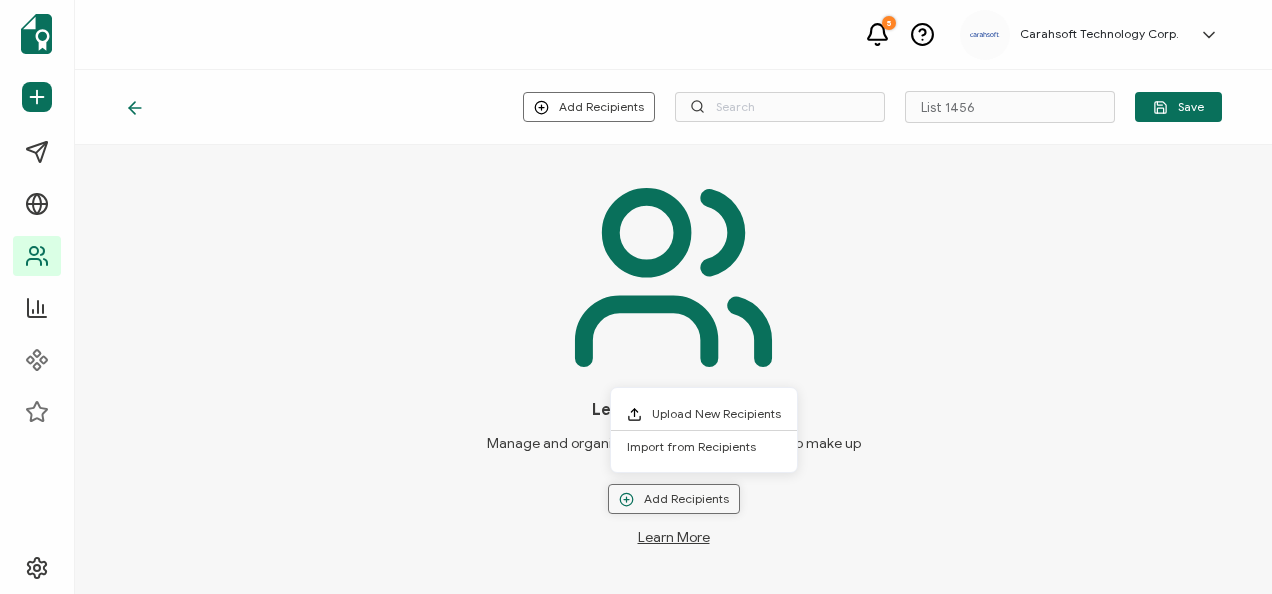 click on "Add Recipients" at bounding box center [674, 499] 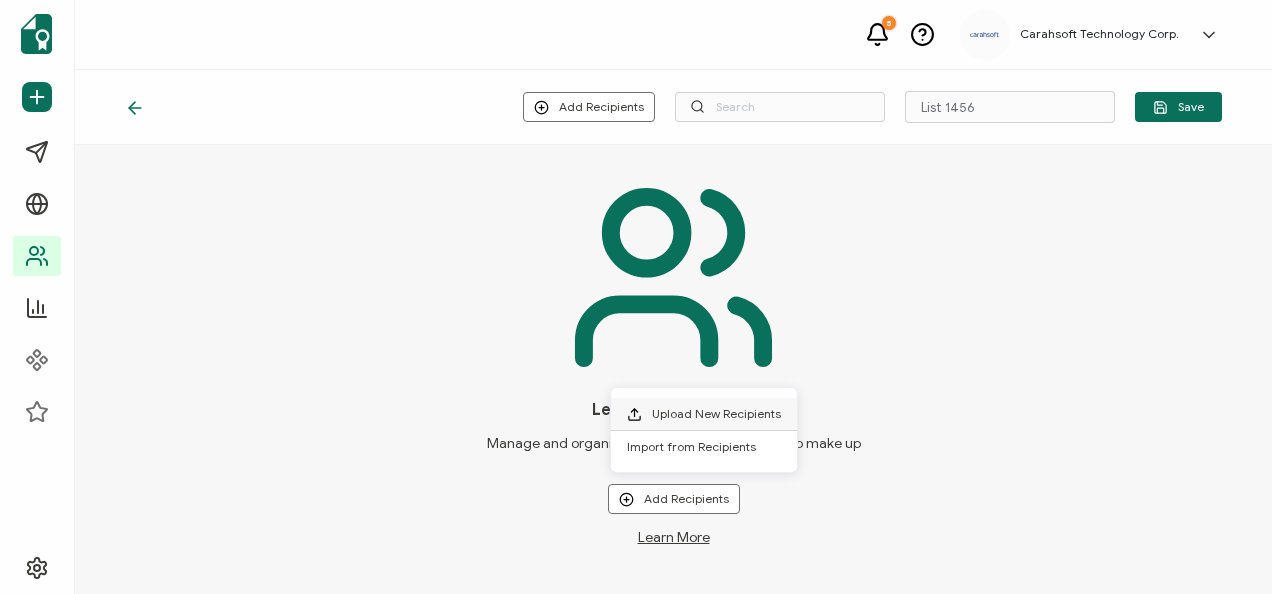 click on "Upload New Recipients" at bounding box center (716, 413) 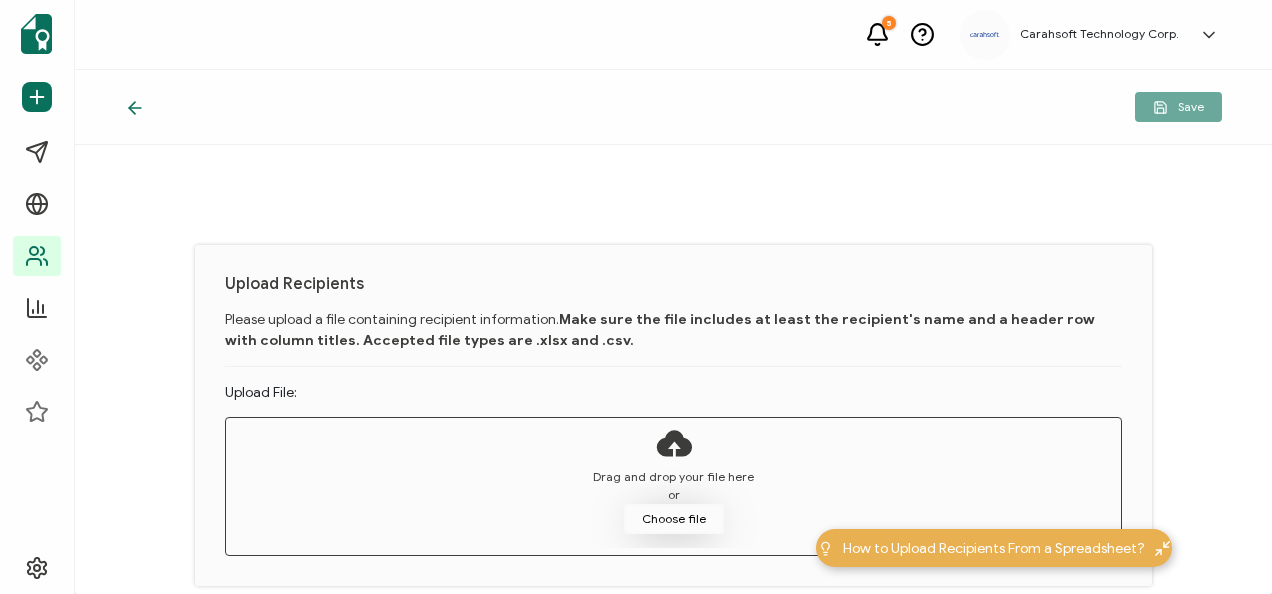 click on "Choose file" at bounding box center [674, 519] 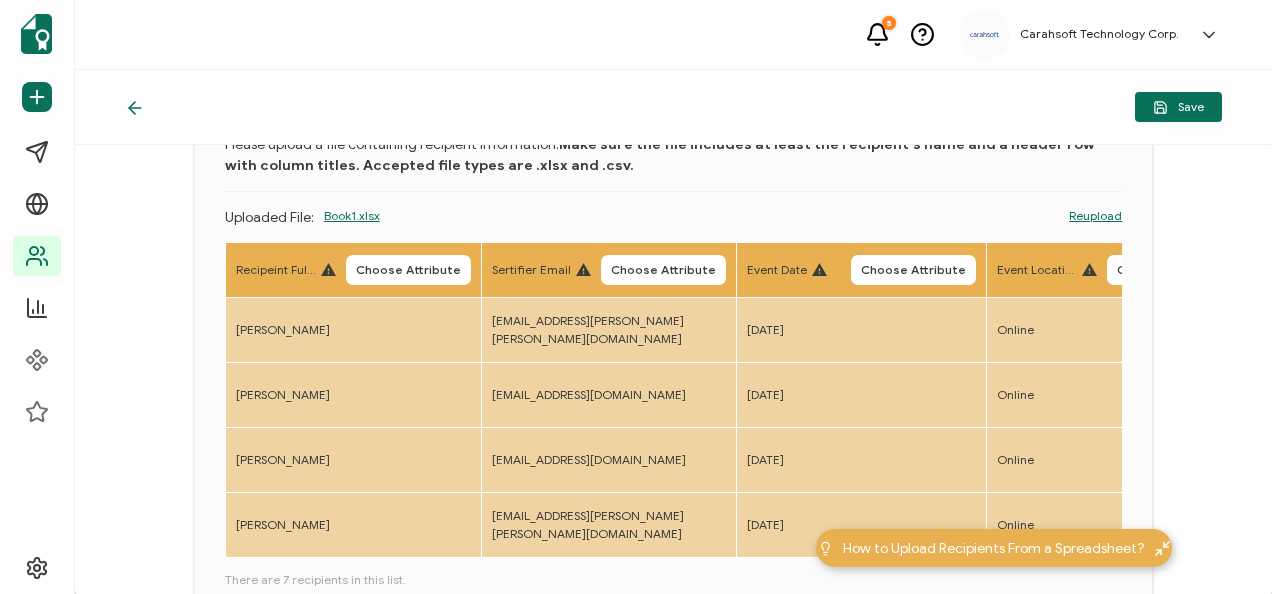 scroll, scrollTop: 136, scrollLeft: 0, axis: vertical 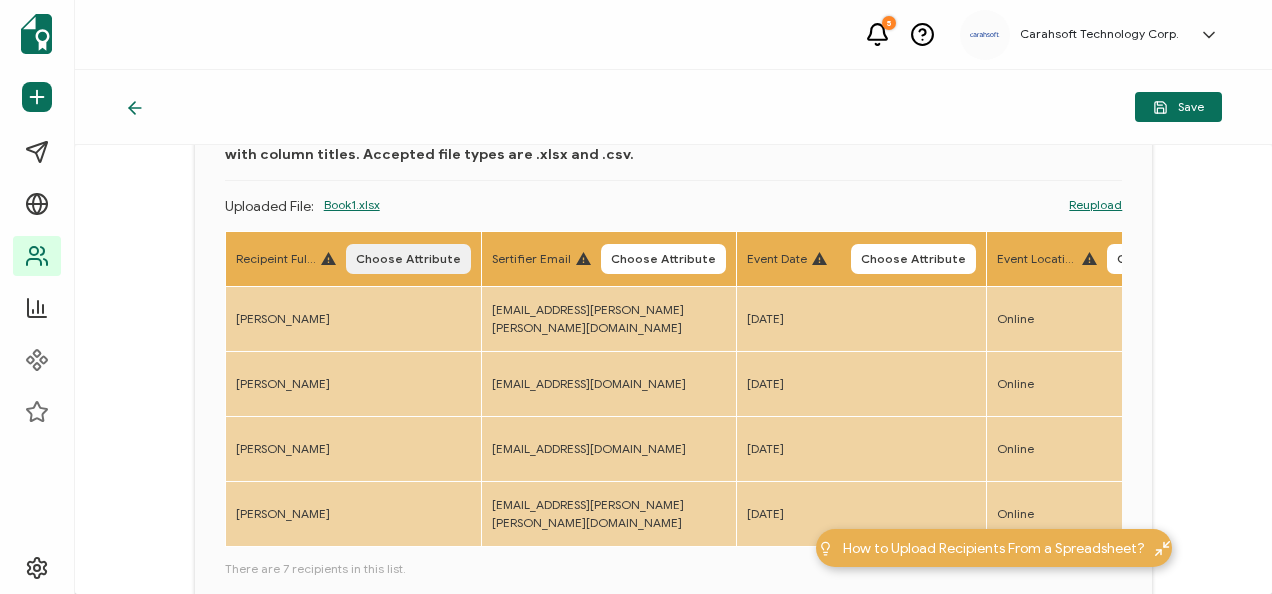 click on "Choose Attribute" at bounding box center (408, 259) 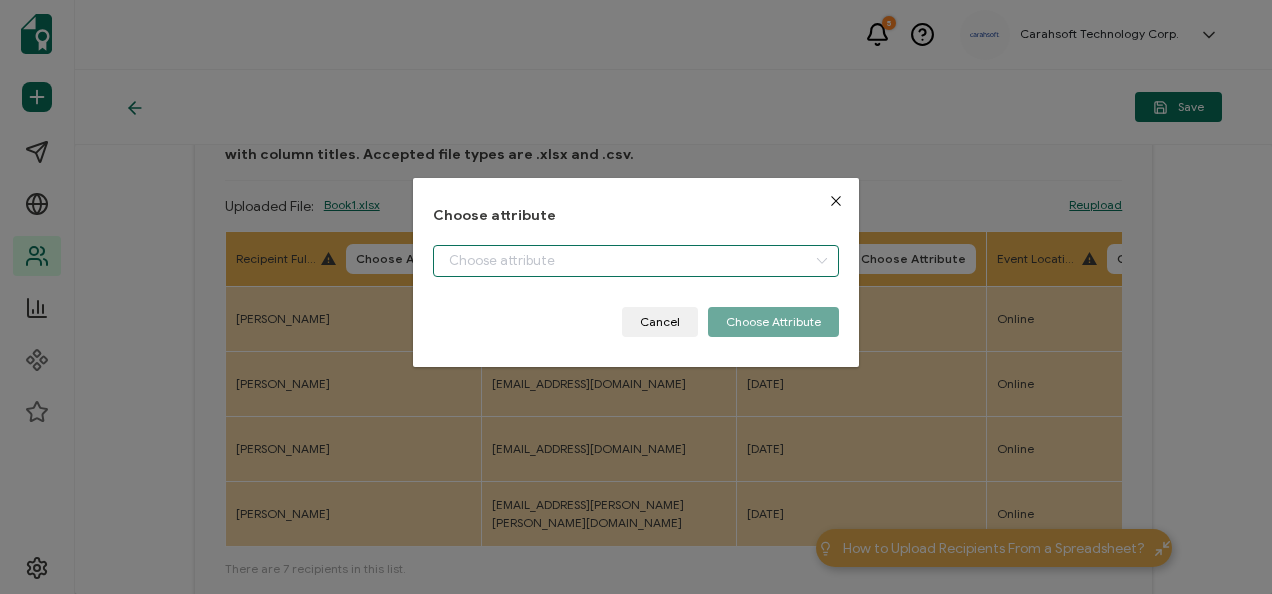 click at bounding box center [635, 261] 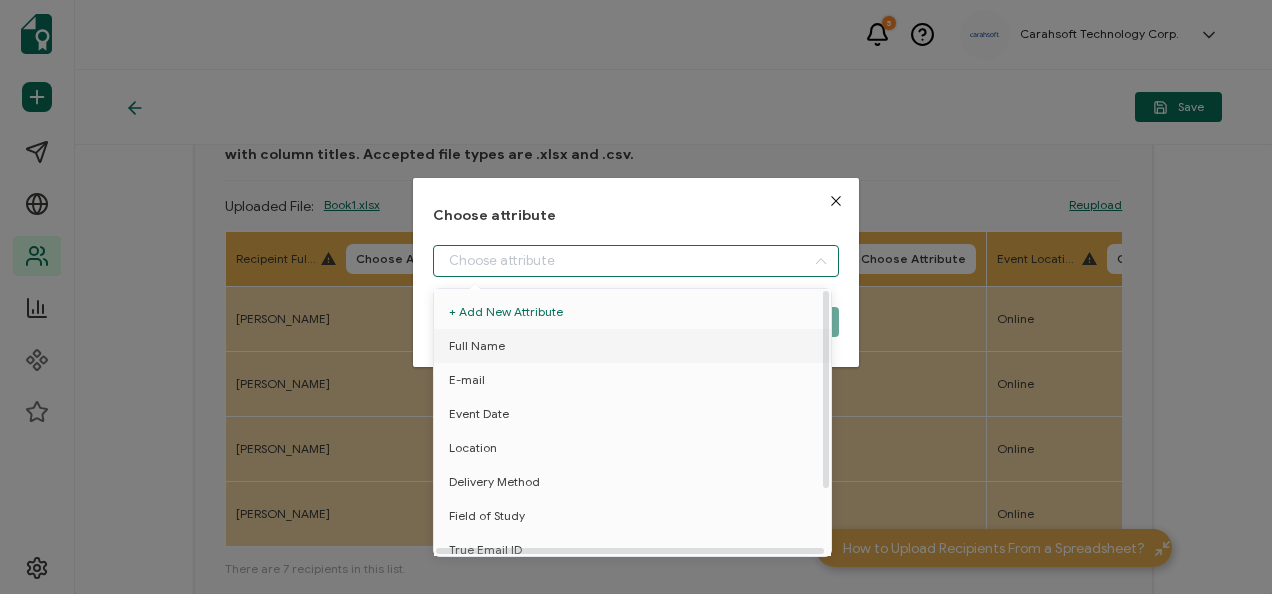 click on "Full Name" at bounding box center (477, 346) 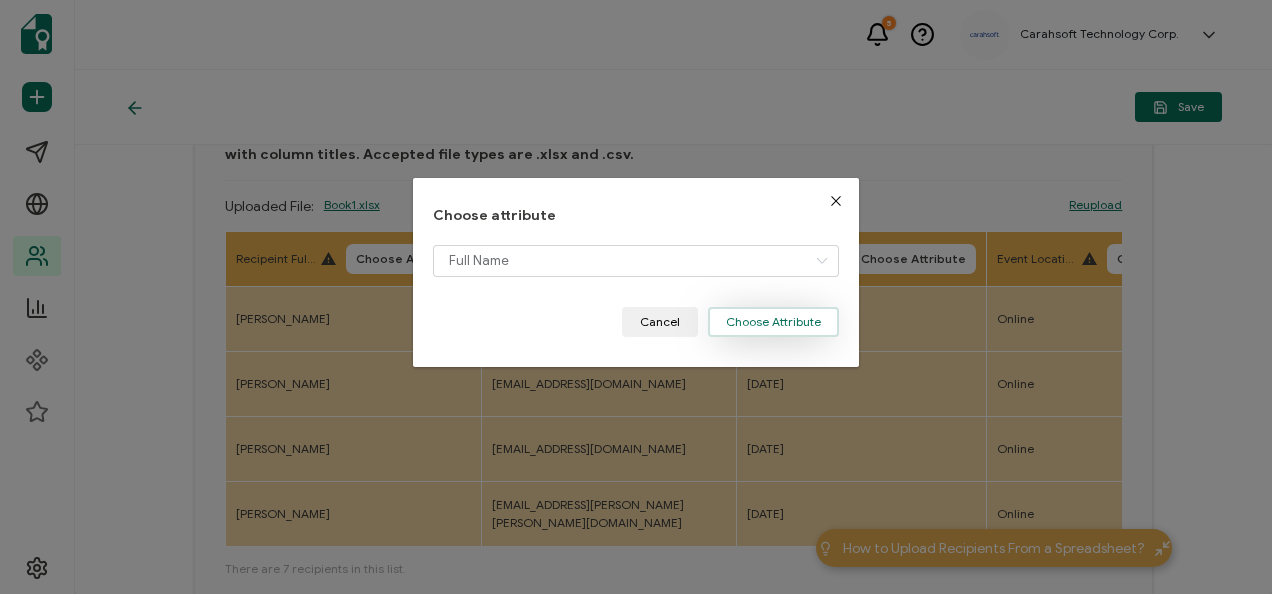 click on "Choose Attribute" at bounding box center (773, 322) 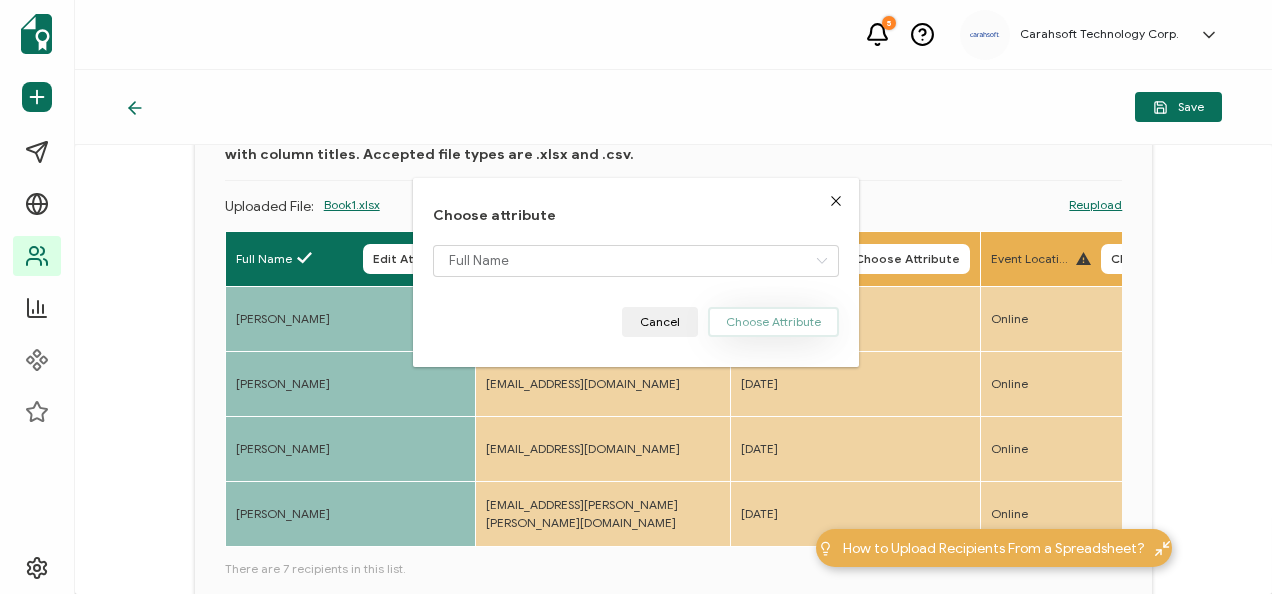type 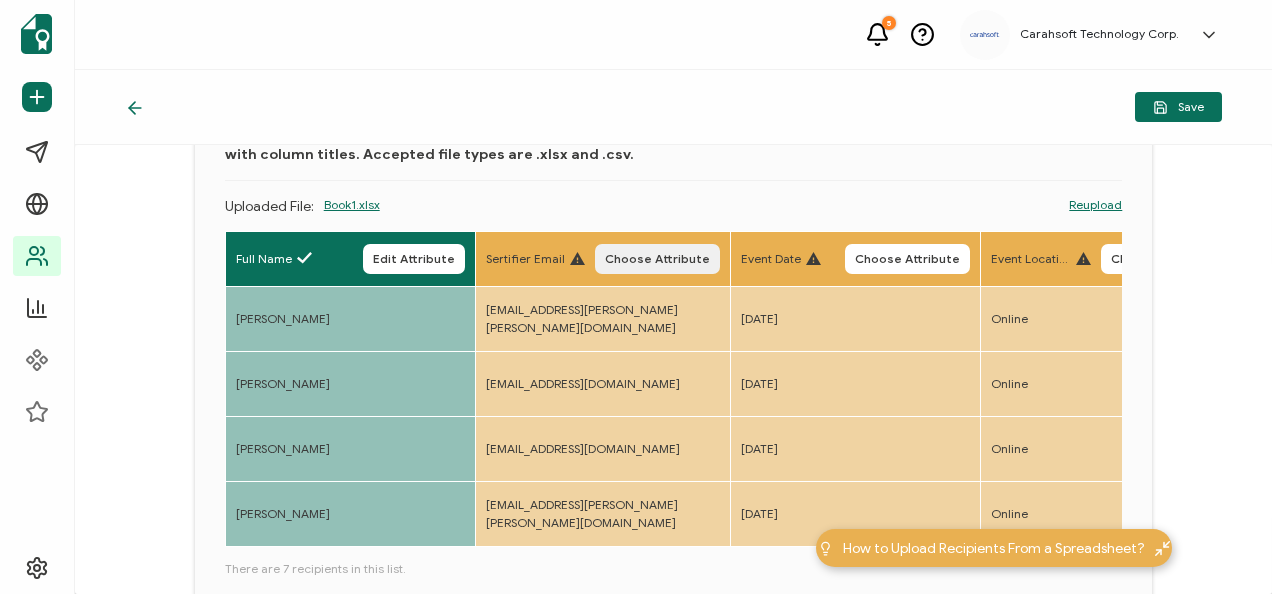 click on "Choose Attribute" at bounding box center [657, 259] 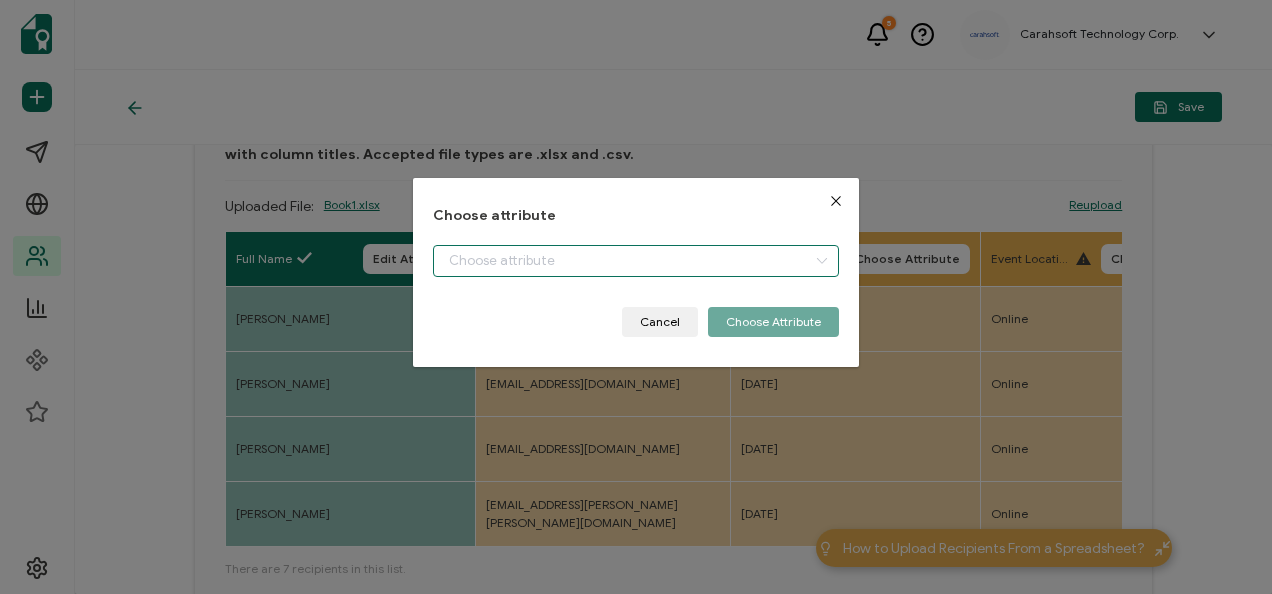 click at bounding box center (635, 261) 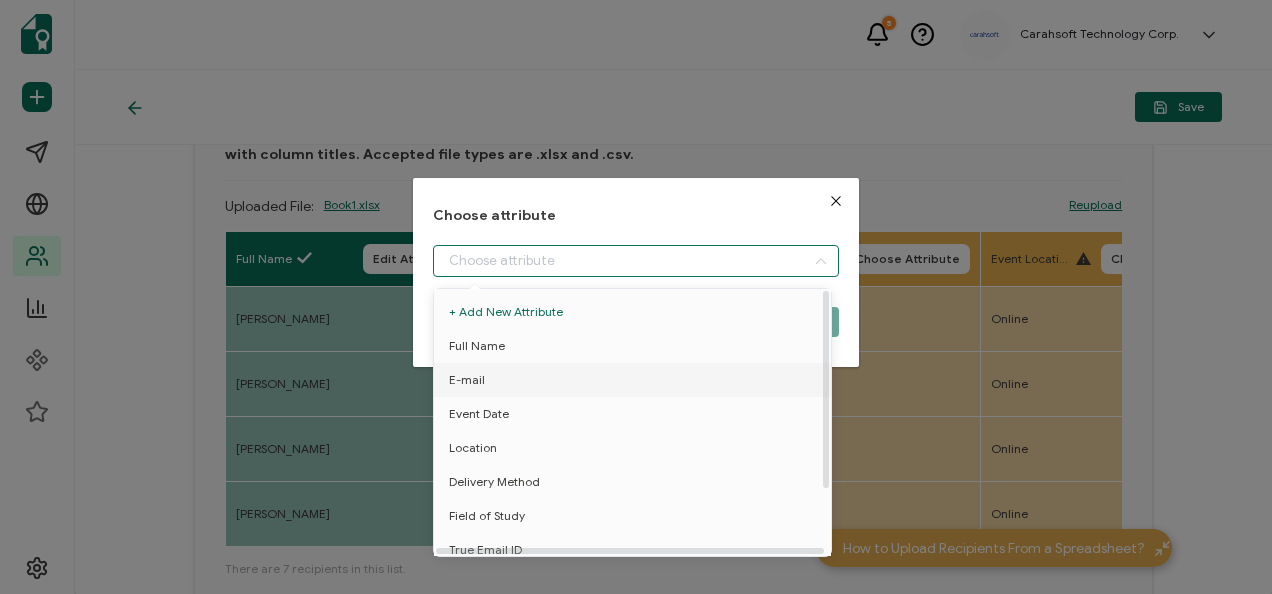 click on "E-mail" at bounding box center (636, 380) 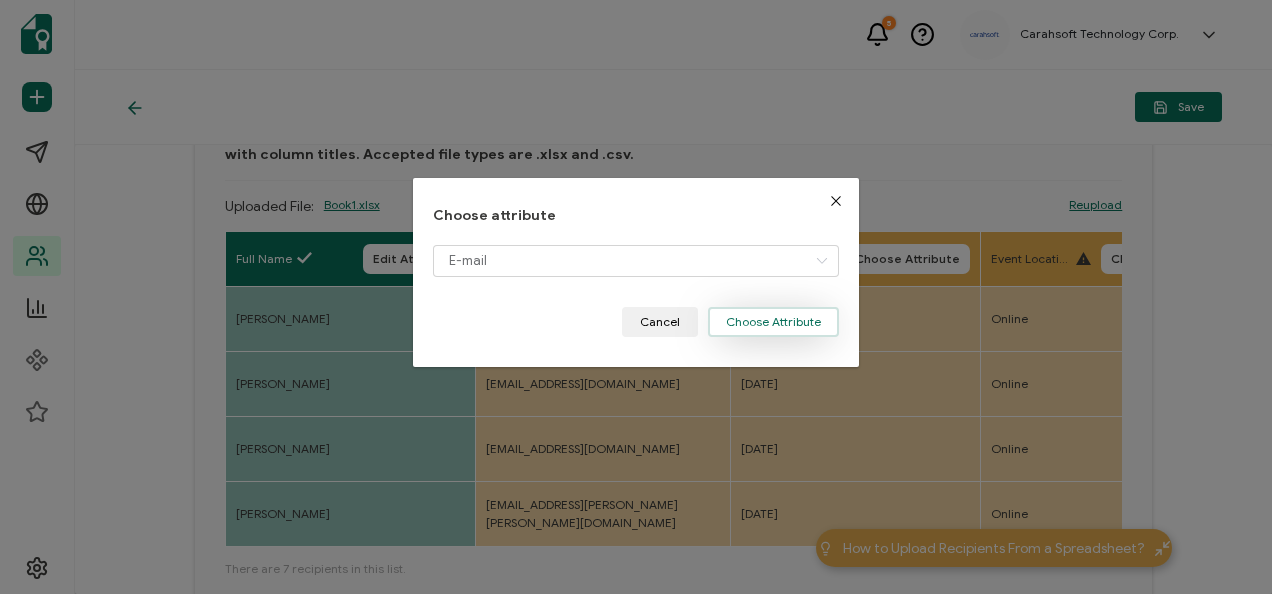 click on "Choose Attribute" at bounding box center [773, 322] 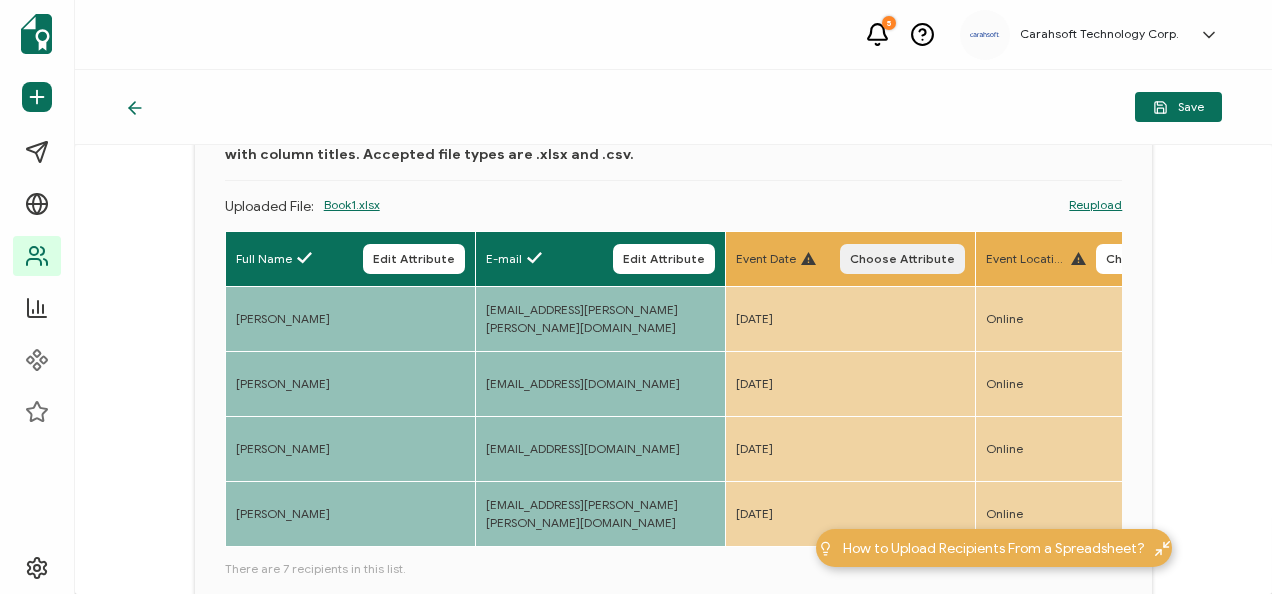 click on "Choose Attribute" at bounding box center [902, 259] 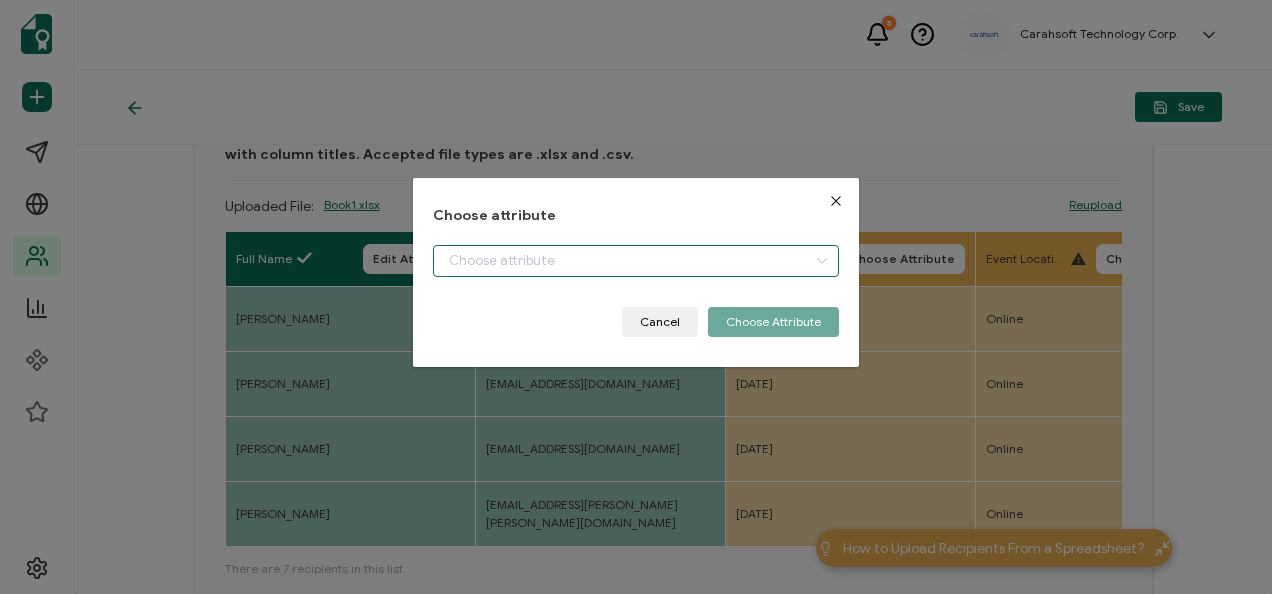 click at bounding box center [635, 261] 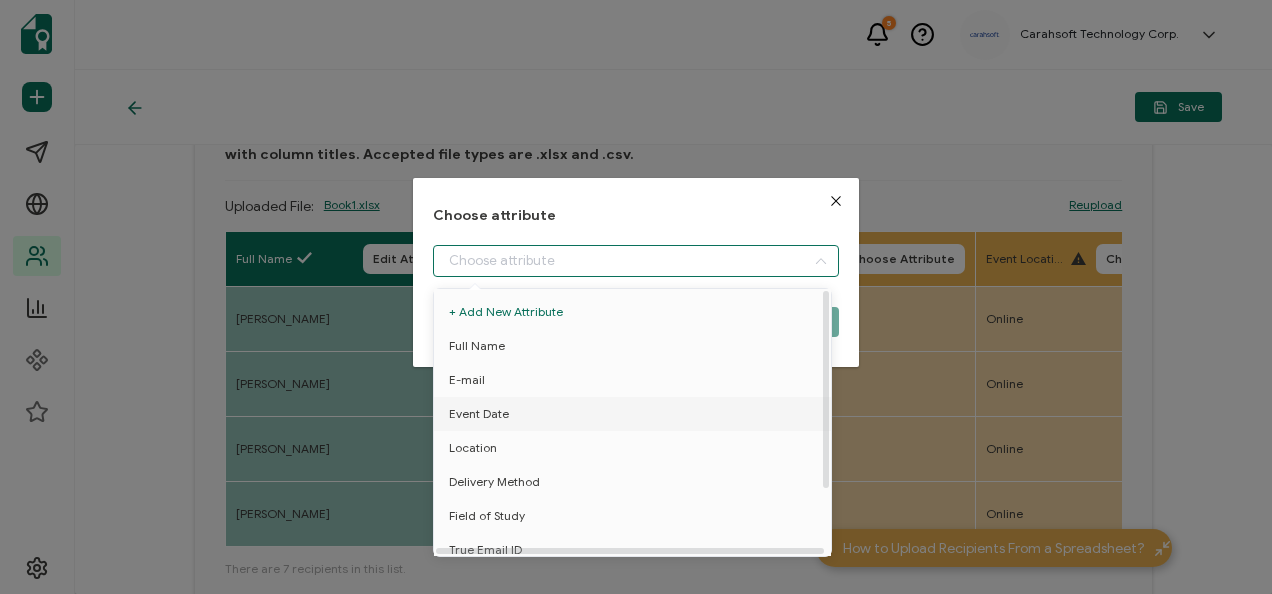 click on "Event Date" at bounding box center [636, 414] 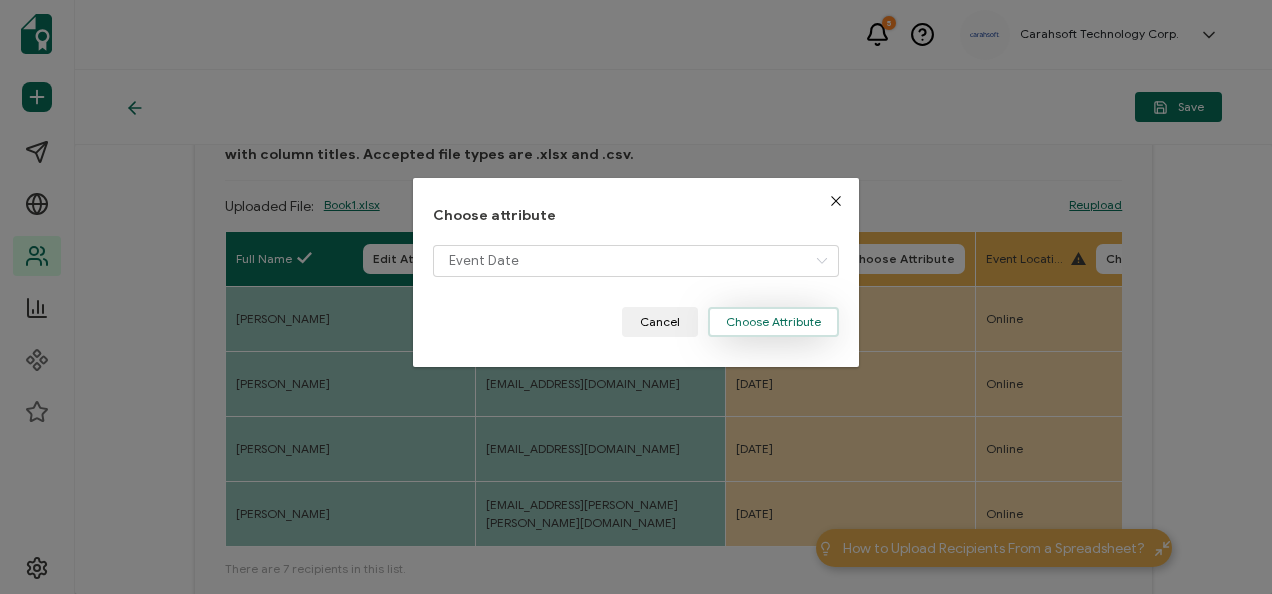 click on "Choose Attribute" at bounding box center [773, 322] 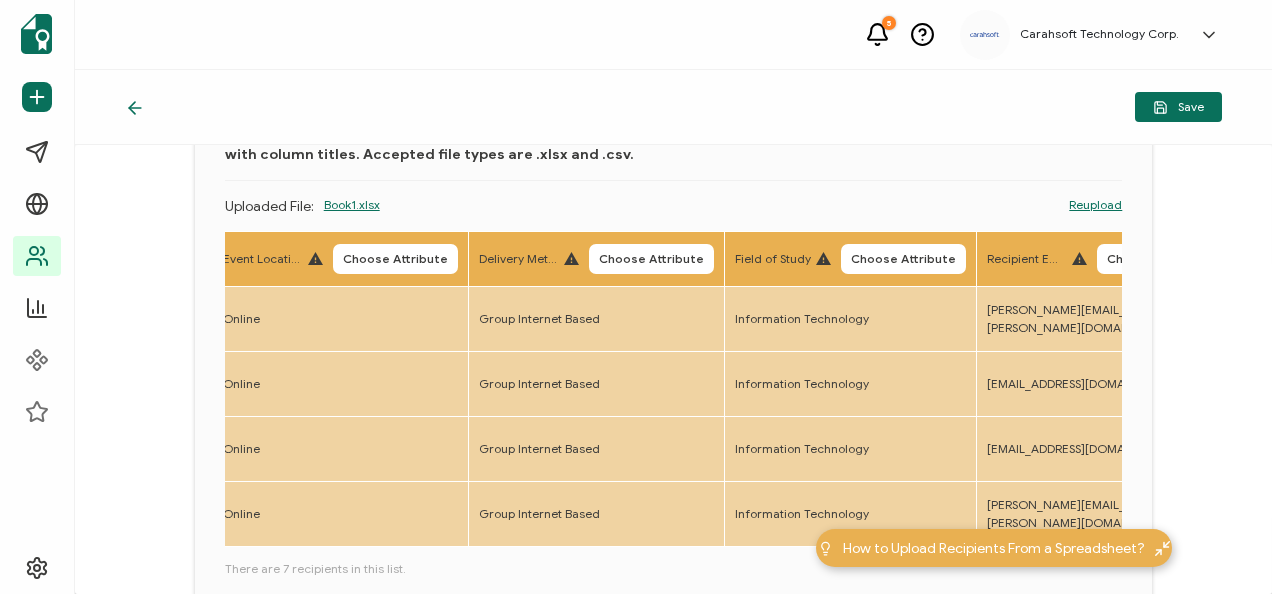 scroll, scrollTop: 0, scrollLeft: 764, axis: horizontal 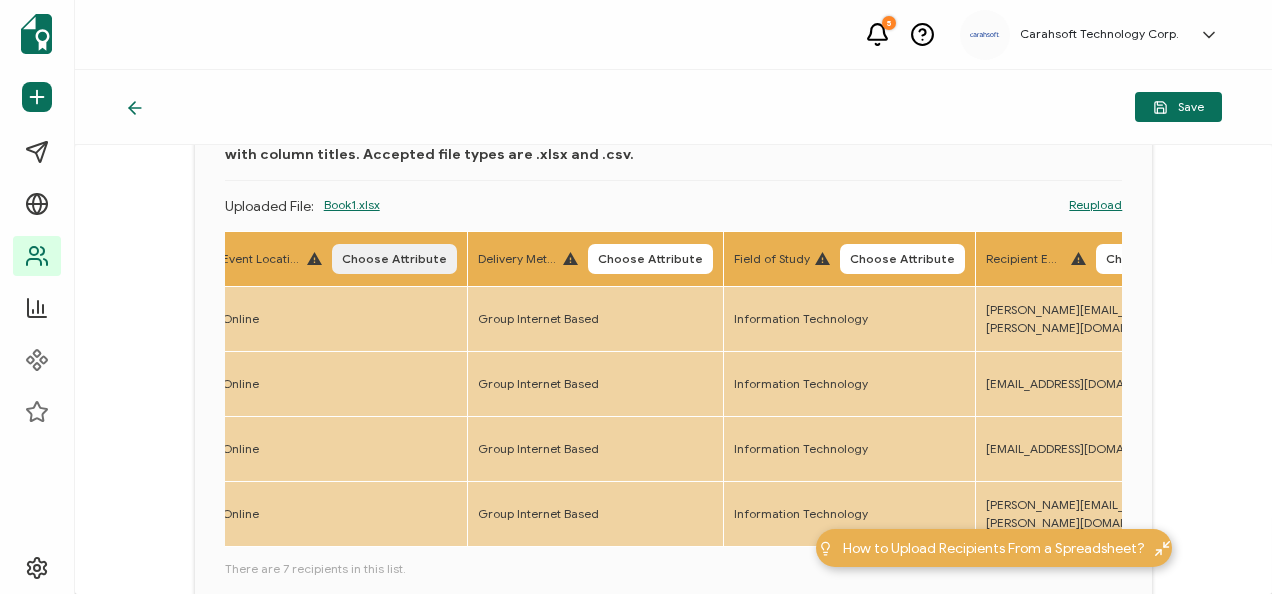 click on "Choose Attribute" at bounding box center [394, 259] 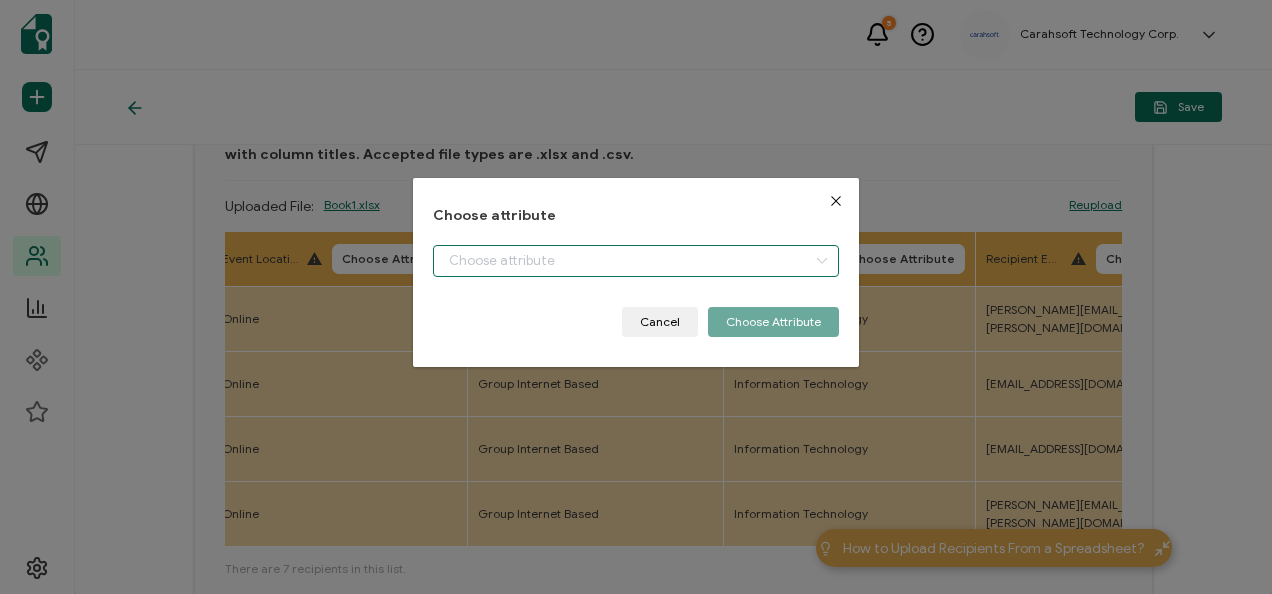 click at bounding box center [635, 261] 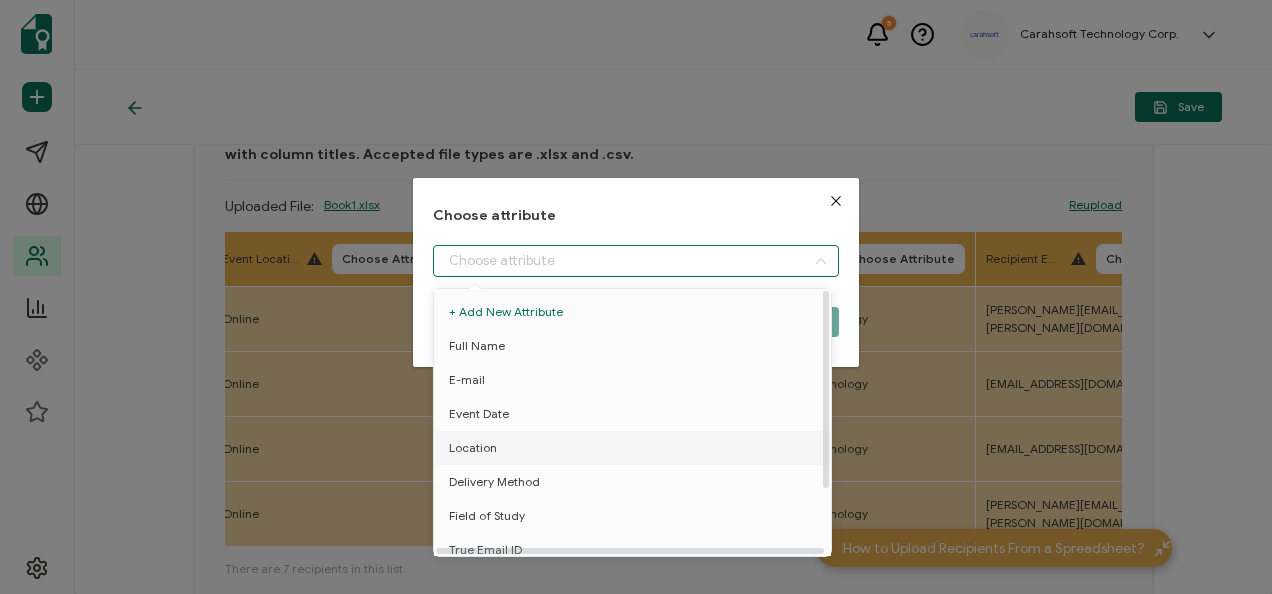 click on "Location" at bounding box center (473, 448) 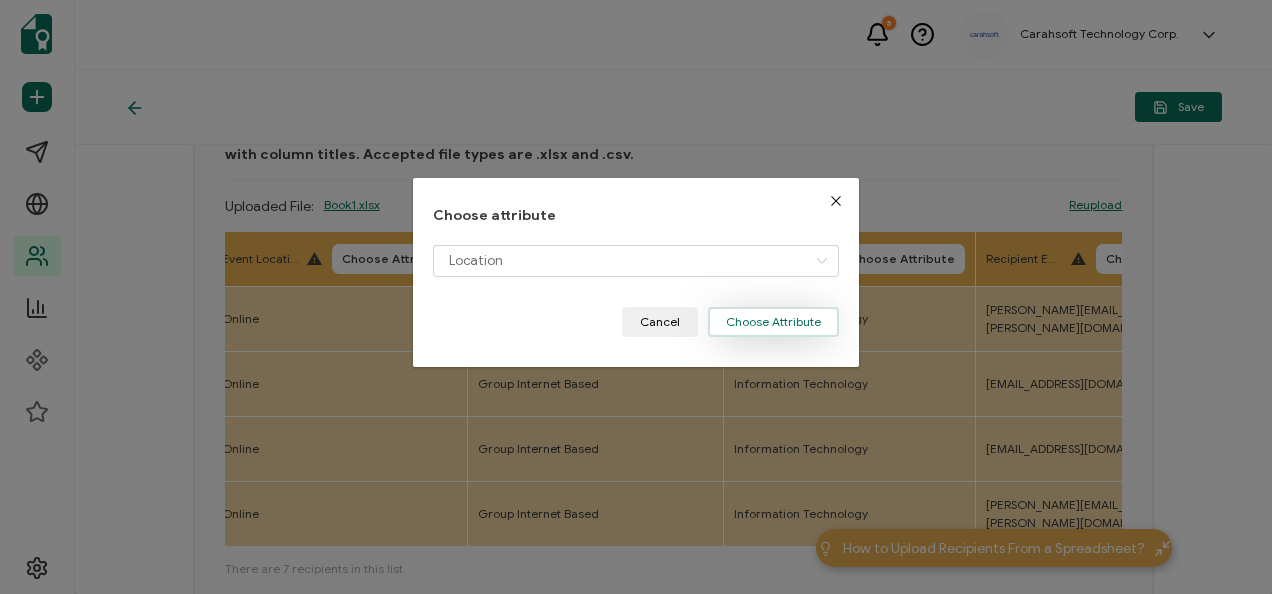 click on "Choose Attribute" at bounding box center [773, 322] 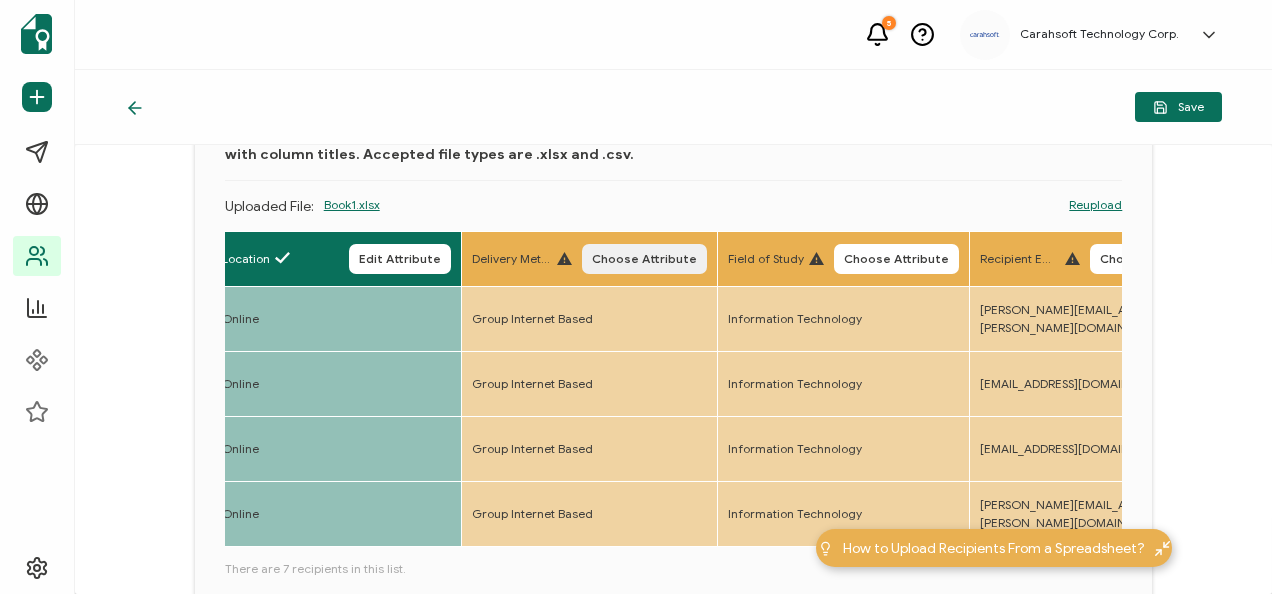 click on "Choose Attribute" at bounding box center (644, 259) 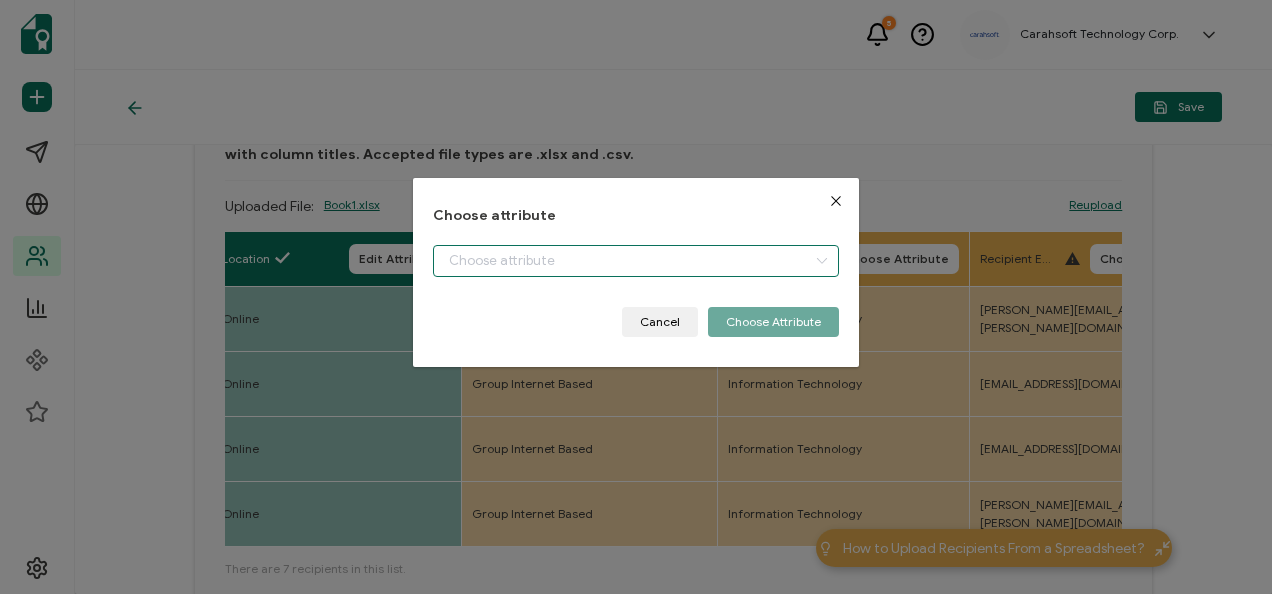 click at bounding box center [635, 261] 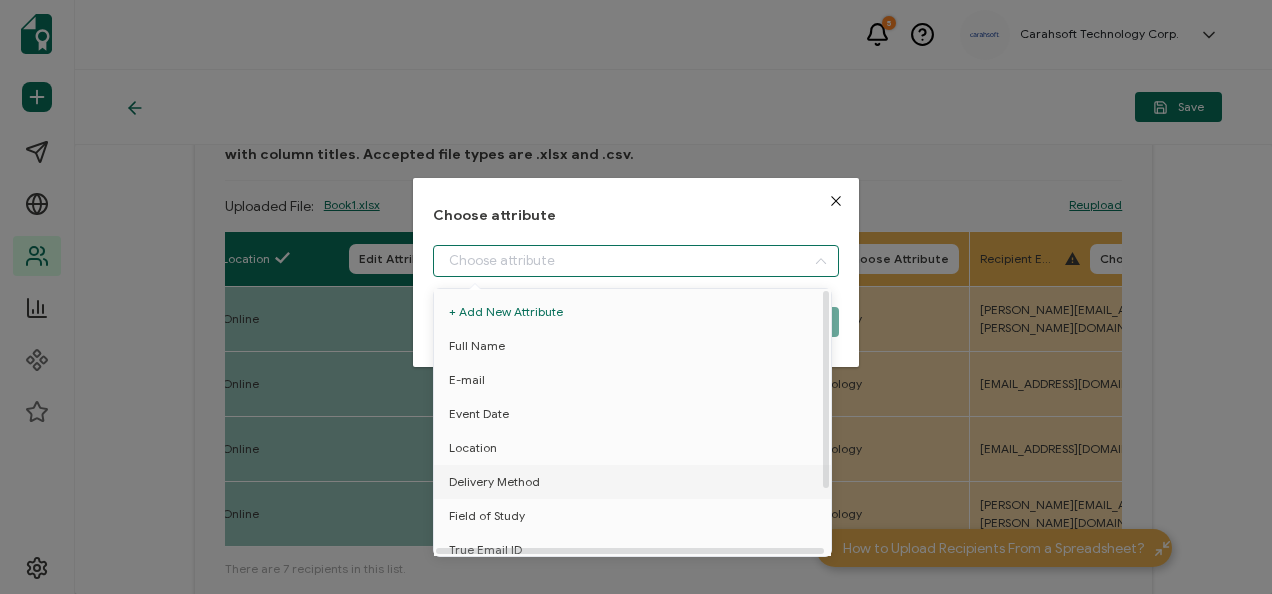 click on "Delivery Method" at bounding box center [636, 482] 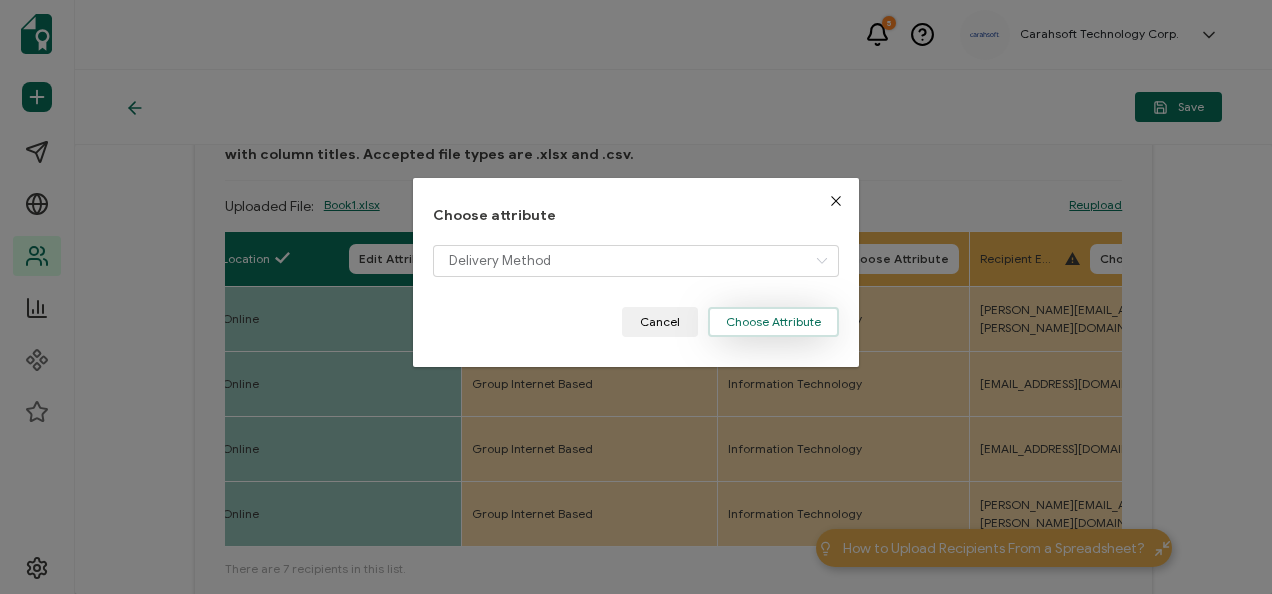 click on "Choose Attribute" at bounding box center (773, 322) 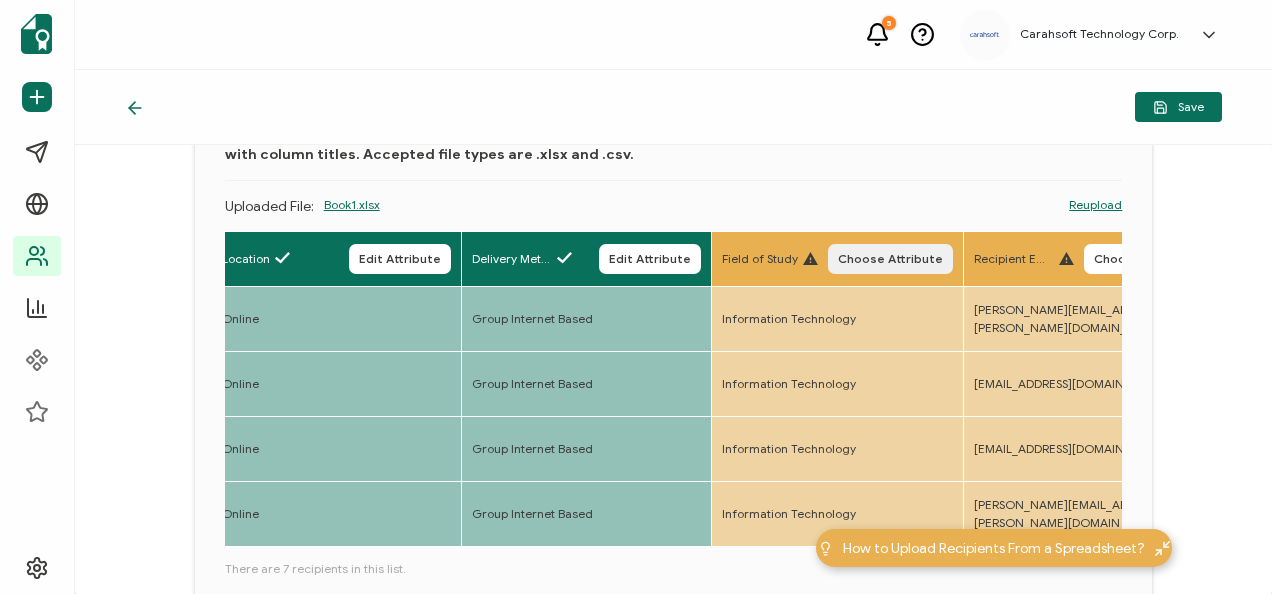 click on "Choose Attribute" at bounding box center (890, 259) 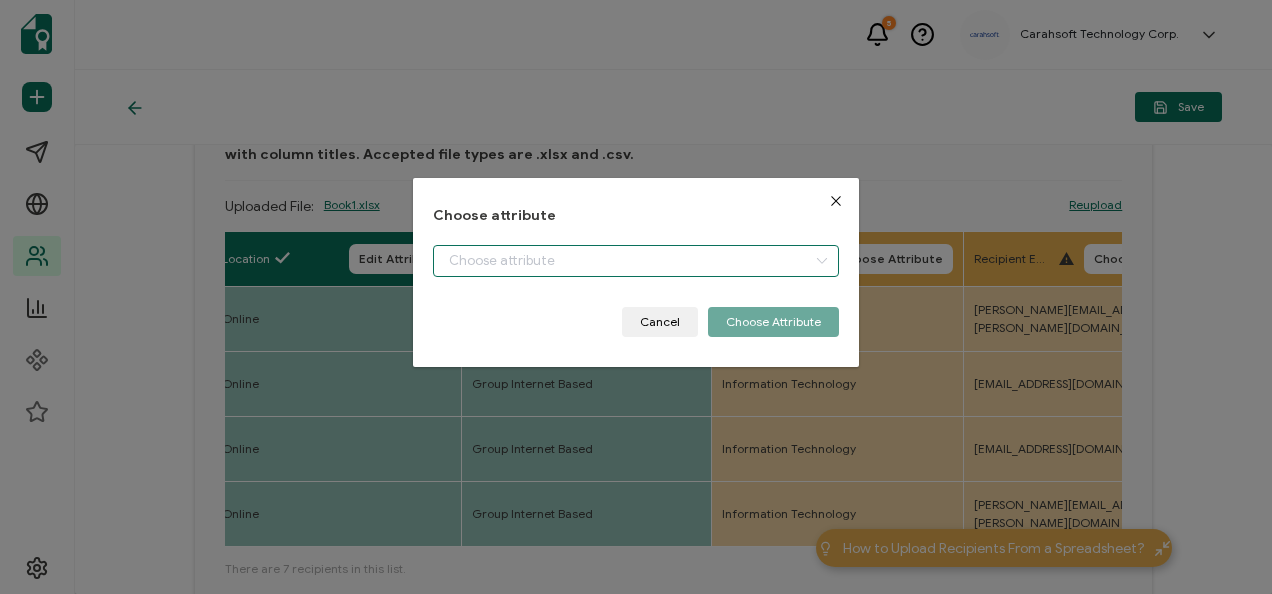click at bounding box center [635, 261] 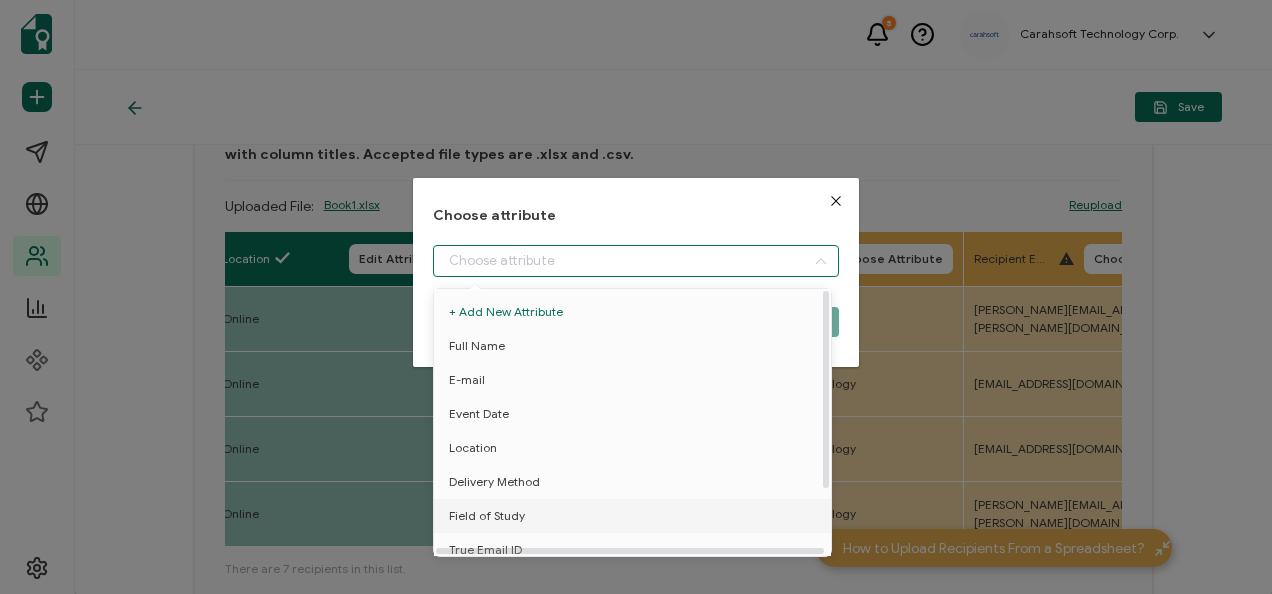 click on "Field of Study" at bounding box center (636, 516) 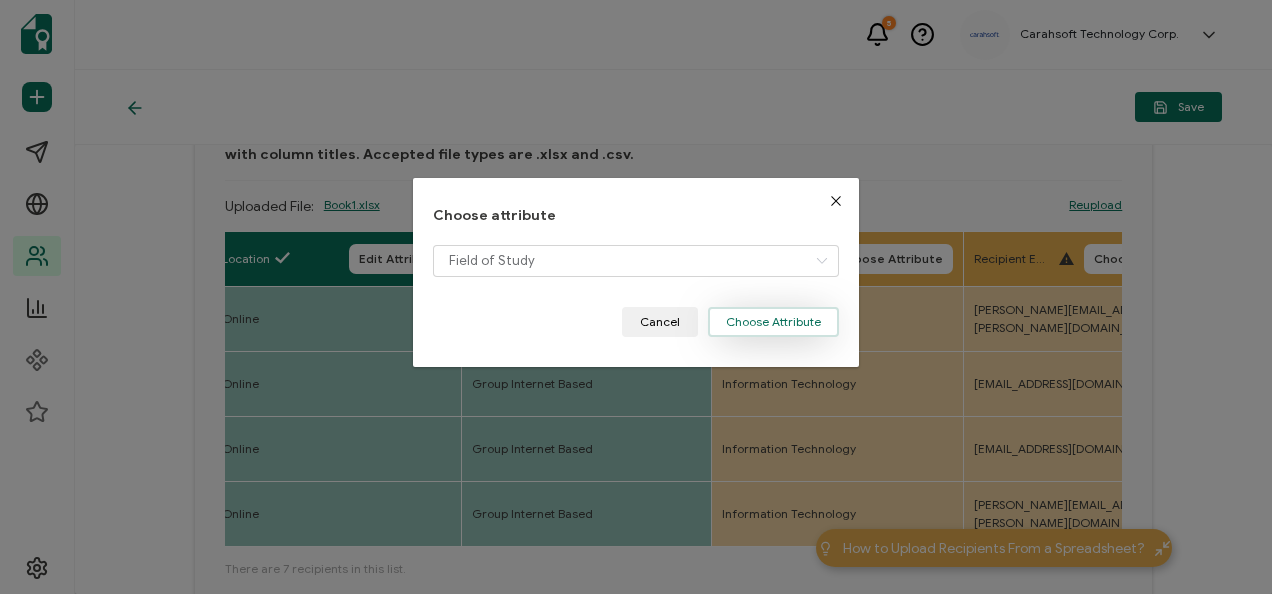 click on "Choose Attribute" at bounding box center (773, 322) 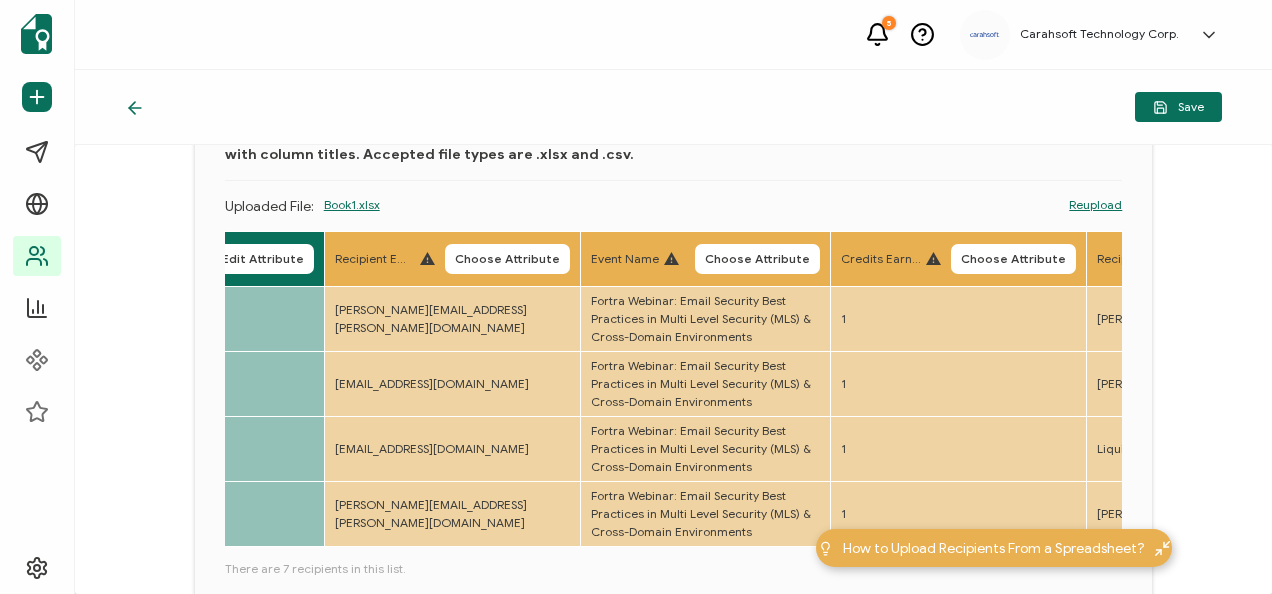 scroll, scrollTop: 0, scrollLeft: 1402, axis: horizontal 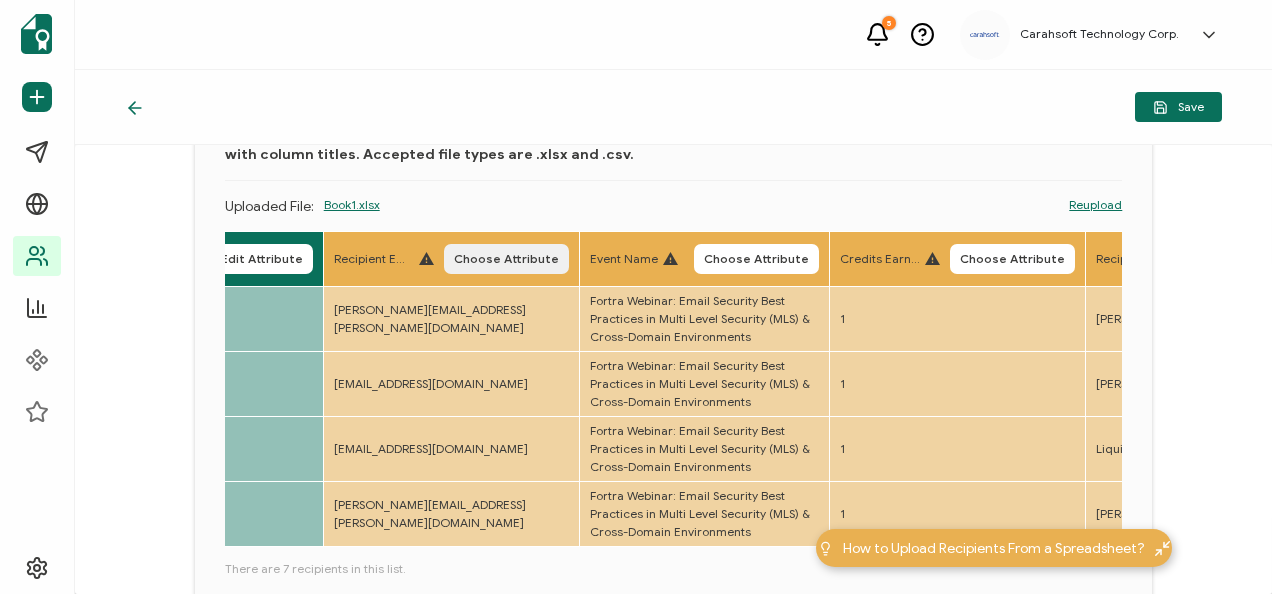 click on "Choose Attribute" at bounding box center (506, 259) 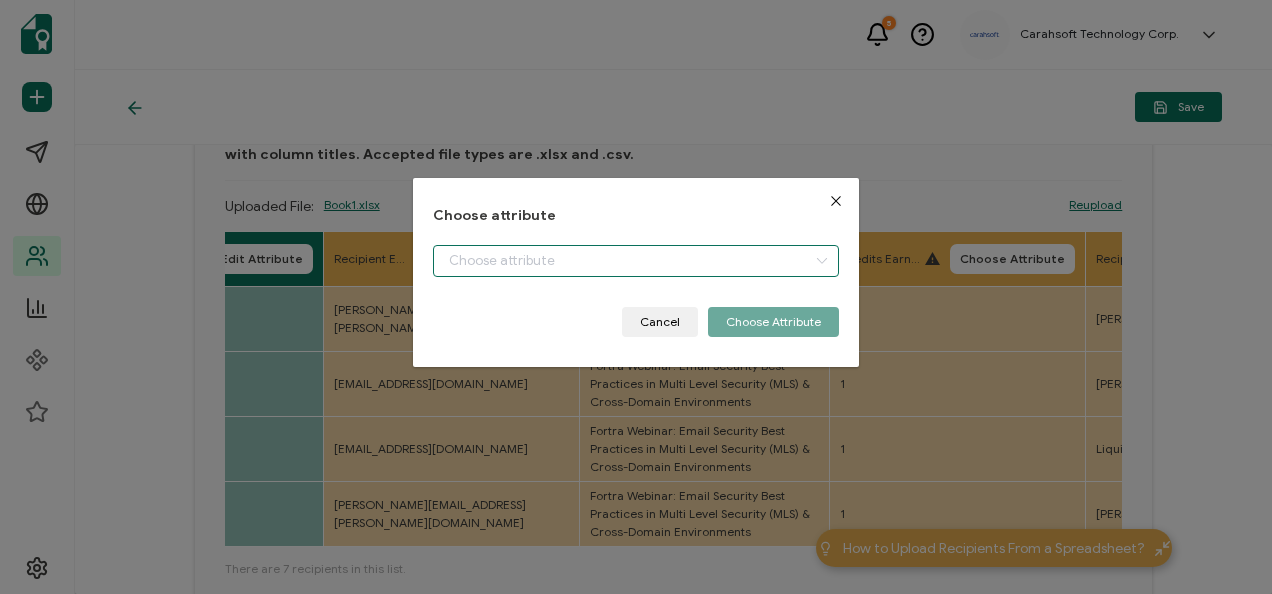 click at bounding box center [635, 261] 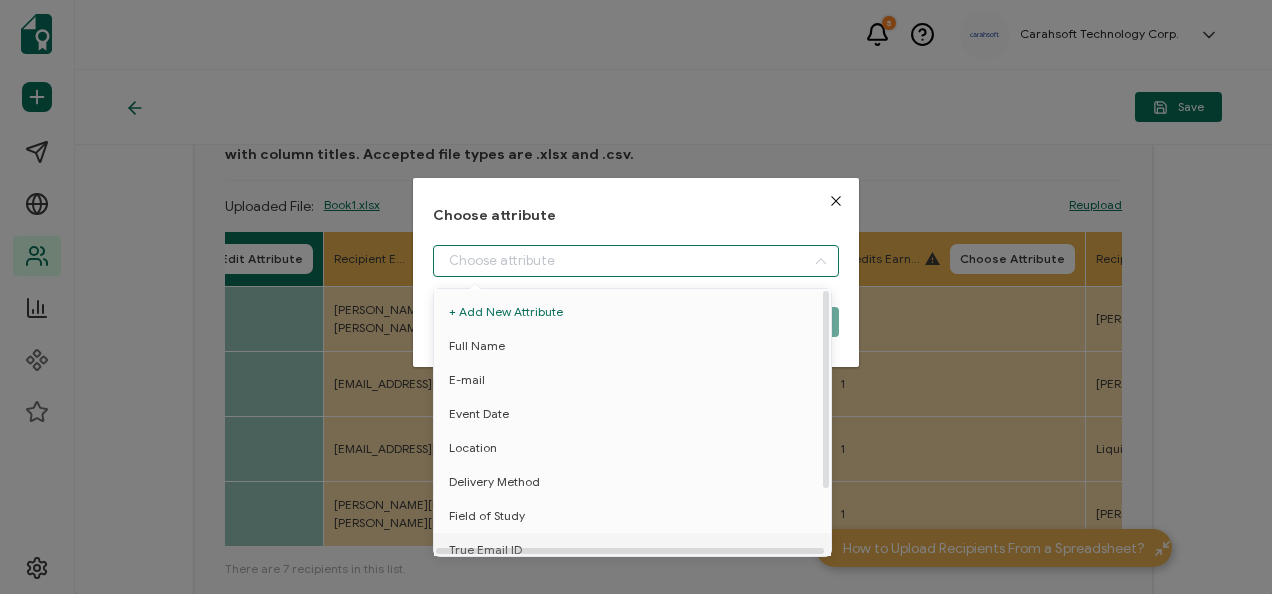 click on "True Email ID" at bounding box center (636, 550) 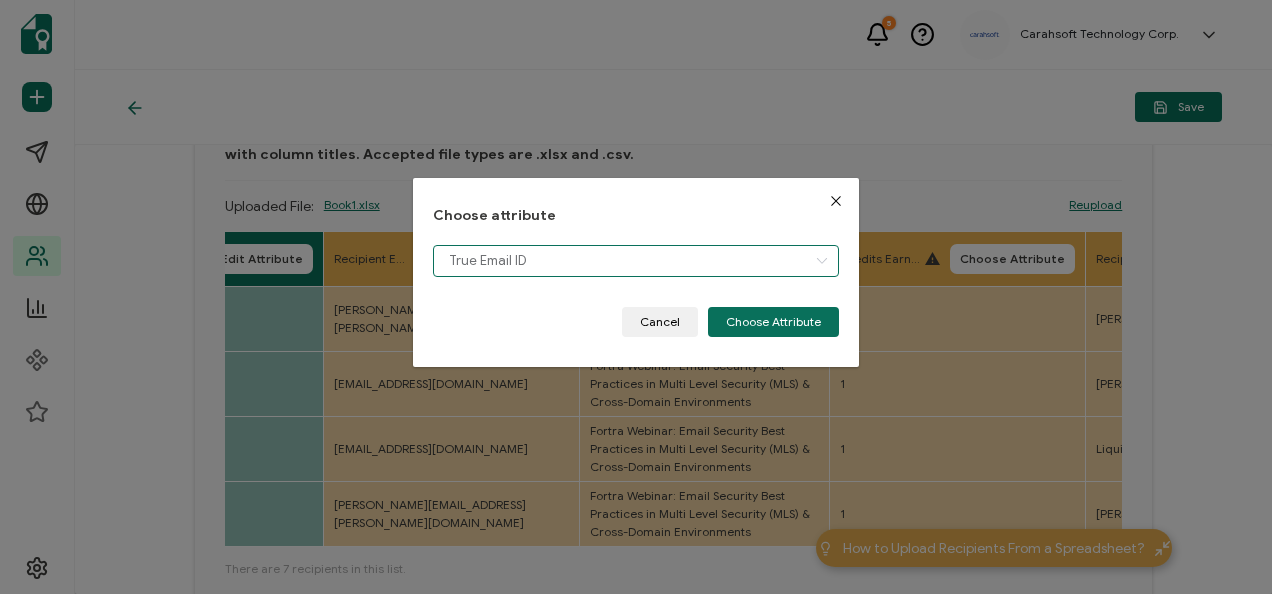 scroll, scrollTop: 14, scrollLeft: 0, axis: vertical 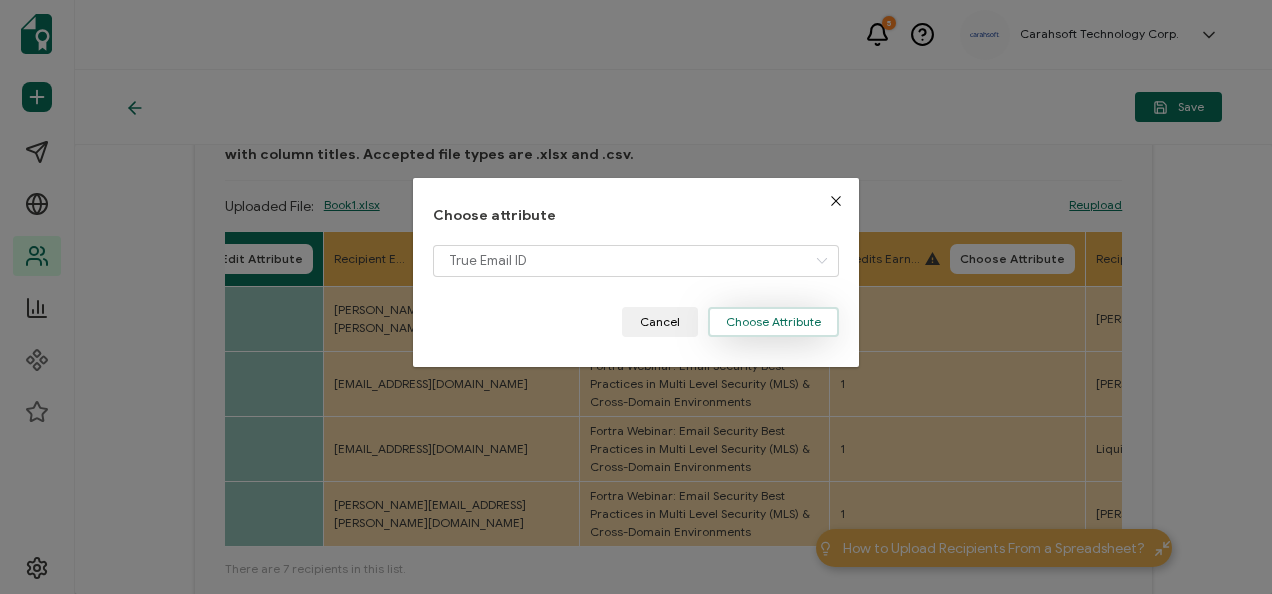 click on "Choose Attribute" at bounding box center [773, 322] 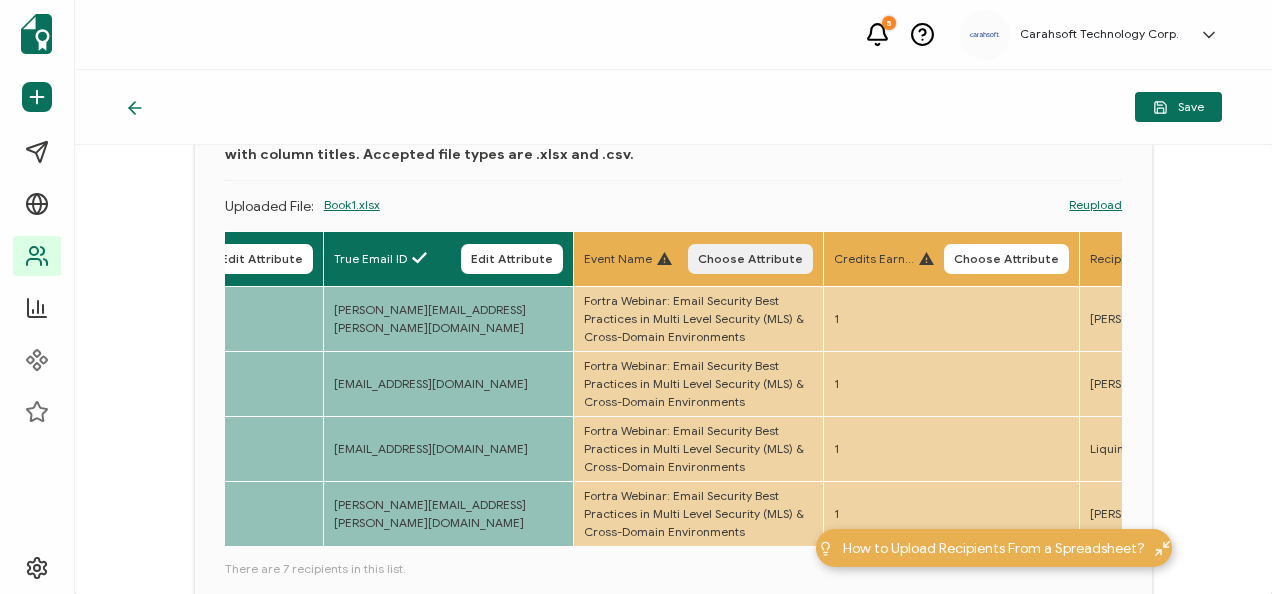 click on "Choose Attribute" at bounding box center [750, 259] 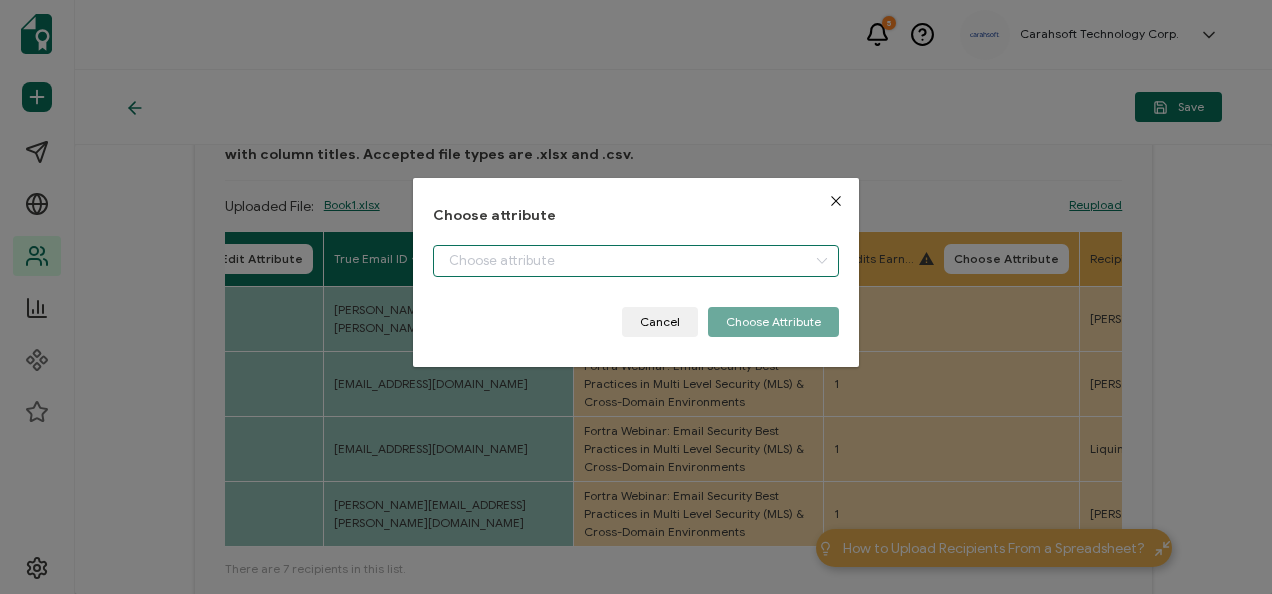 click at bounding box center (635, 261) 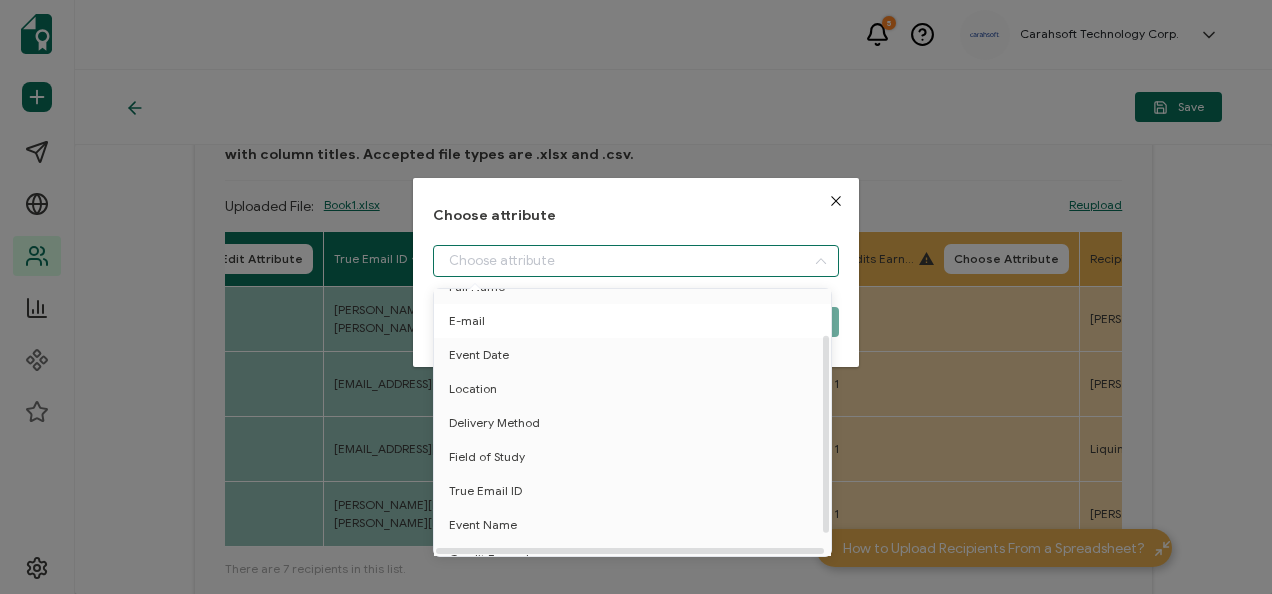 scroll, scrollTop: 61, scrollLeft: 0, axis: vertical 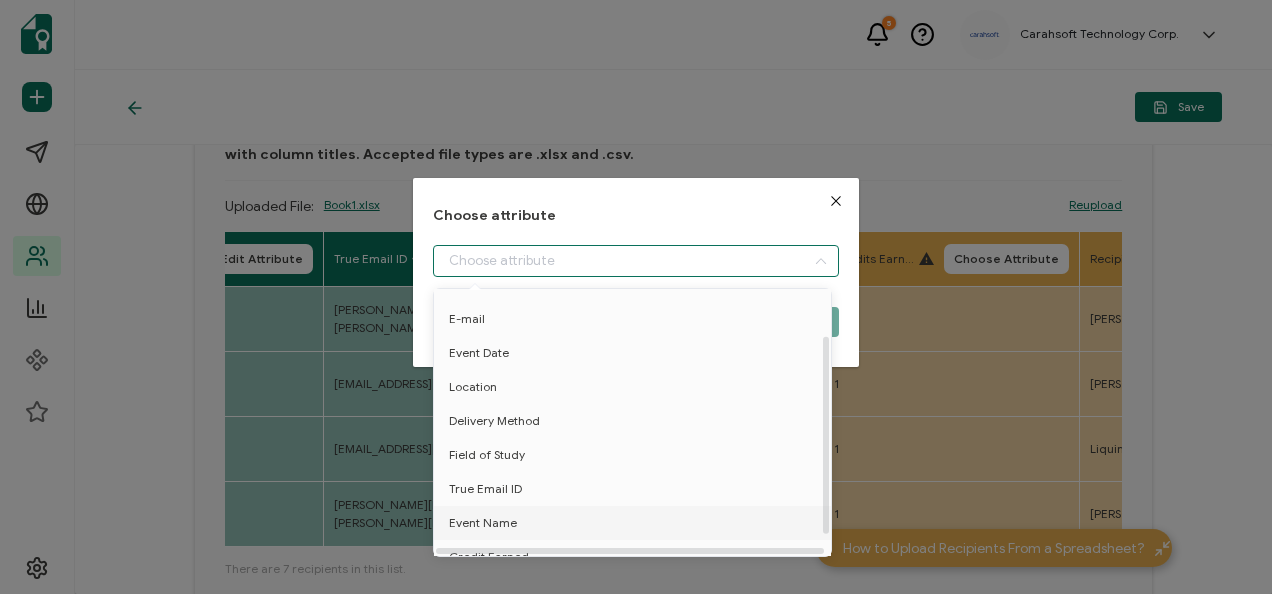 click on "Event Name" at bounding box center (636, 523) 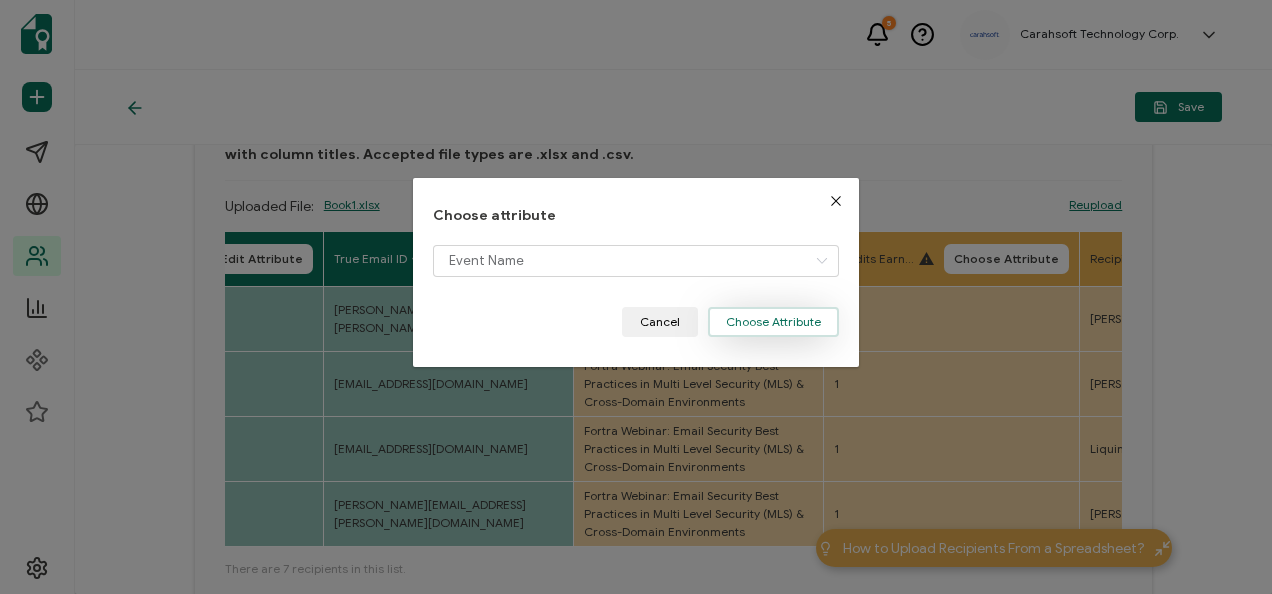 click on "Choose Attribute" at bounding box center [773, 322] 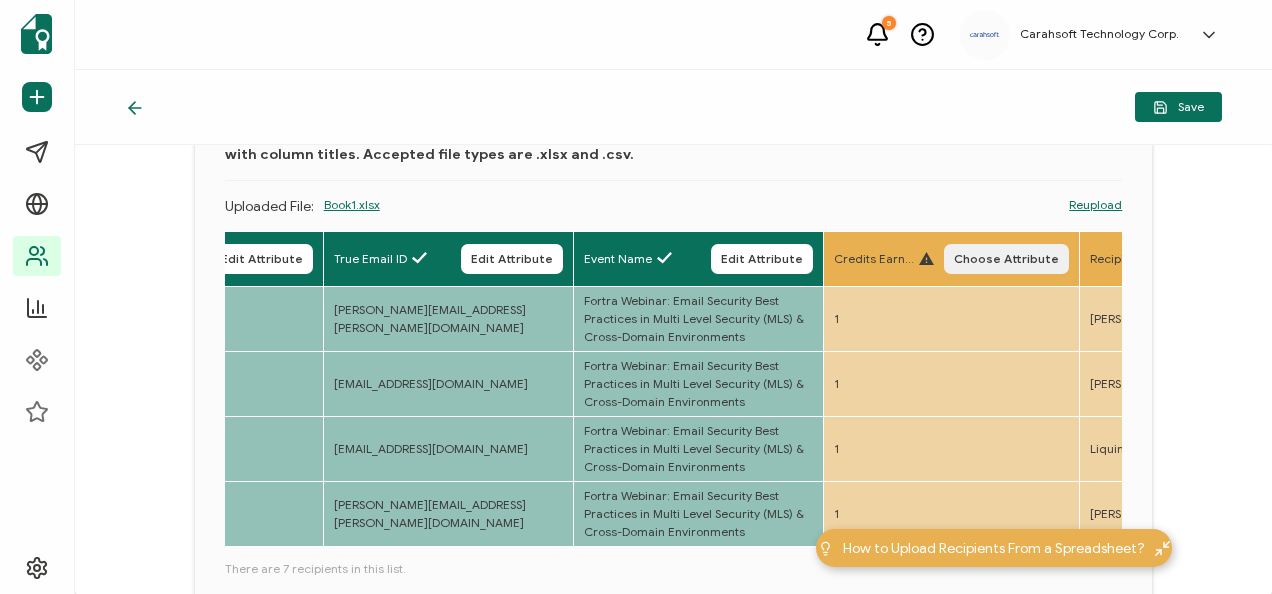 click on "Choose Attribute" at bounding box center [1006, 259] 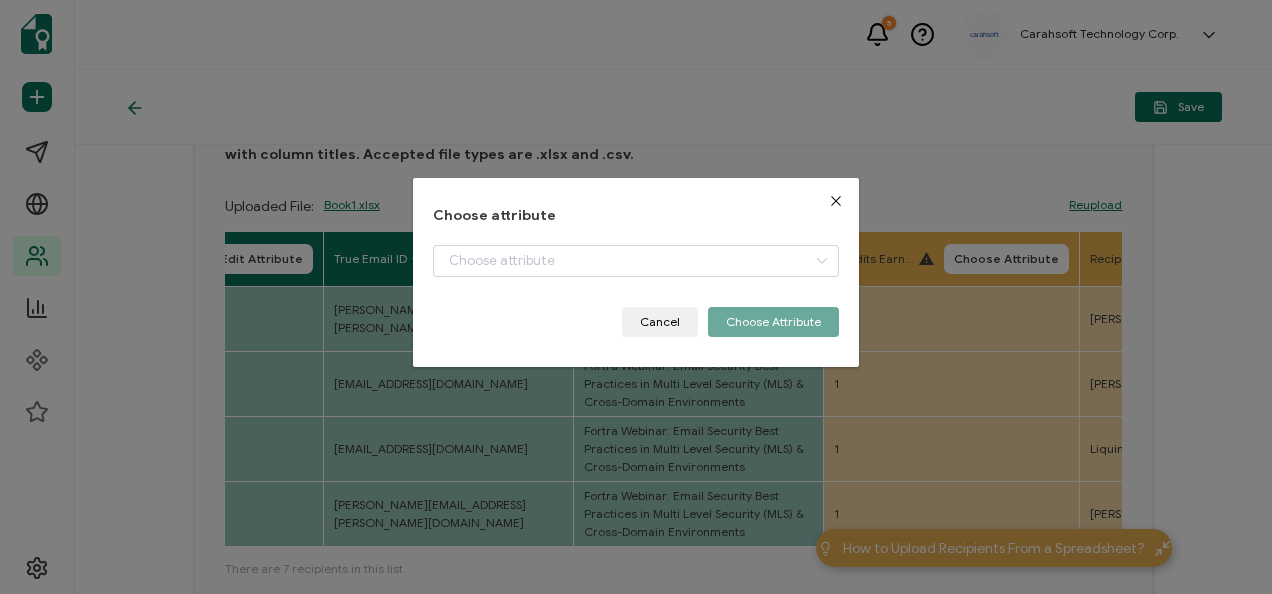 click on "Choose attribute
Cancel
Choose Attribute" at bounding box center [636, 297] 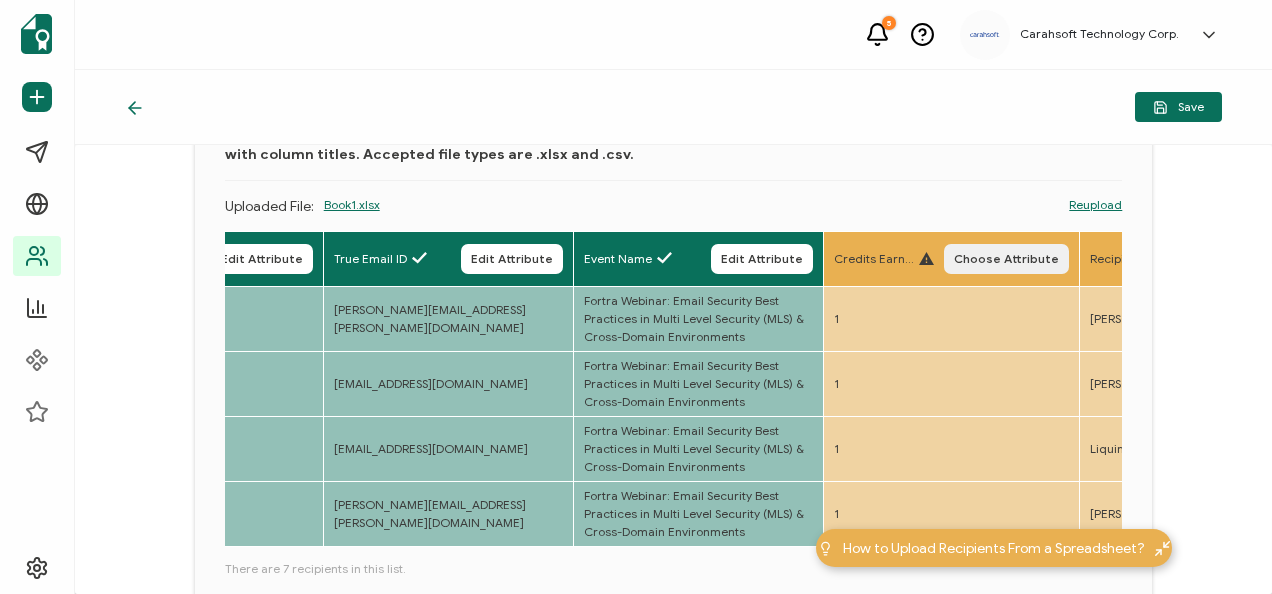 click on "Choose Attribute" at bounding box center [1006, 259] 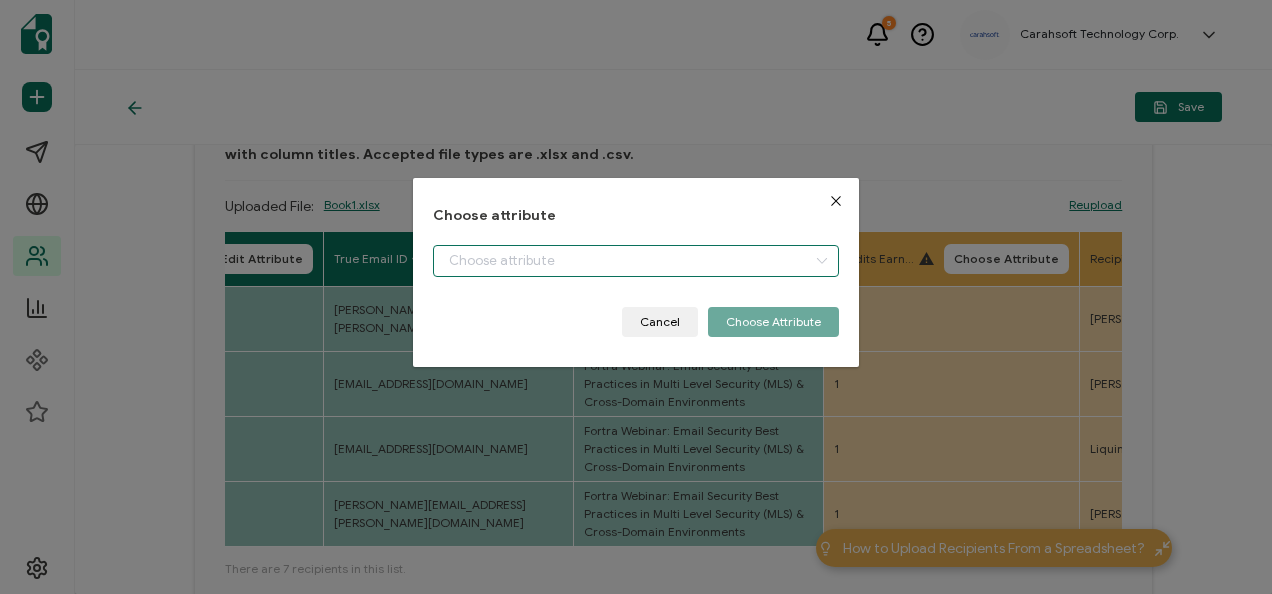click at bounding box center (635, 261) 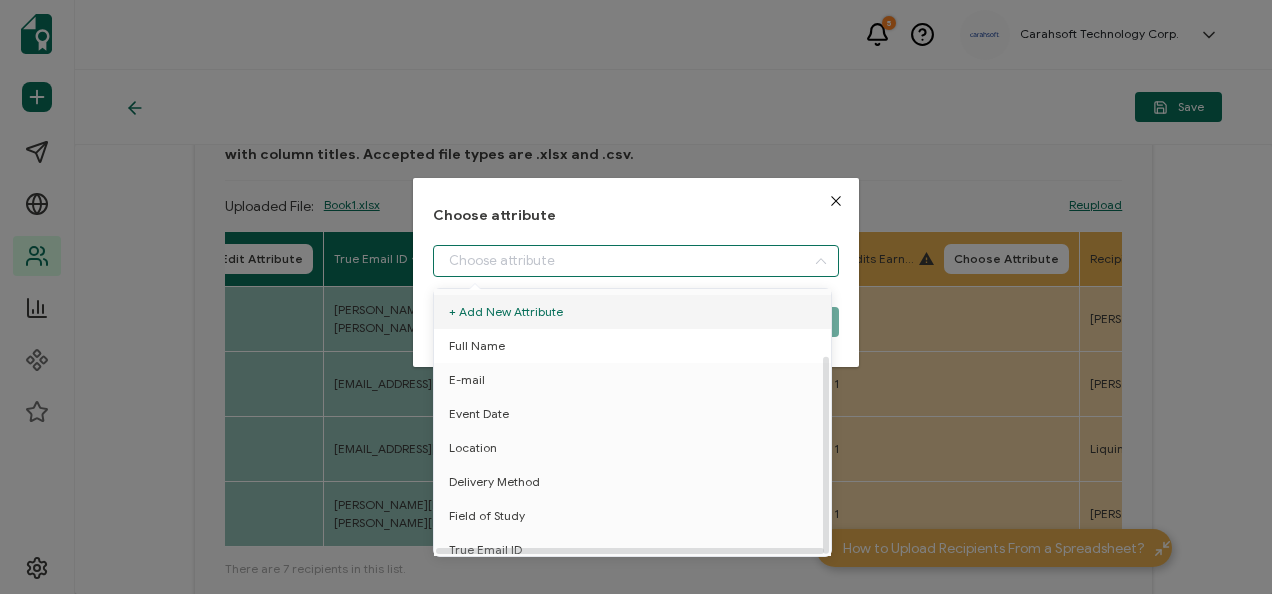 scroll, scrollTop: 88, scrollLeft: 0, axis: vertical 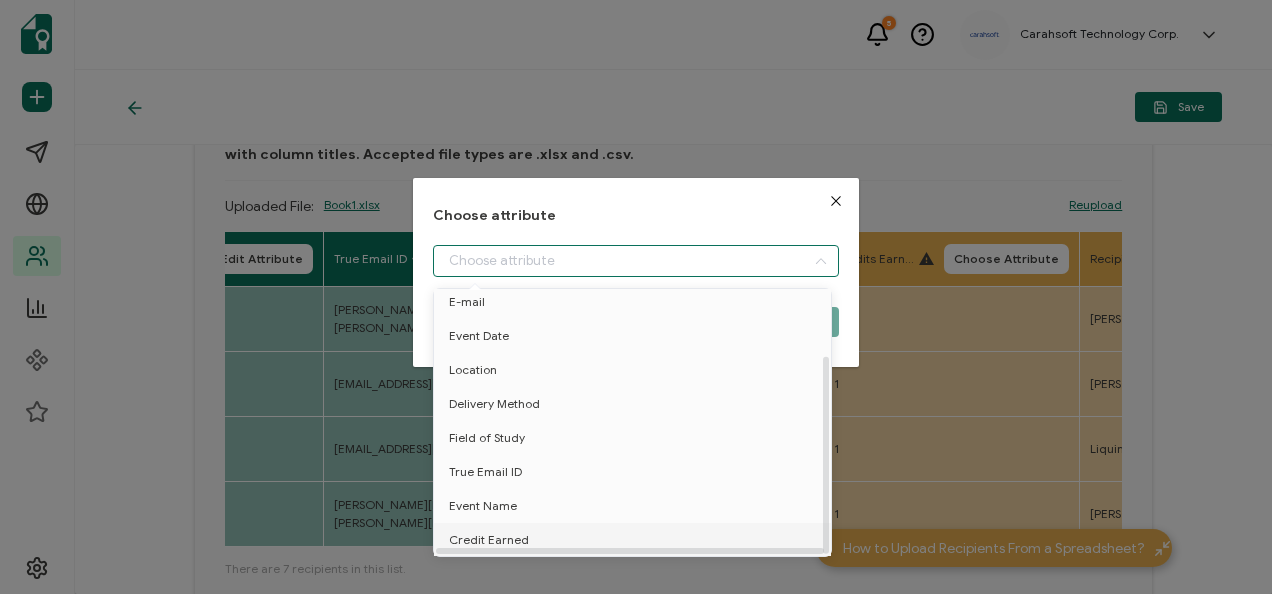 click on "Credit Earned" at bounding box center (636, 540) 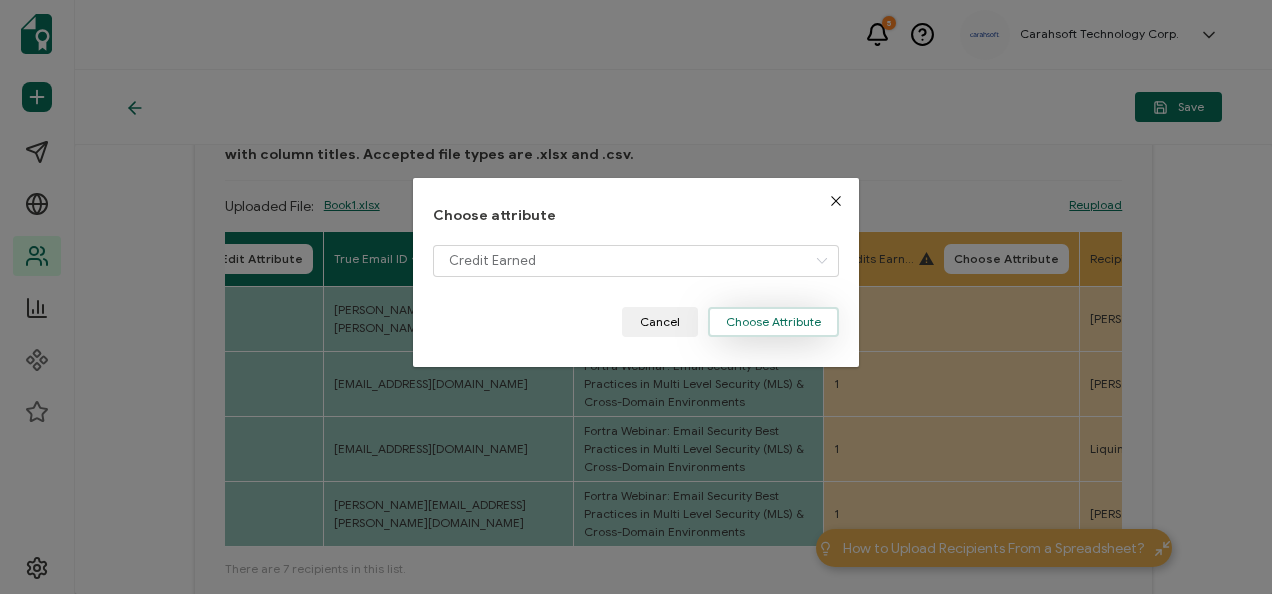 click on "Choose Attribute" at bounding box center [773, 322] 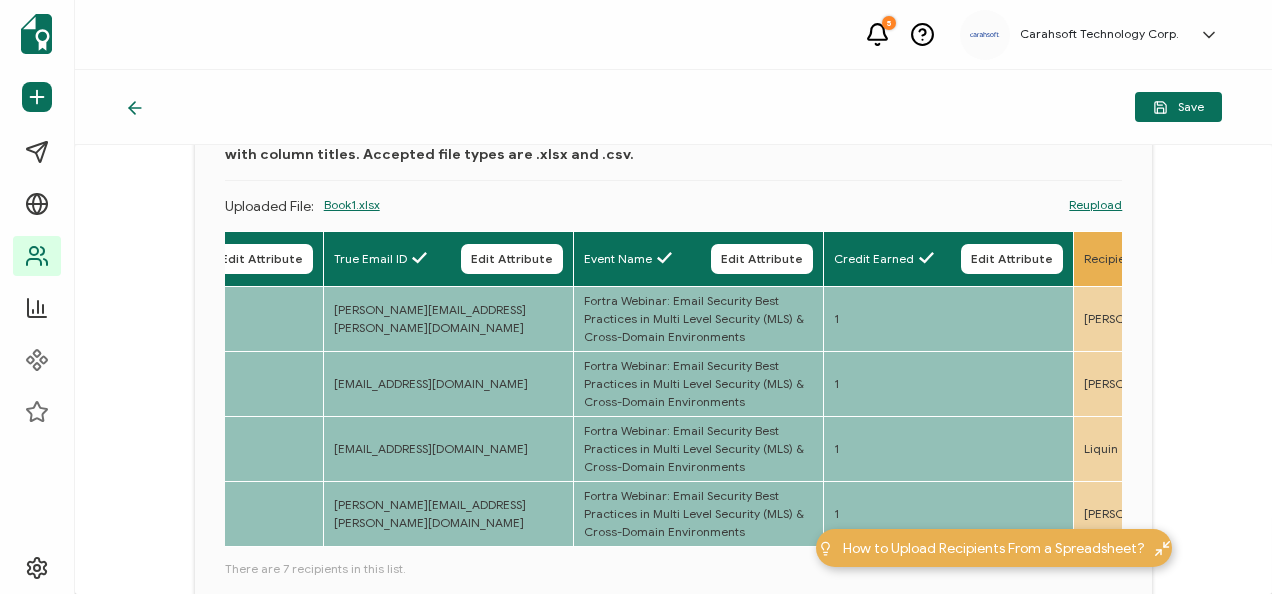 scroll, scrollTop: 410, scrollLeft: 0, axis: vertical 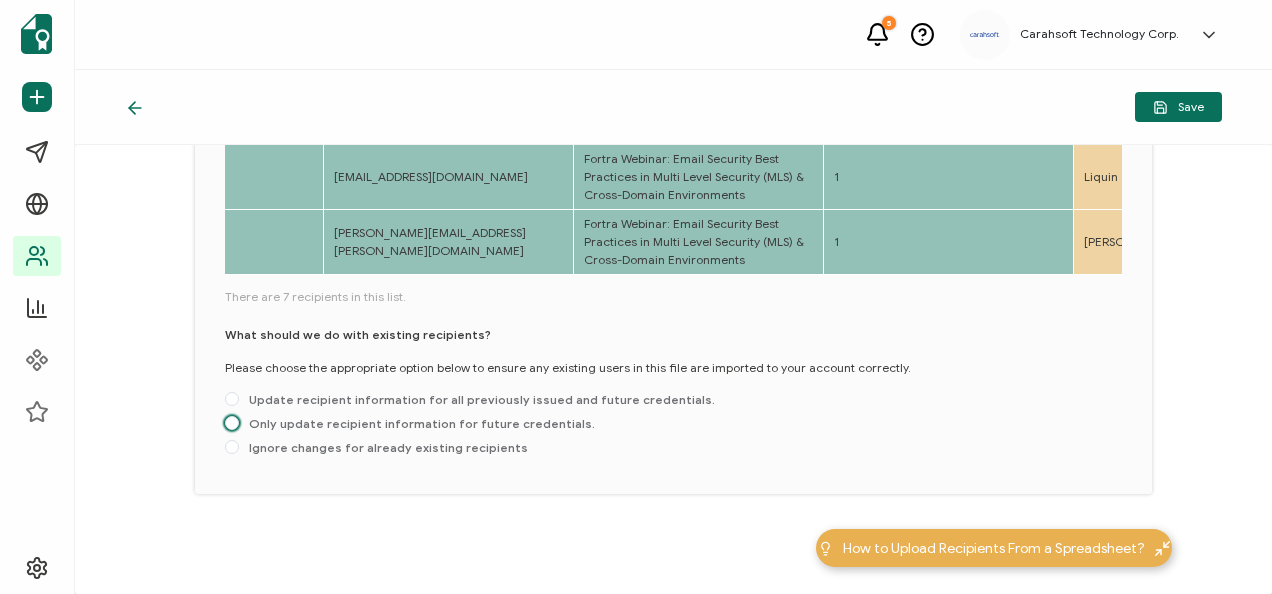 click on "Only update recipient information for future credentials." at bounding box center [417, 423] 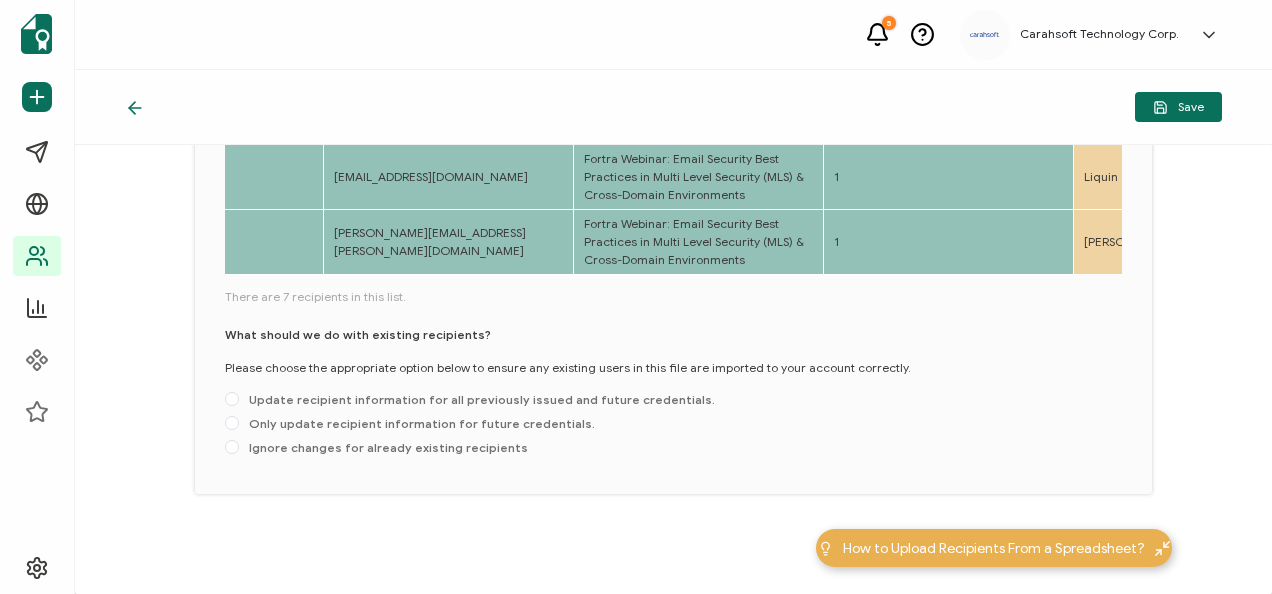click on "Only update recipient information for future credentials." at bounding box center (232, 424) 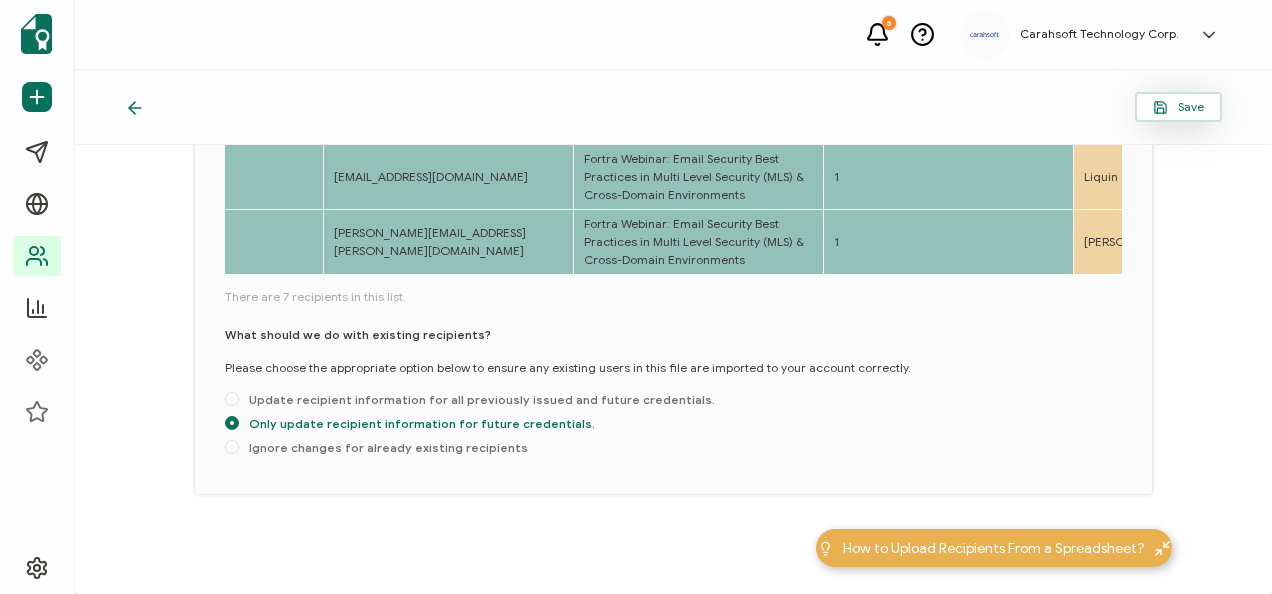 click on "Save" at bounding box center (1178, 107) 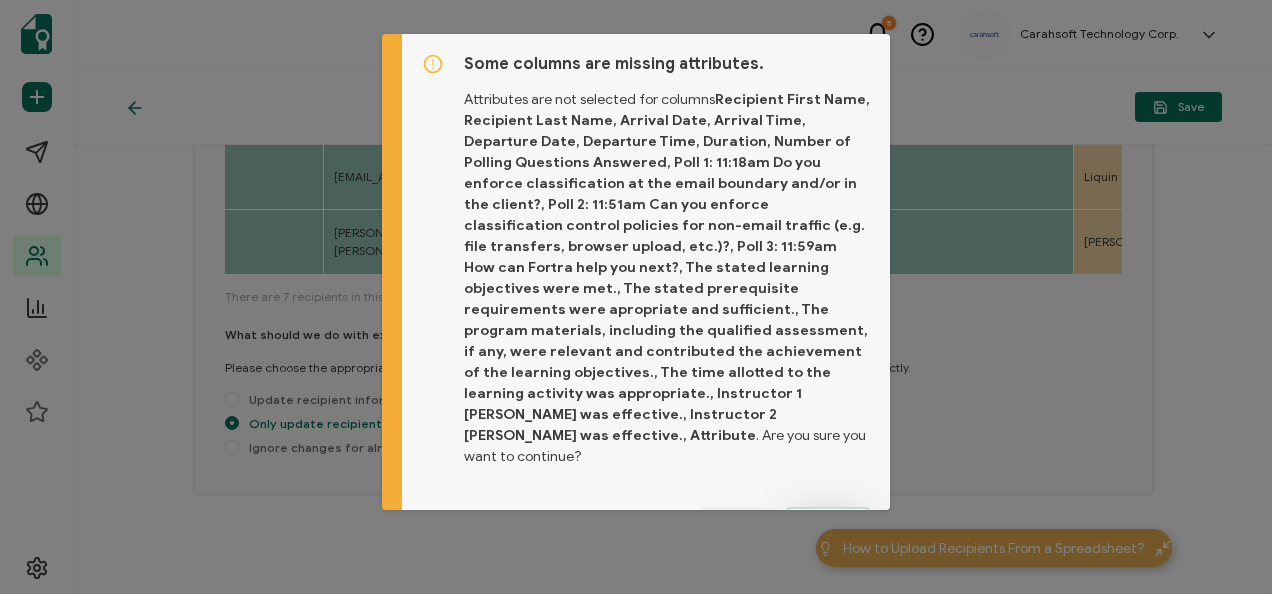 click on "Proceed" at bounding box center (828, 522) 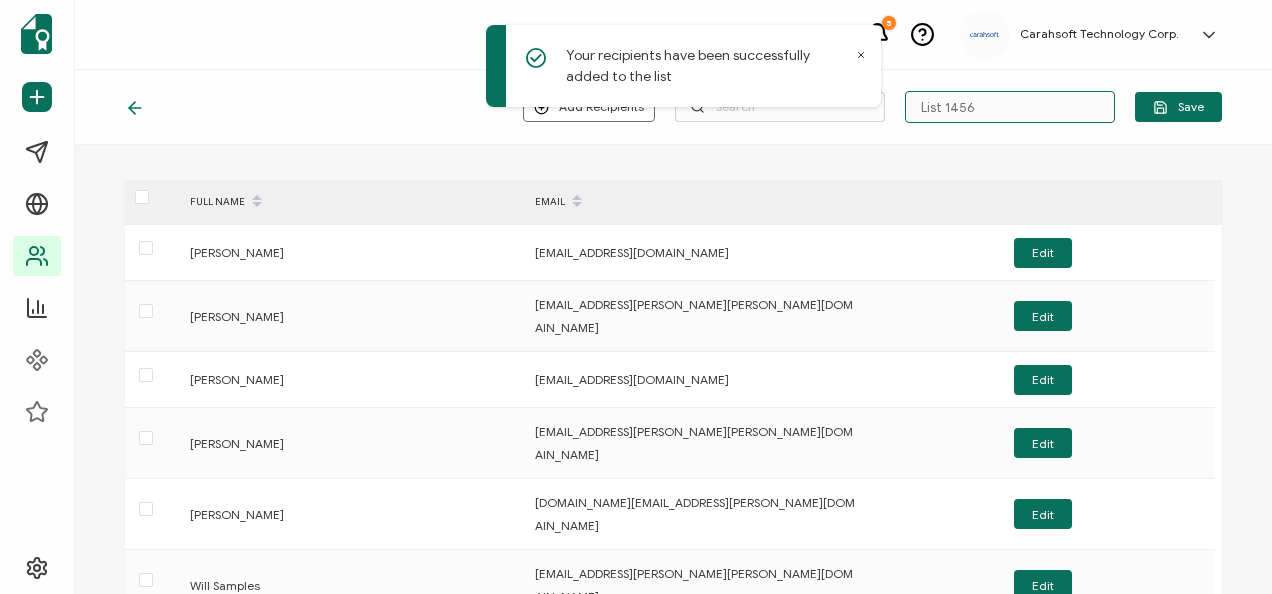 drag, startPoint x: 1022, startPoint y: 108, endPoint x: 858, endPoint y: 106, distance: 164.01219 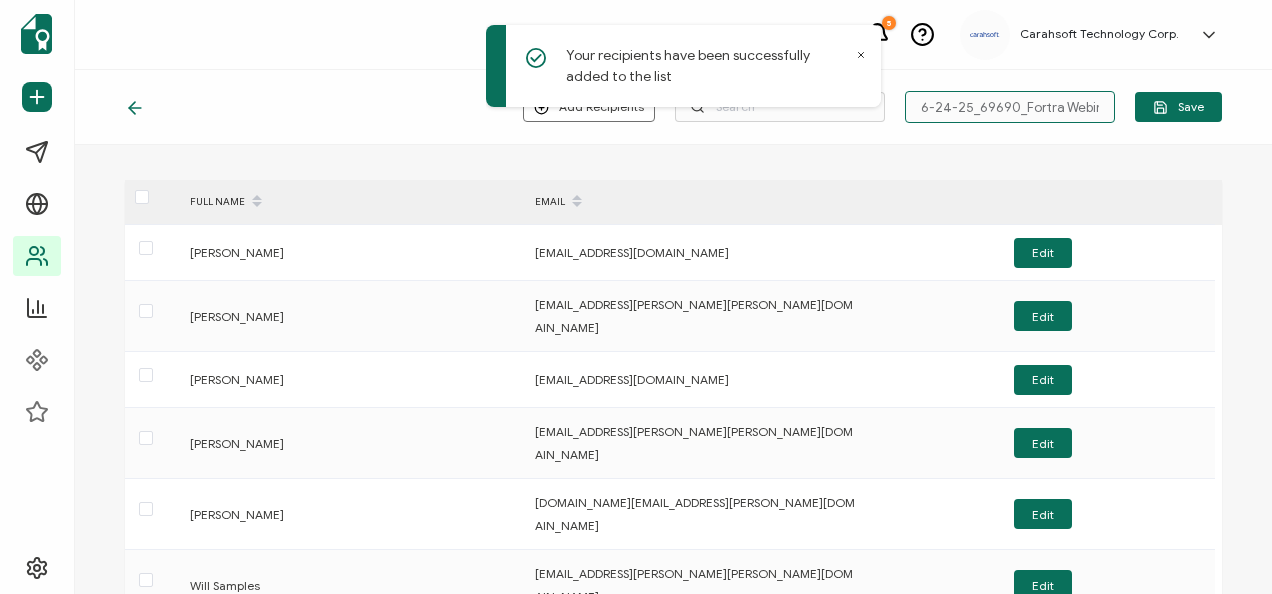 scroll, scrollTop: 0, scrollLeft: 4, axis: horizontal 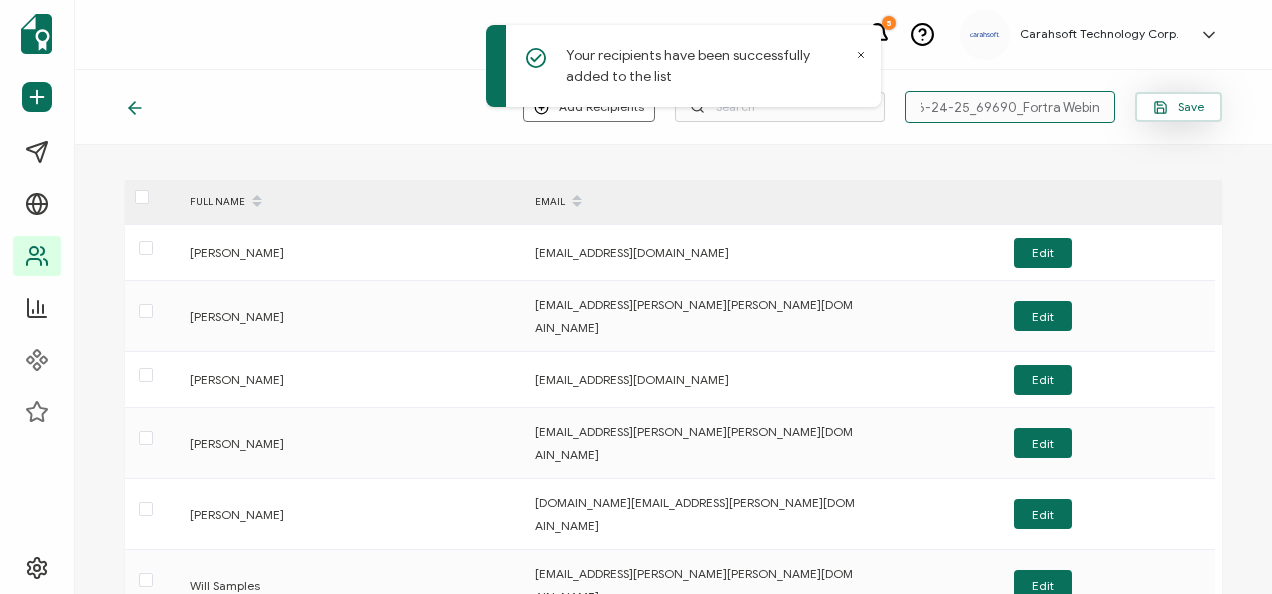 type on "6-24-25_69690_Fortra Webinar" 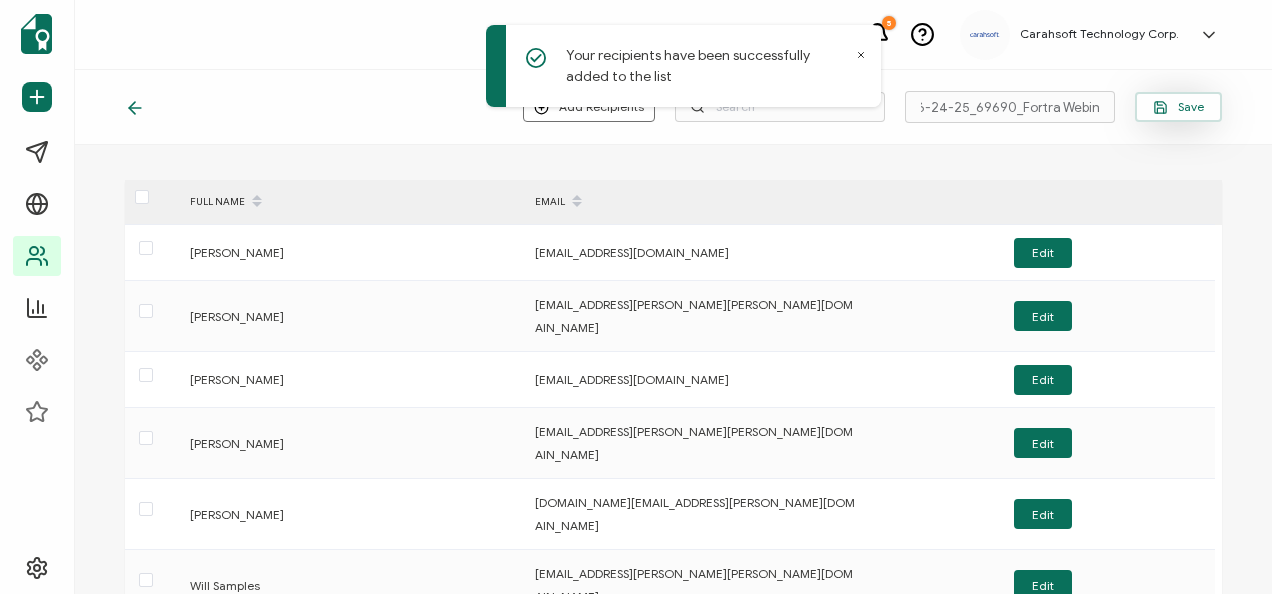 click on "Save" at bounding box center (1178, 107) 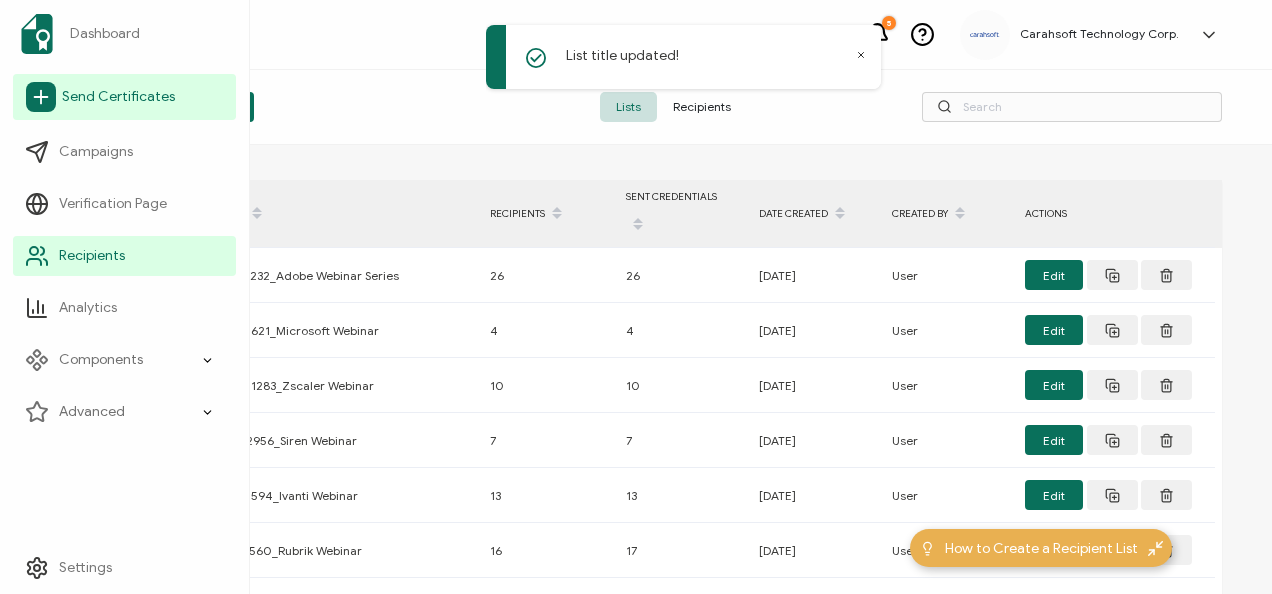 click on "Send Certificates" at bounding box center (124, 97) 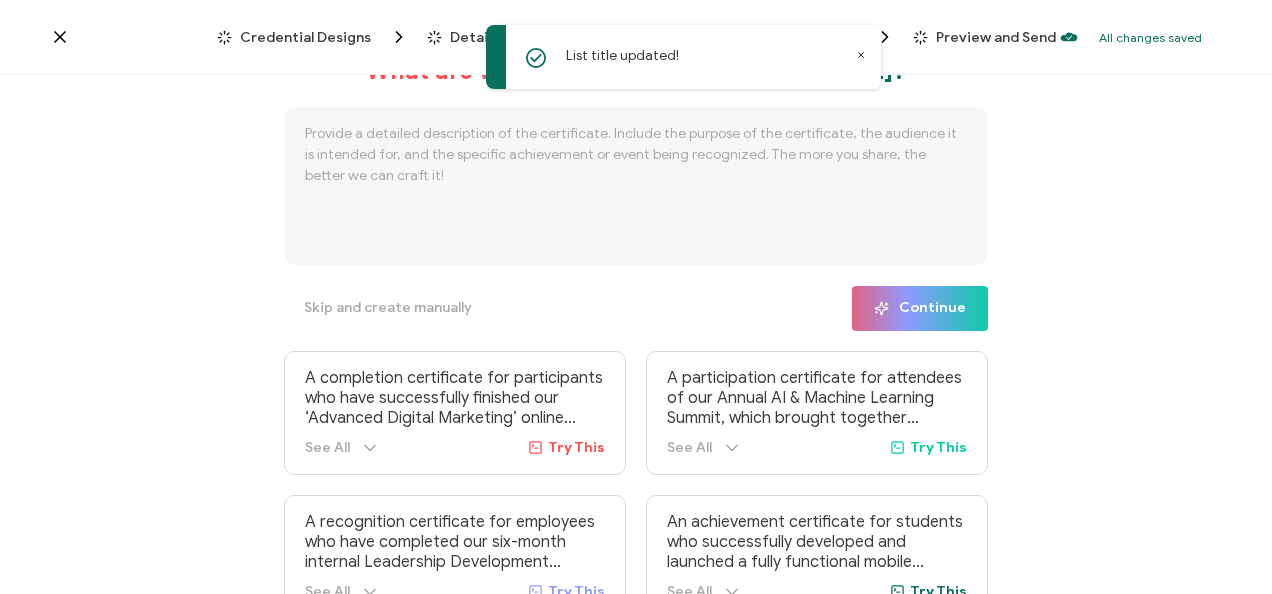 click on "List title updated!" at bounding box center (683, 57) 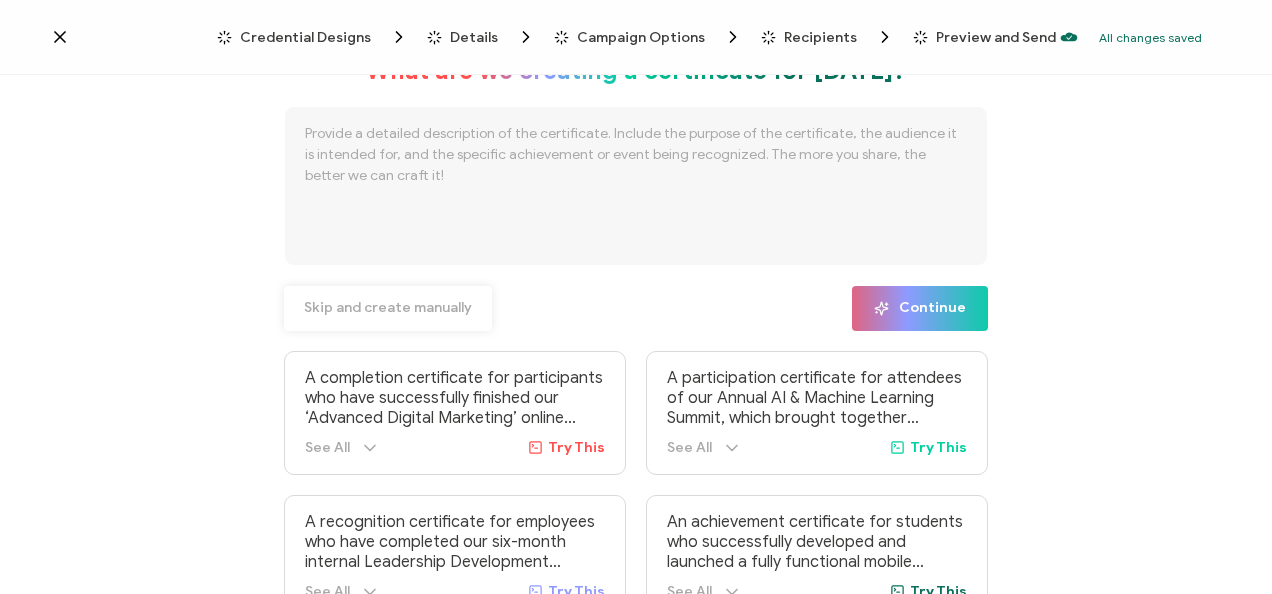 click on "Skip and create manually" at bounding box center (388, 308) 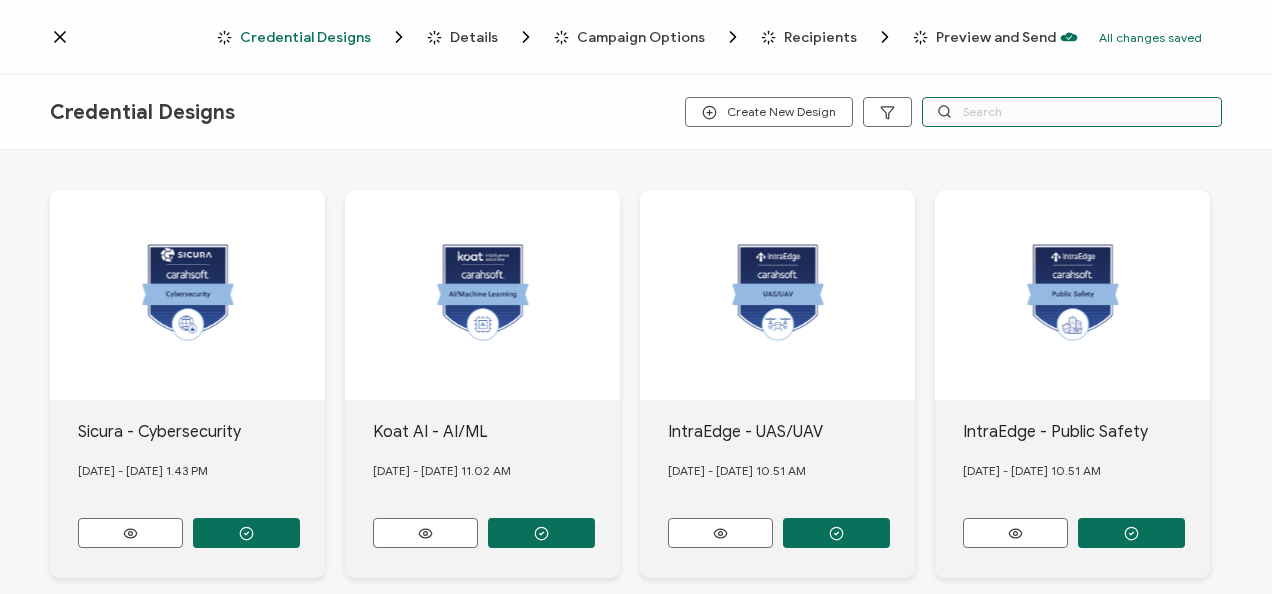 click at bounding box center [1072, 112] 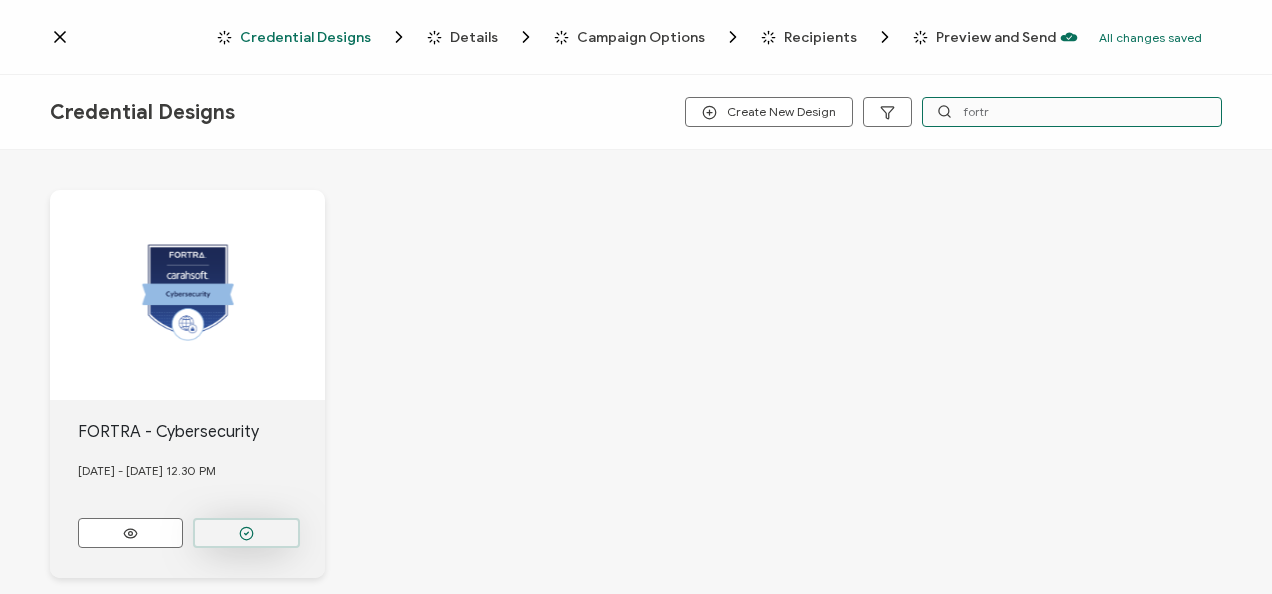 type on "fortr" 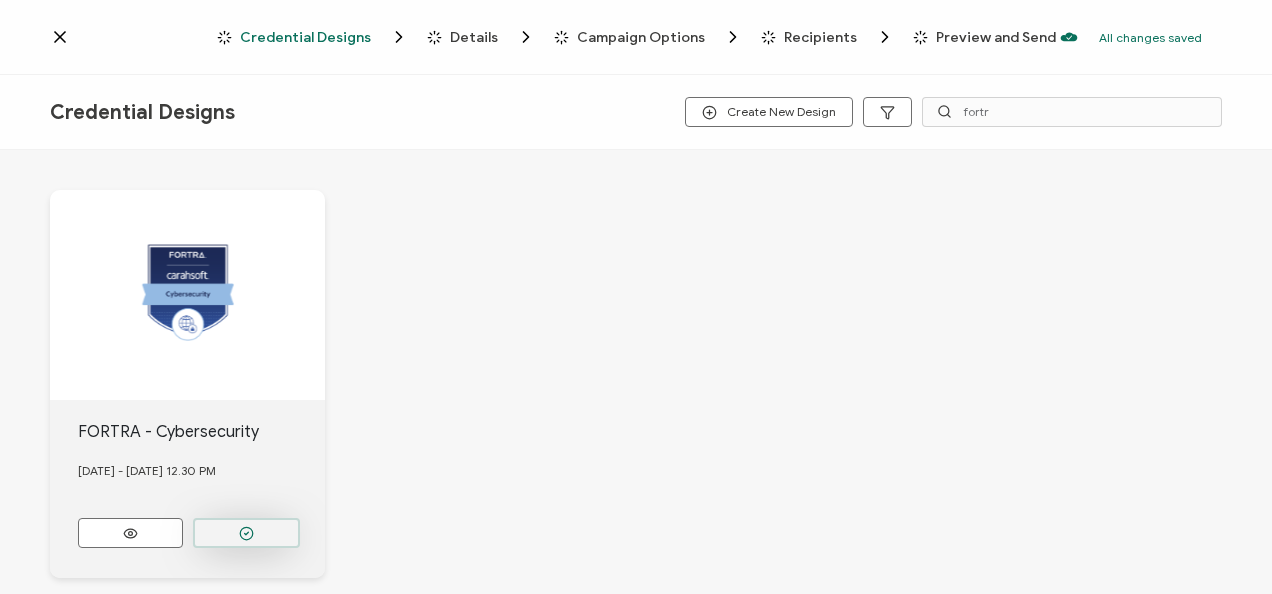 click at bounding box center [246, 533] 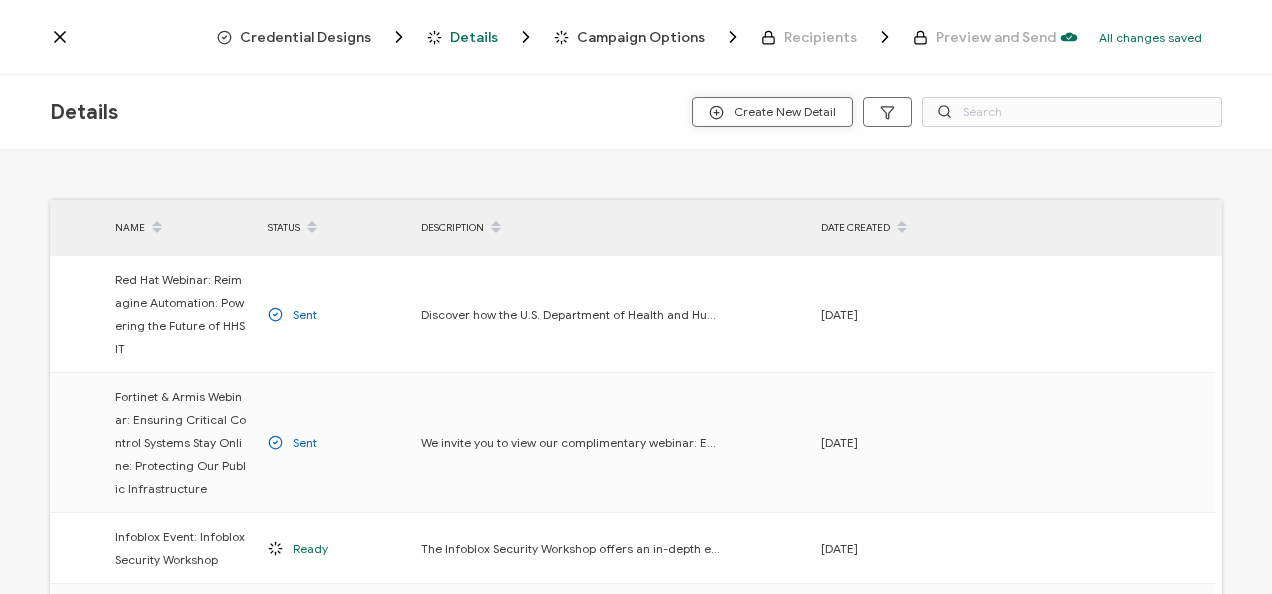 click on "Create New Detail" at bounding box center (772, 112) 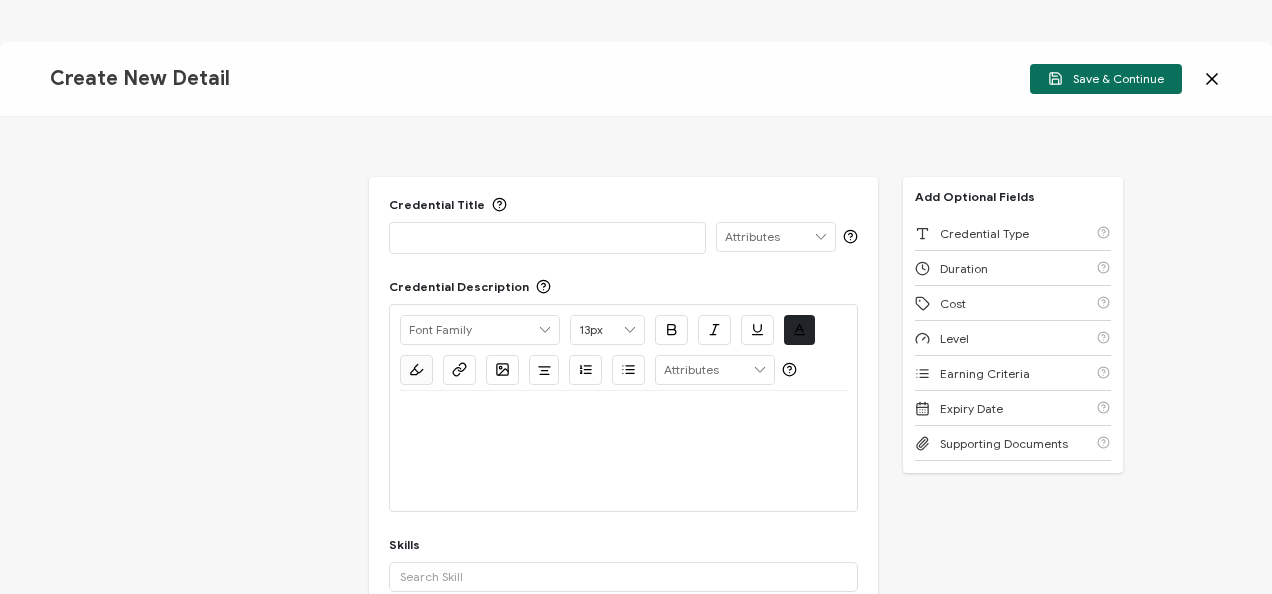 click at bounding box center [547, 237] 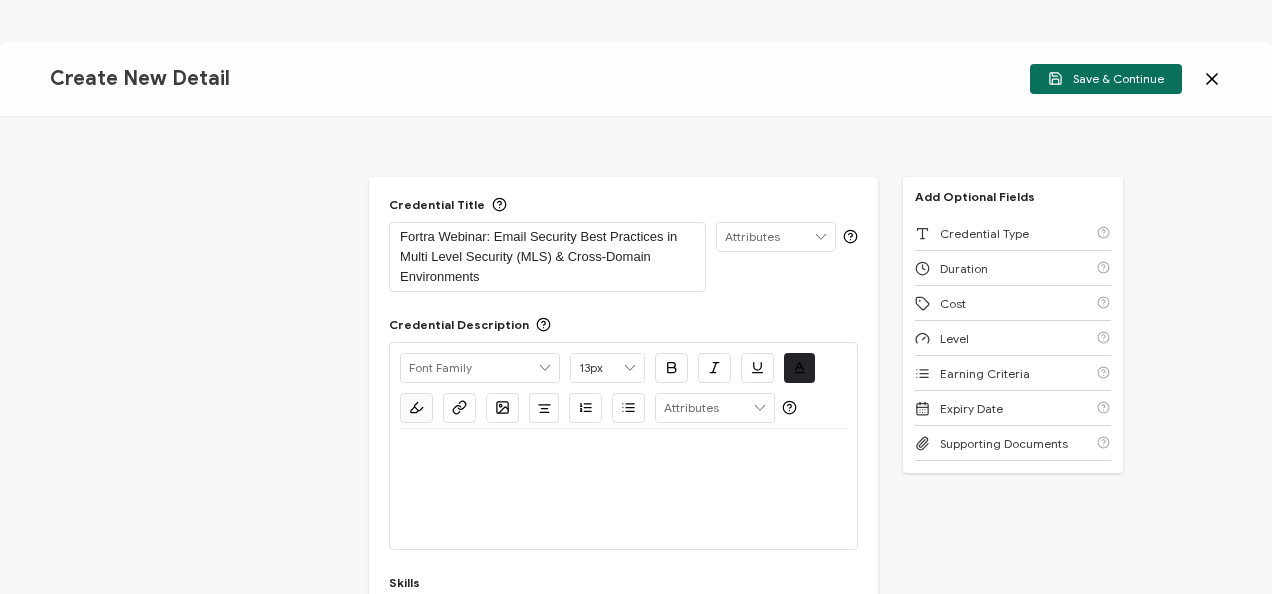 scroll, scrollTop: 0, scrollLeft: 0, axis: both 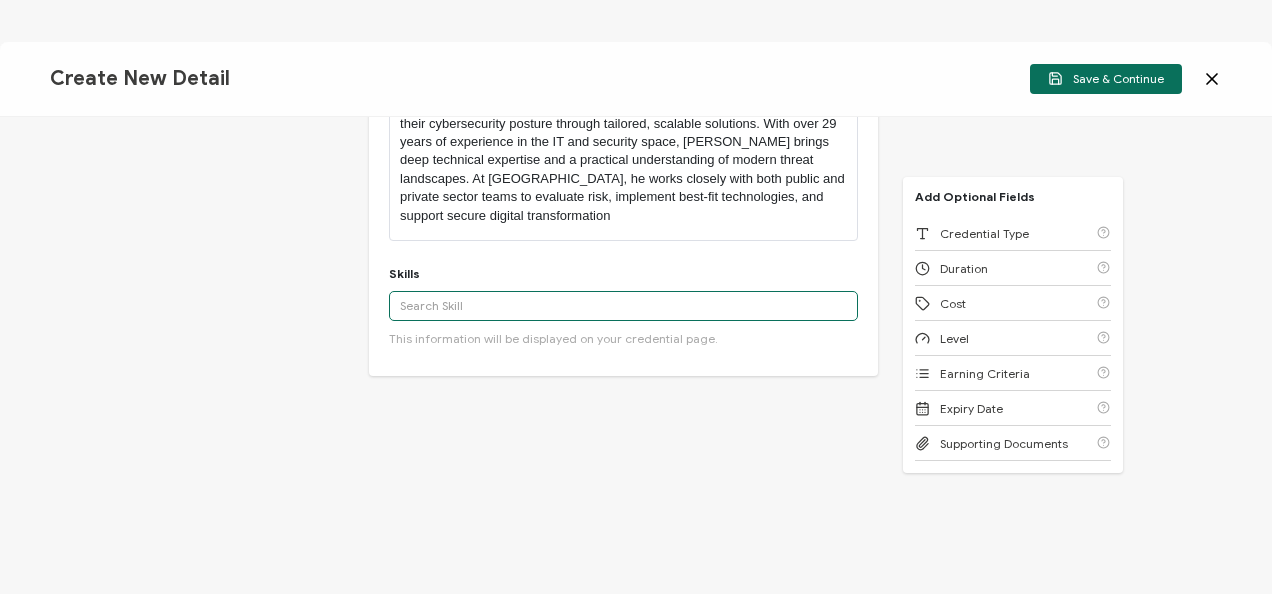 click at bounding box center [623, 306] 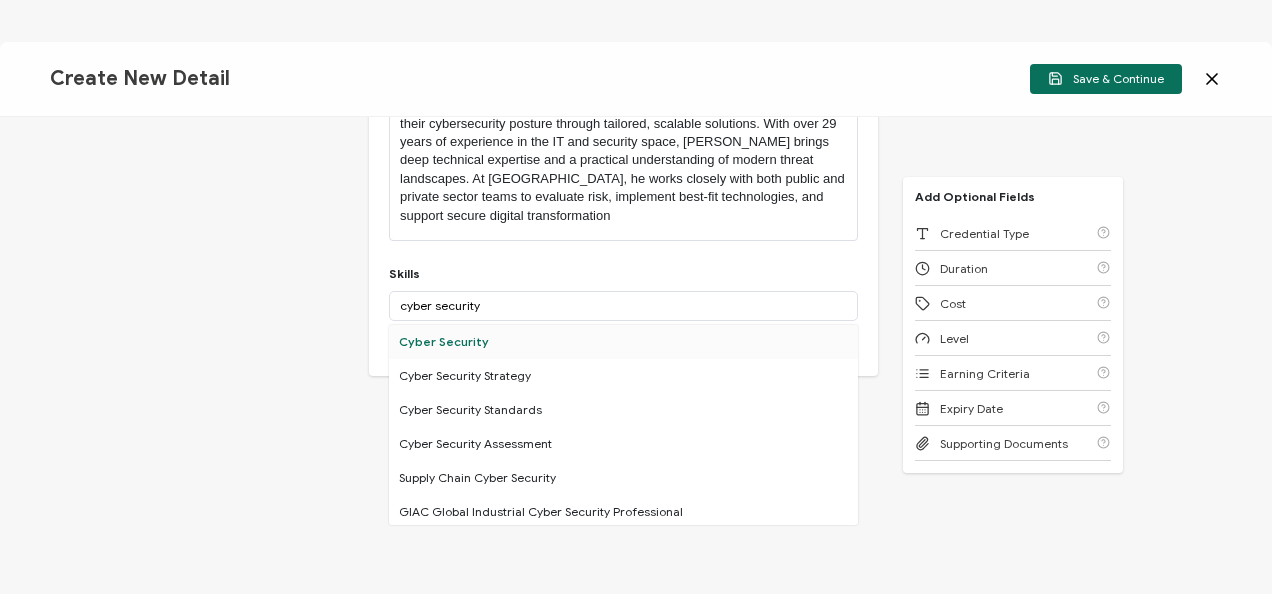 click on "Cyber Security" at bounding box center [623, 342] 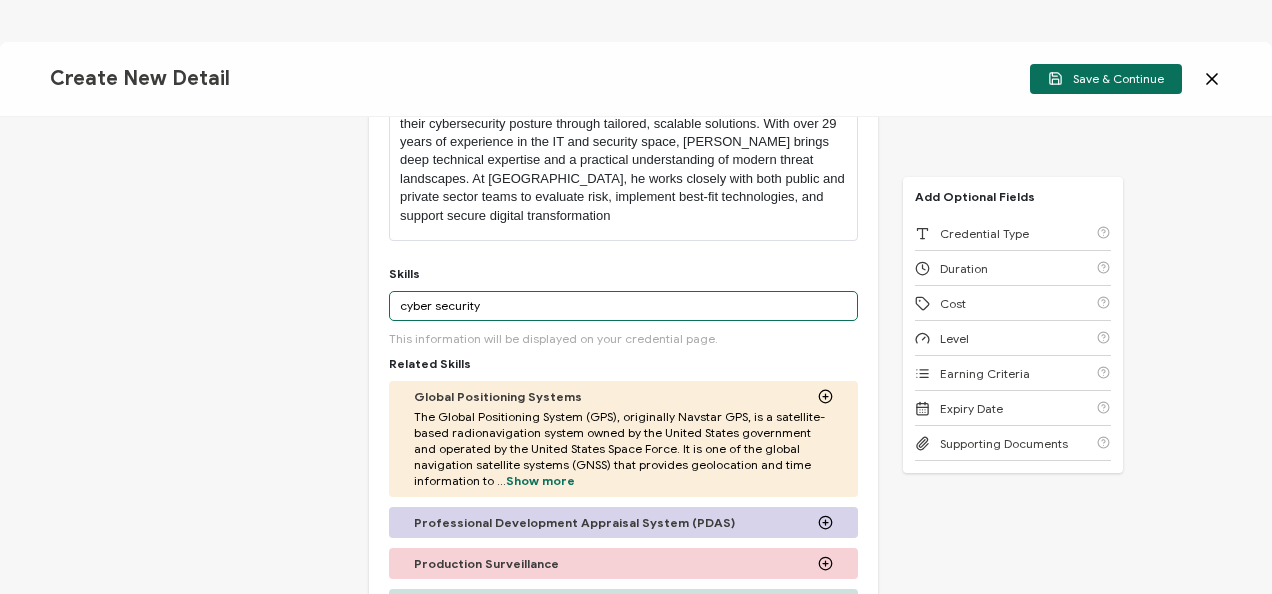 drag, startPoint x: 490, startPoint y: 293, endPoint x: 370, endPoint y: 290, distance: 120.03749 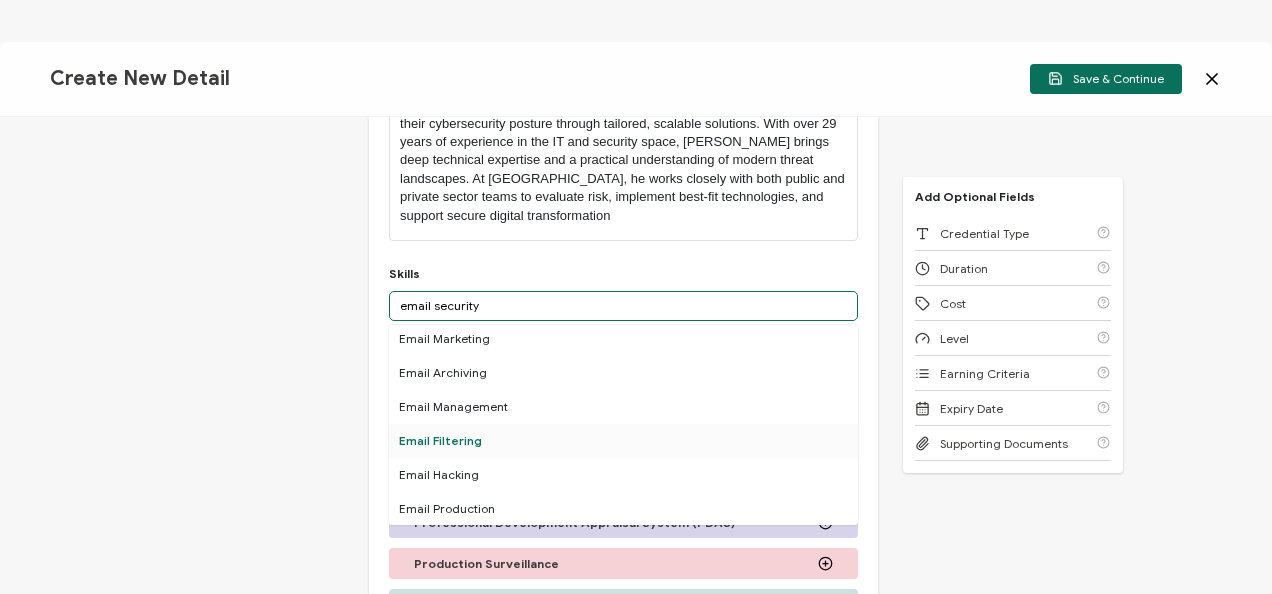 scroll, scrollTop: 110, scrollLeft: 0, axis: vertical 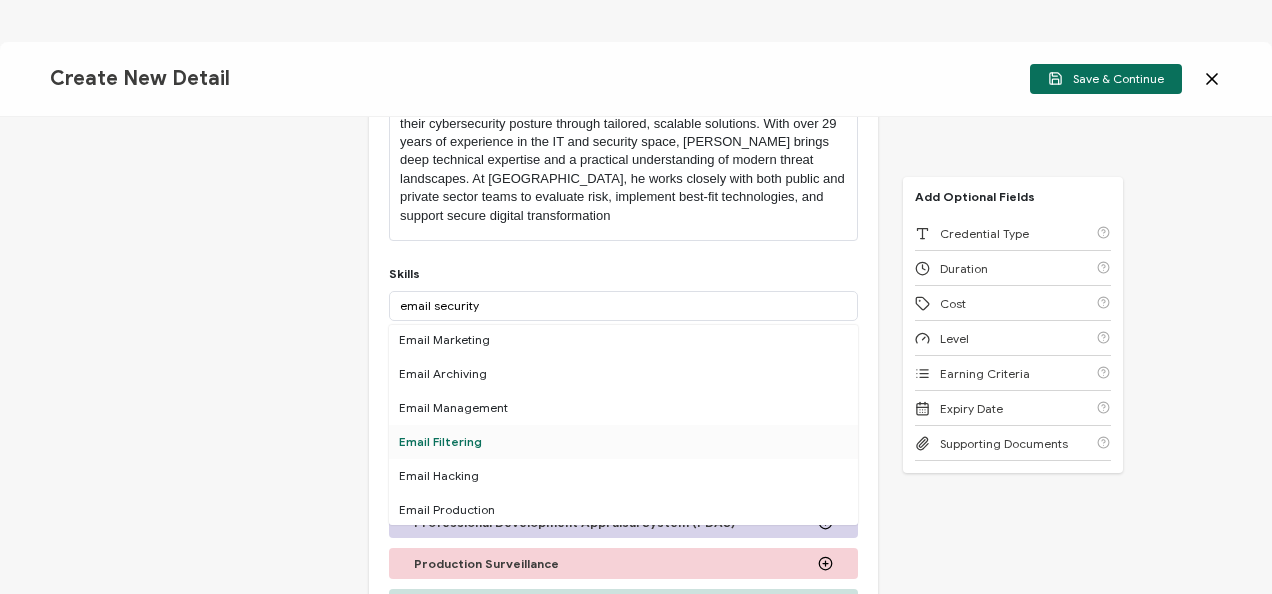 click on "Email Filtering" at bounding box center (623, 442) 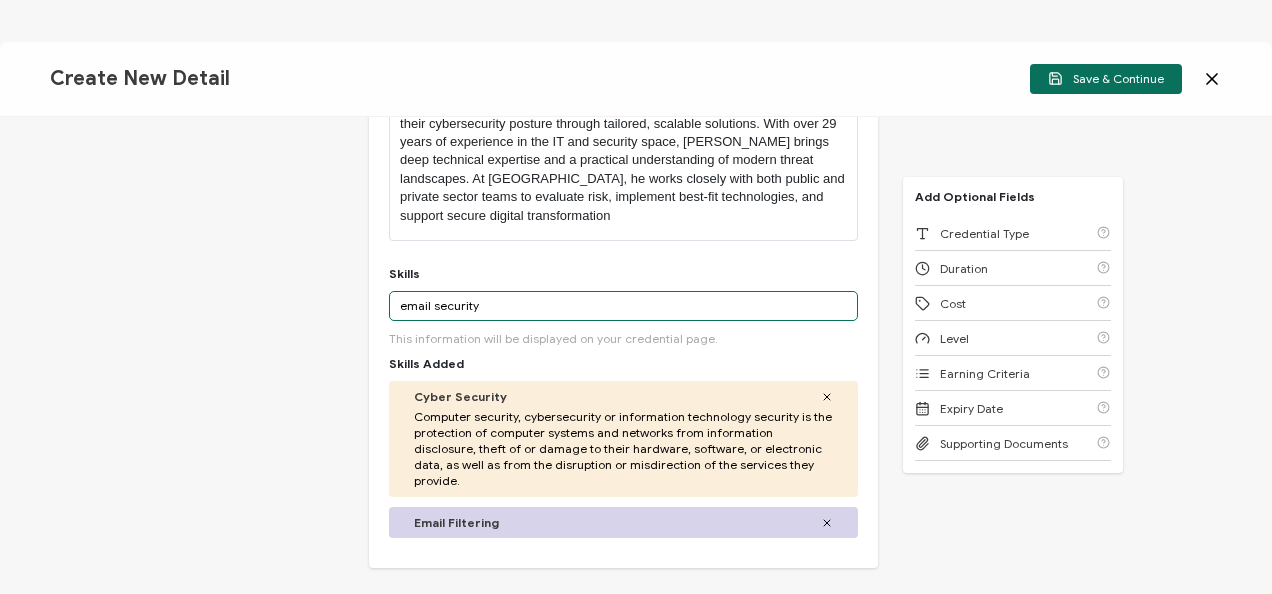 drag, startPoint x: 496, startPoint y: 282, endPoint x: 392, endPoint y: 275, distance: 104.23531 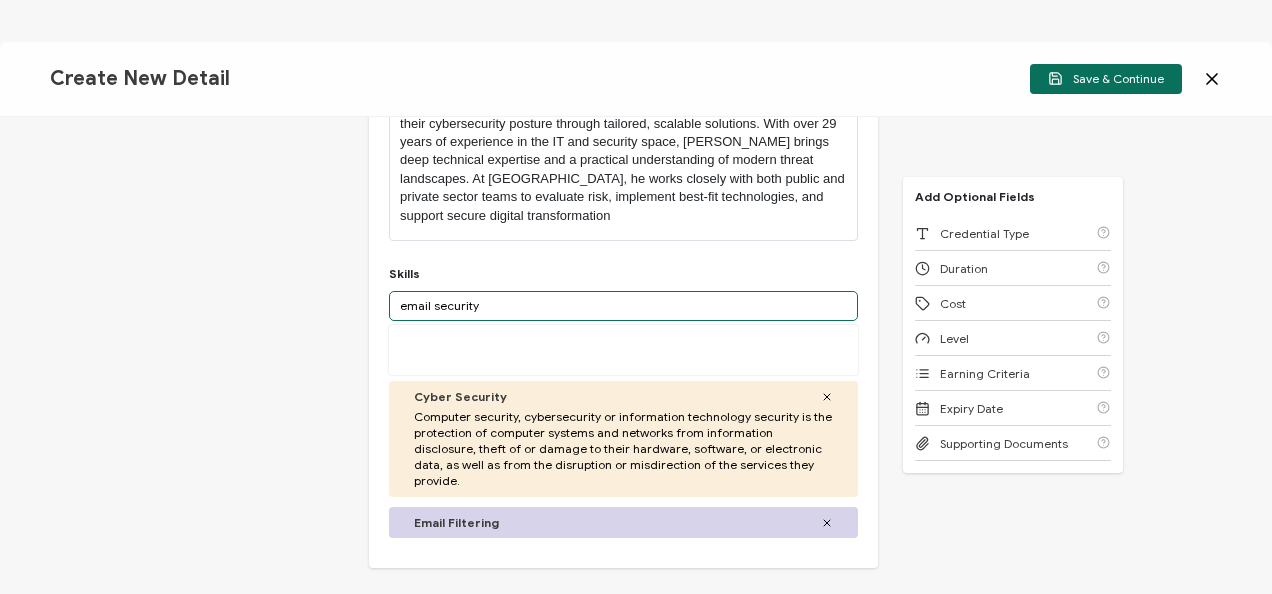 scroll, scrollTop: 0, scrollLeft: 0, axis: both 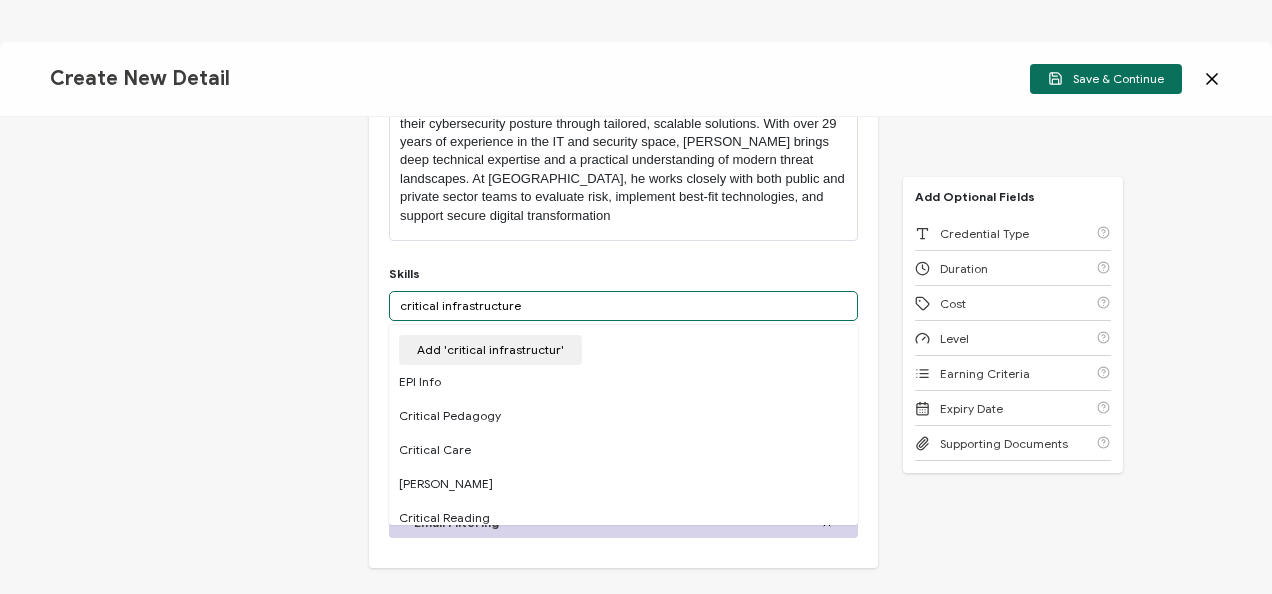 type on "critical infrastructure" 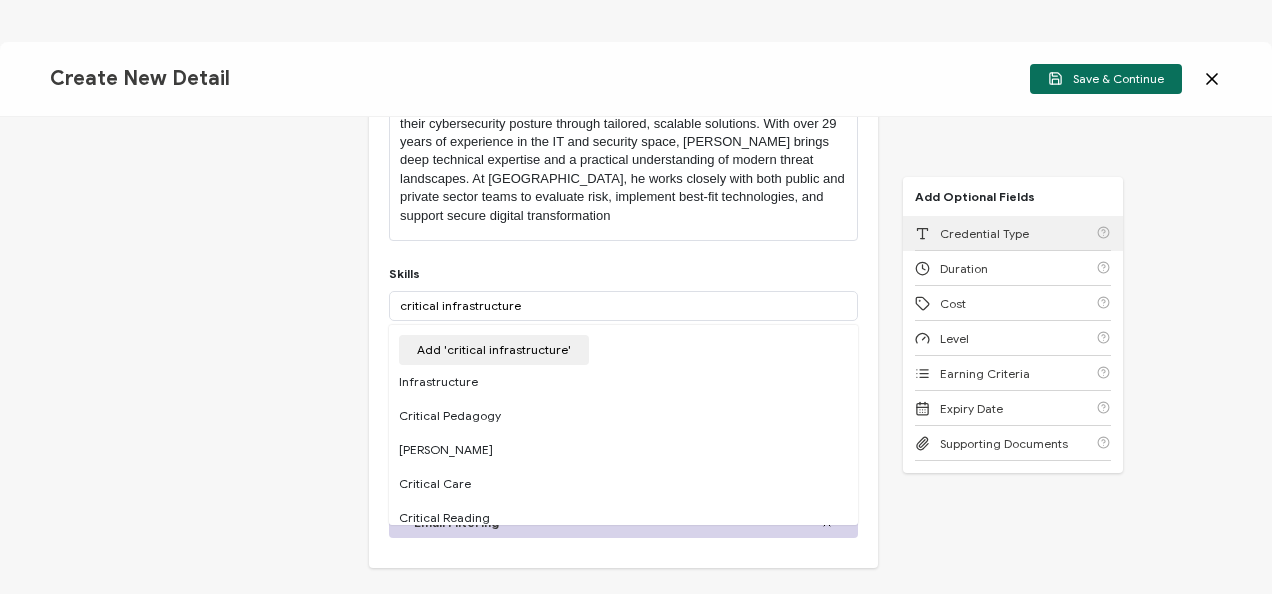 click on "Credential Type" at bounding box center (1013, 233) 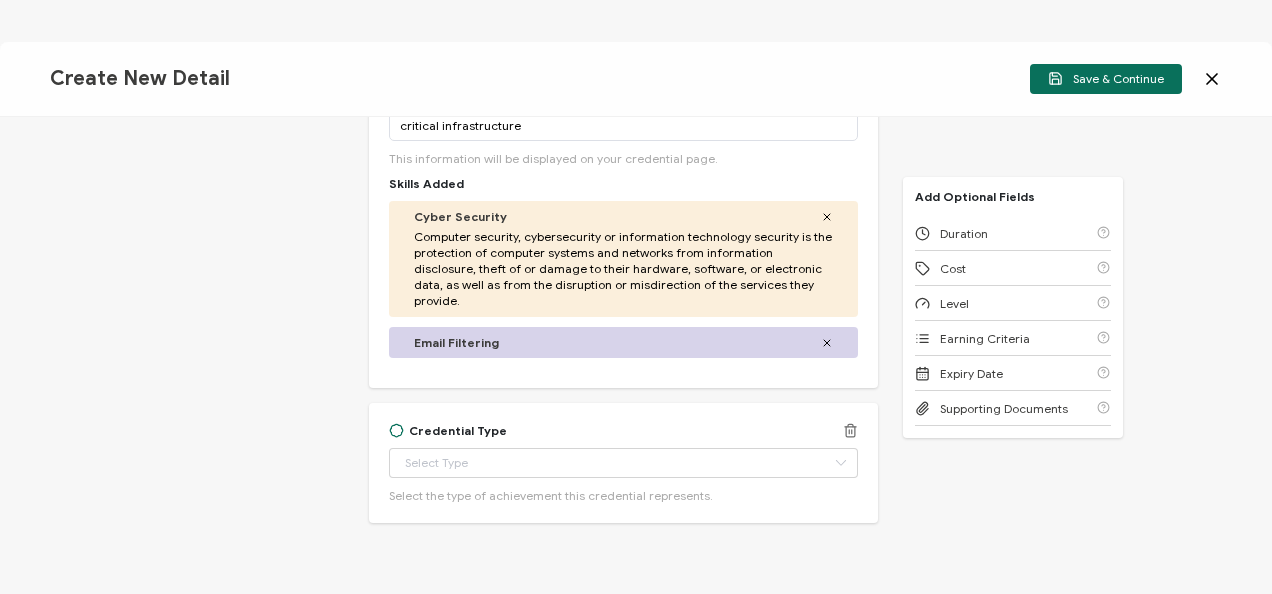 scroll, scrollTop: 559, scrollLeft: 0, axis: vertical 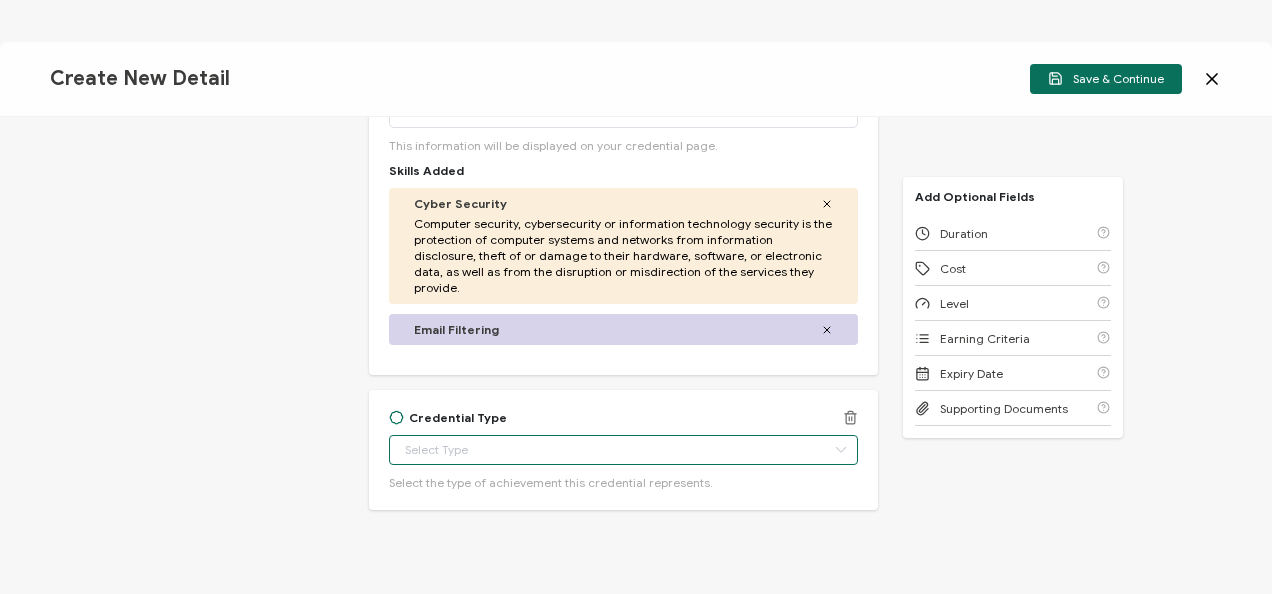 click at bounding box center (623, 450) 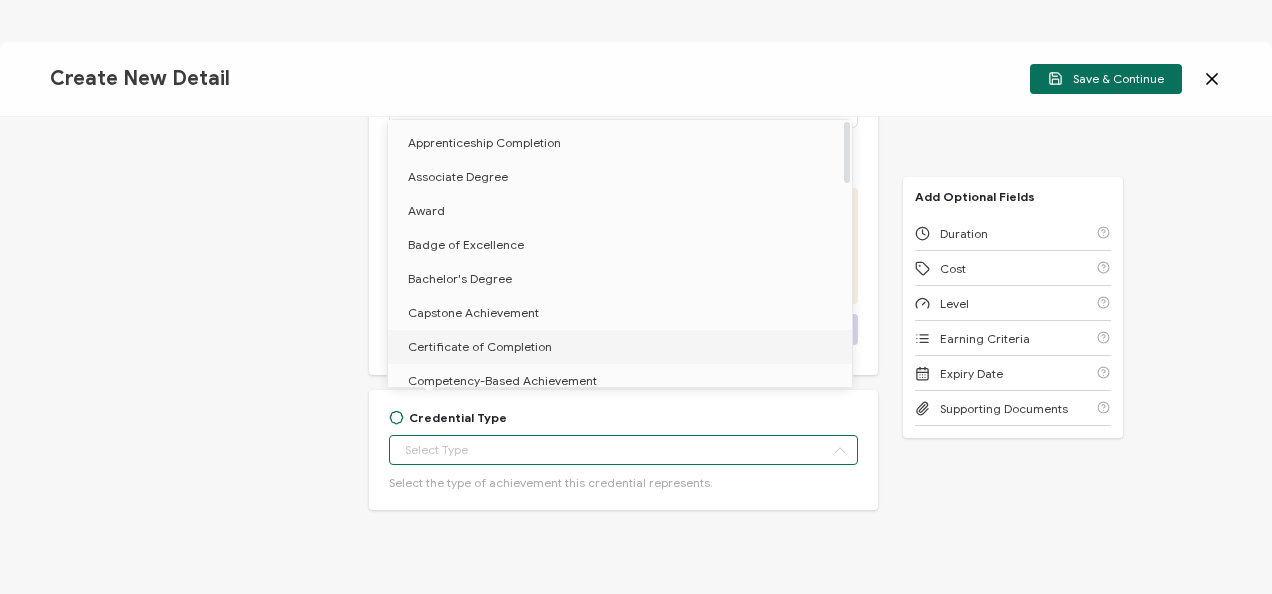 click on "Certificate of Completion" at bounding box center [480, 346] 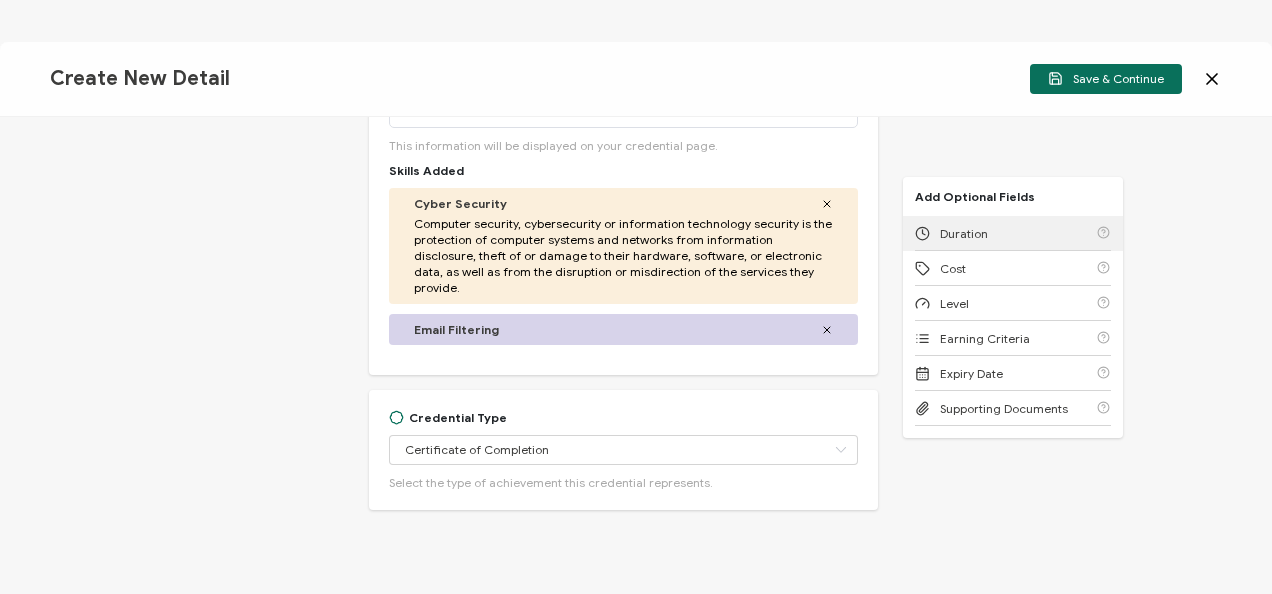 click on "Duration" at bounding box center (964, 233) 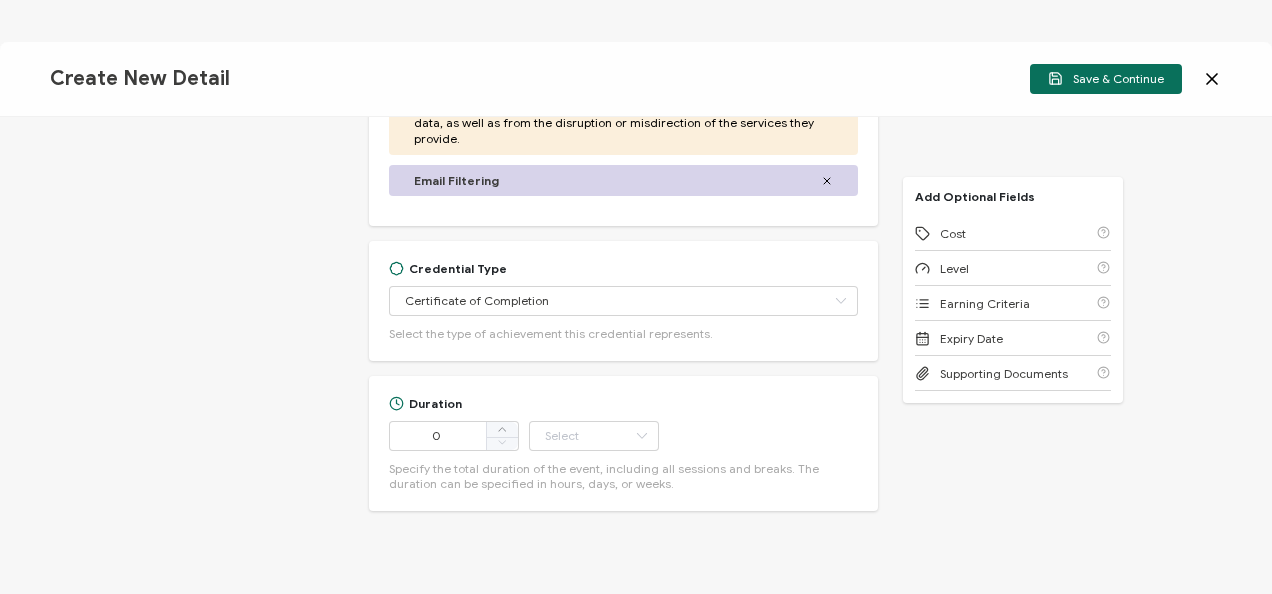 scroll, scrollTop: 710, scrollLeft: 0, axis: vertical 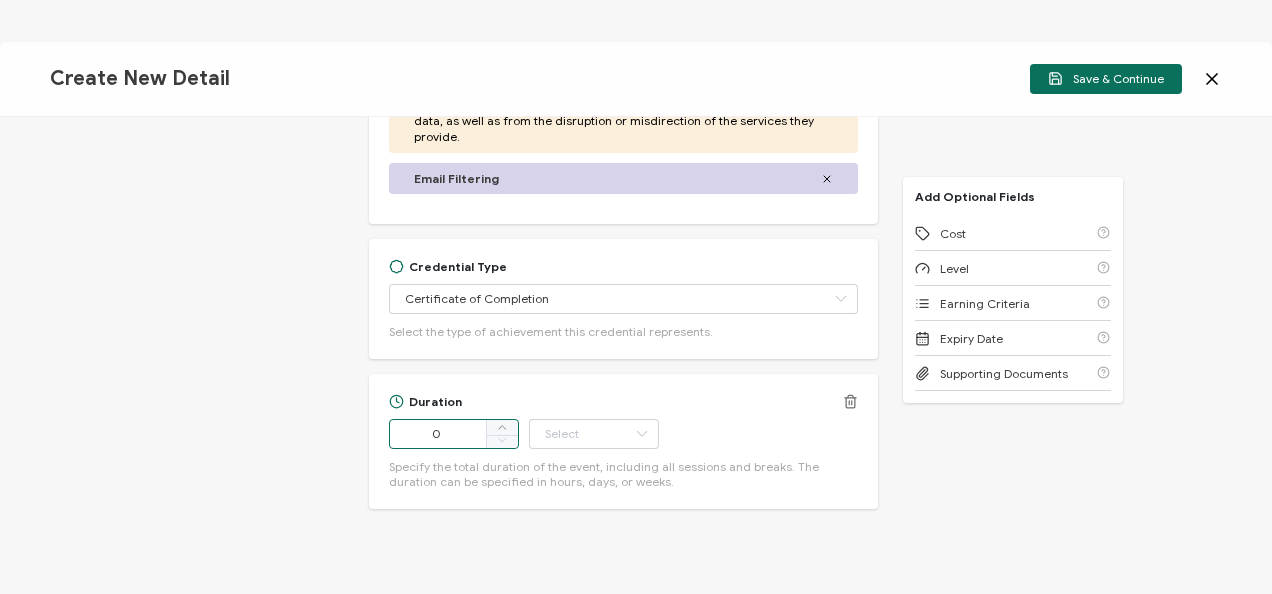 click on "0" at bounding box center (454, 434) 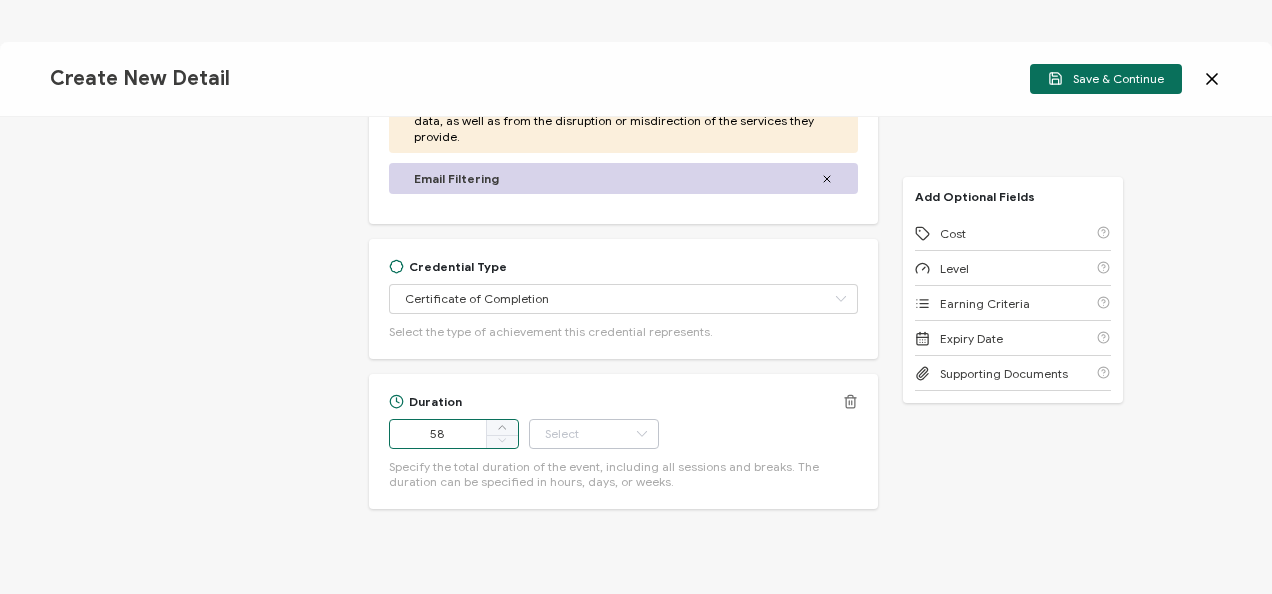 type on "58" 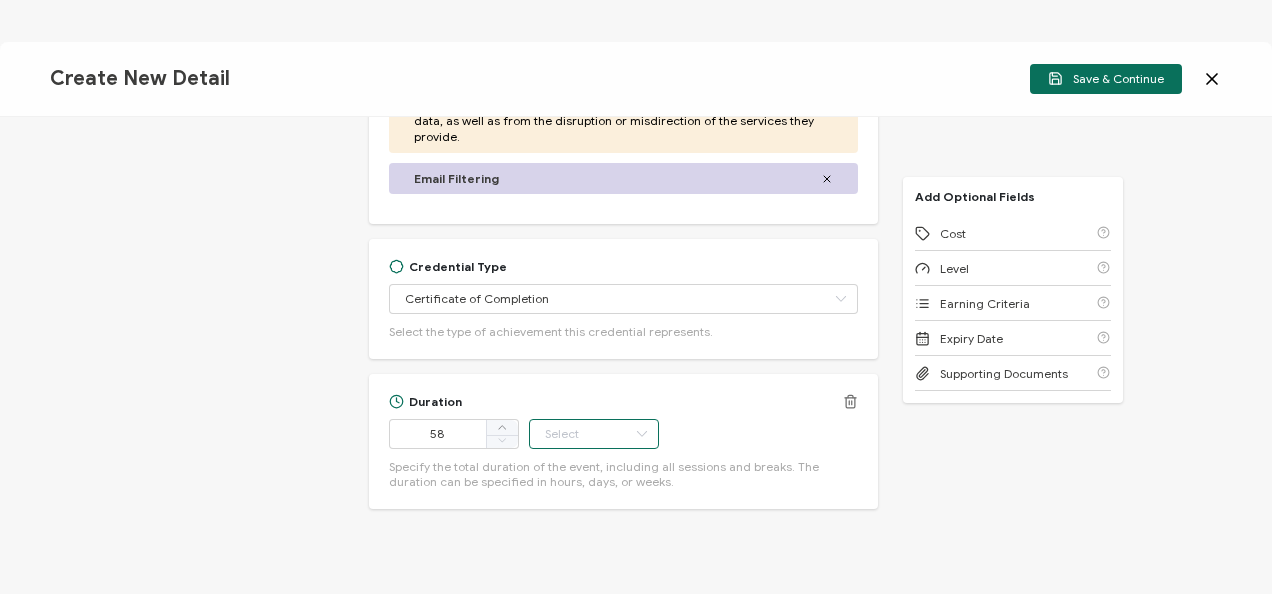 click at bounding box center [594, 434] 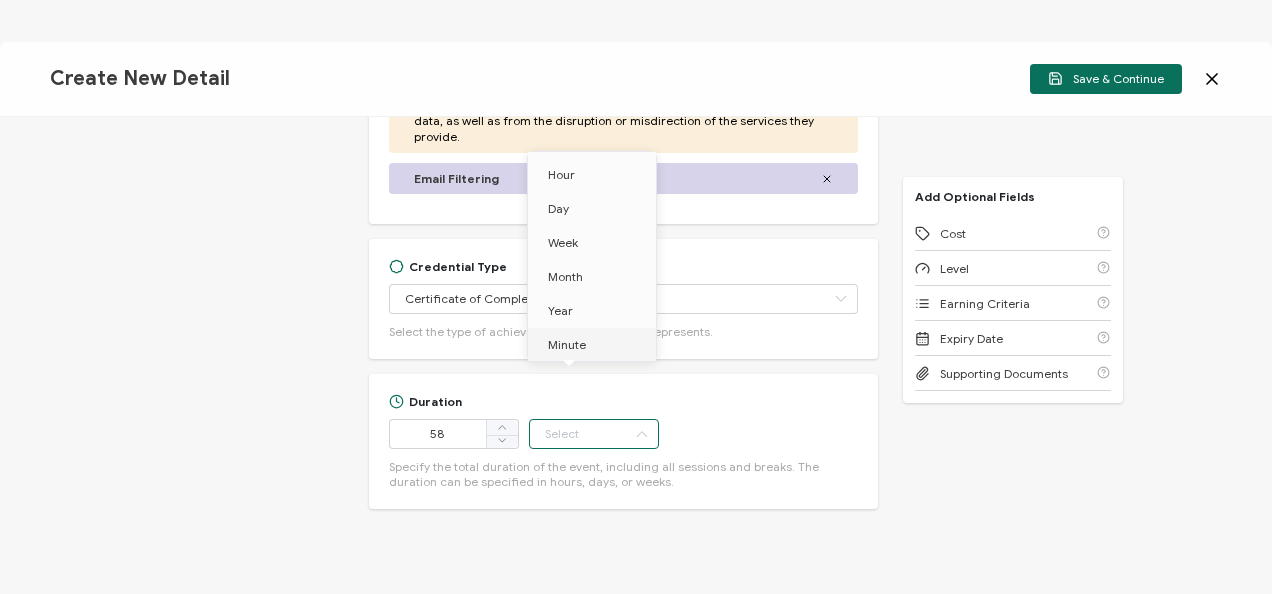click on "Minute" at bounding box center [595, 345] 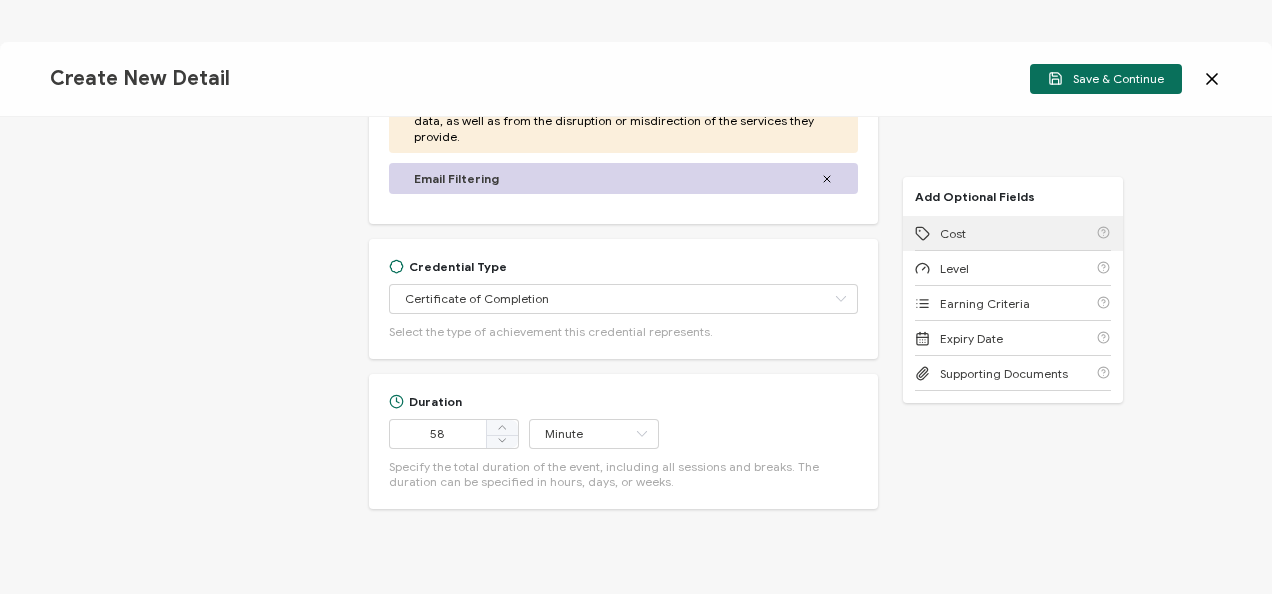 click on "Cost" at bounding box center (1013, 233) 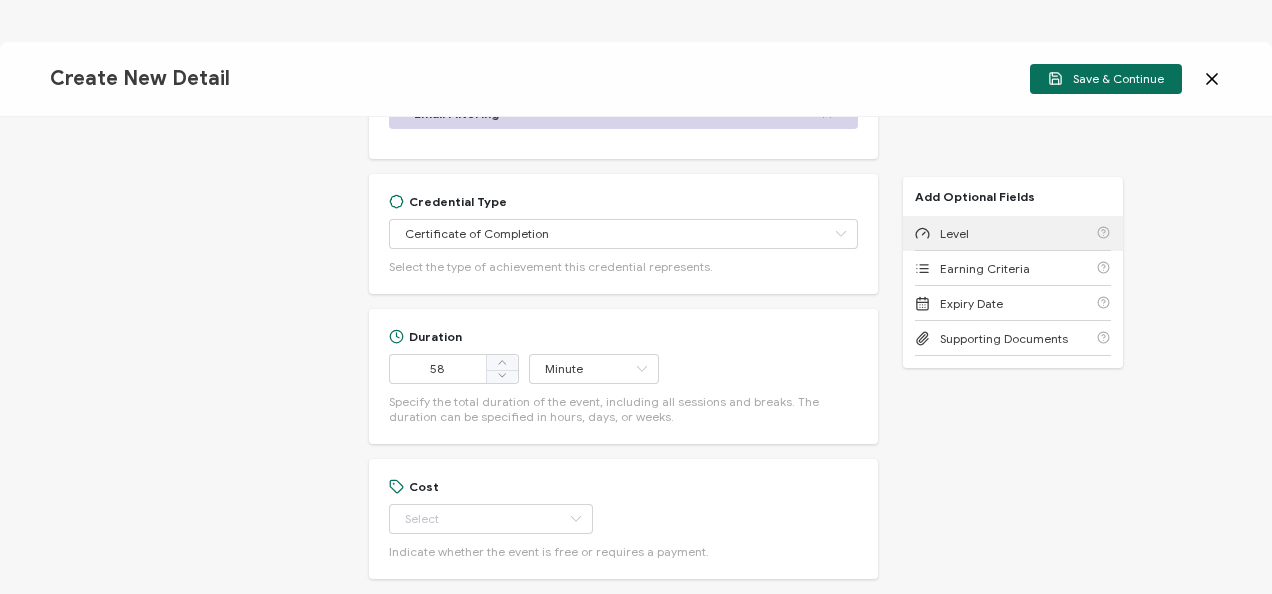 scroll, scrollTop: 844, scrollLeft: 0, axis: vertical 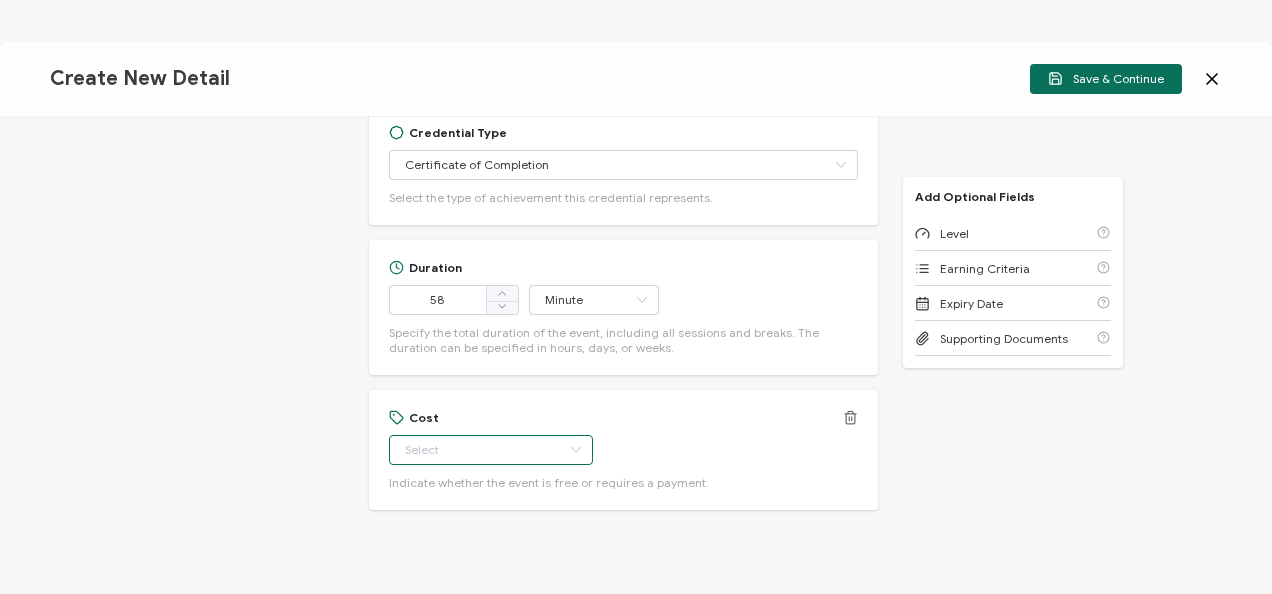 click at bounding box center [491, 450] 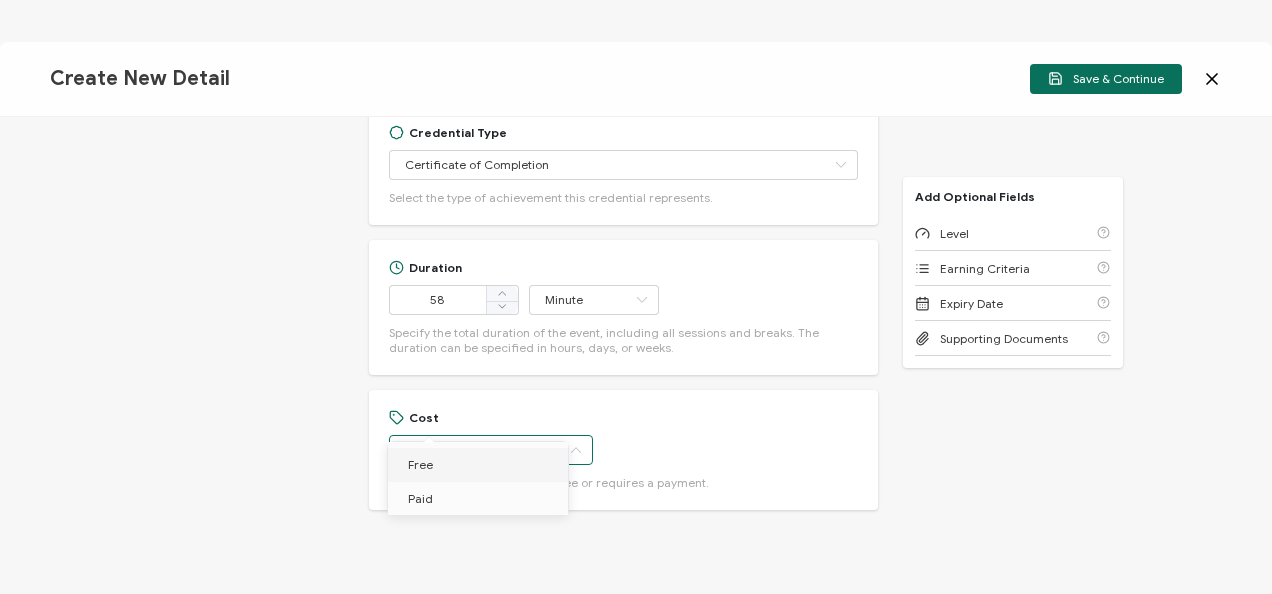 click on "Free" at bounding box center [481, 465] 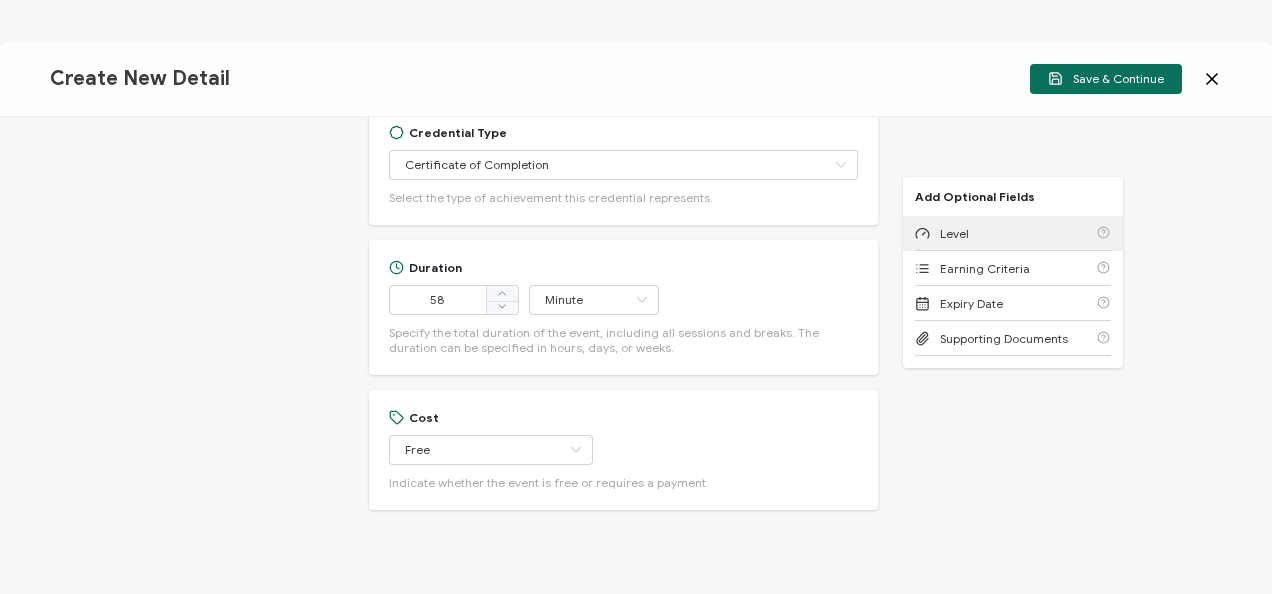 click on "Level" at bounding box center [1013, 233] 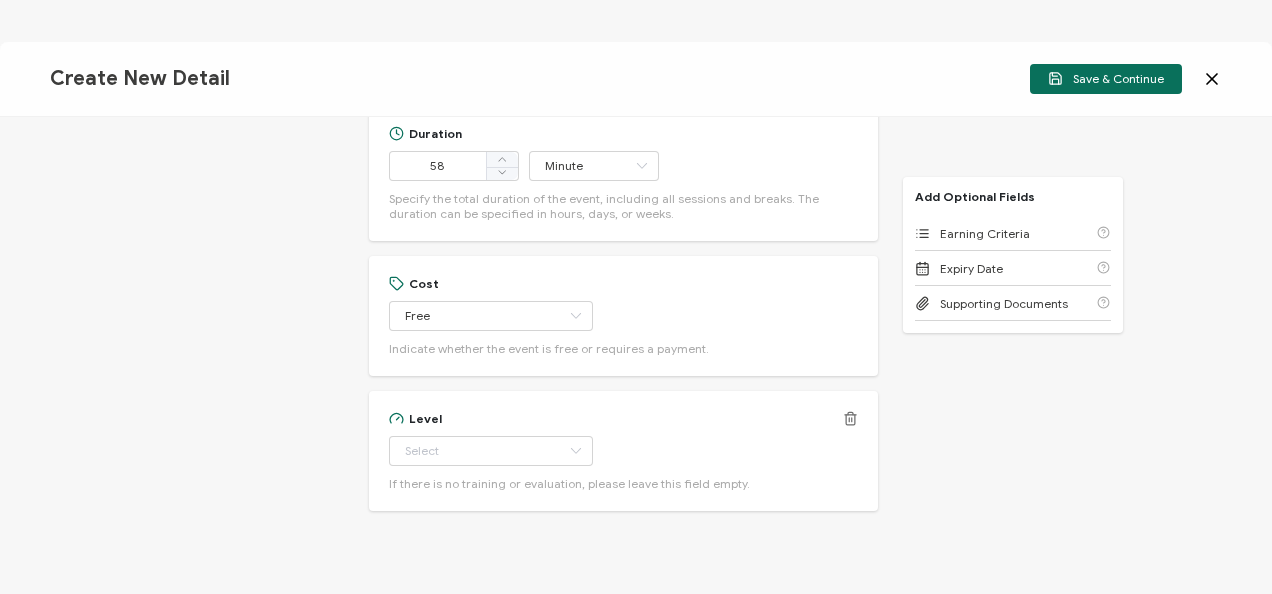 scroll, scrollTop: 980, scrollLeft: 0, axis: vertical 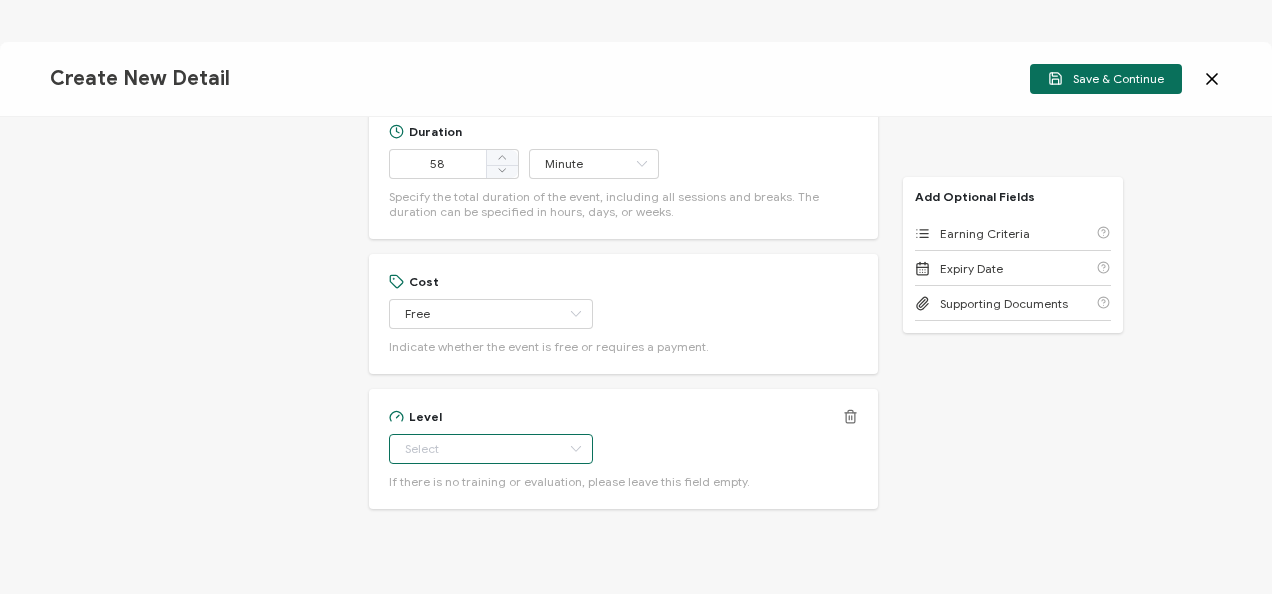 click at bounding box center [491, 449] 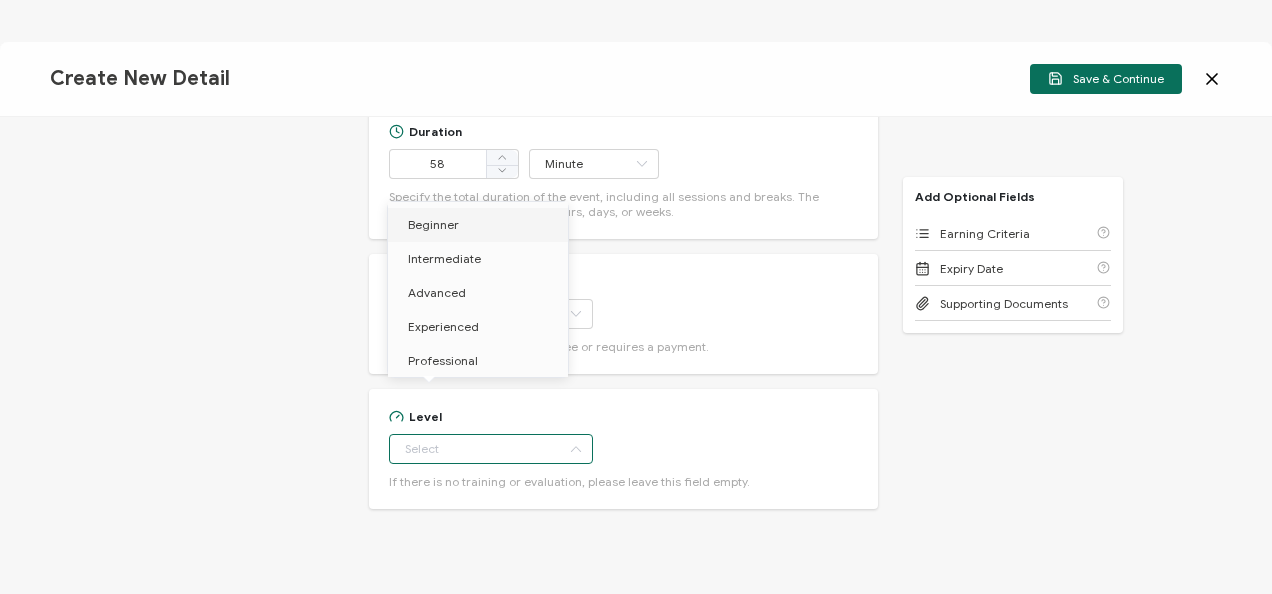 click on "Beginner" at bounding box center (481, 225) 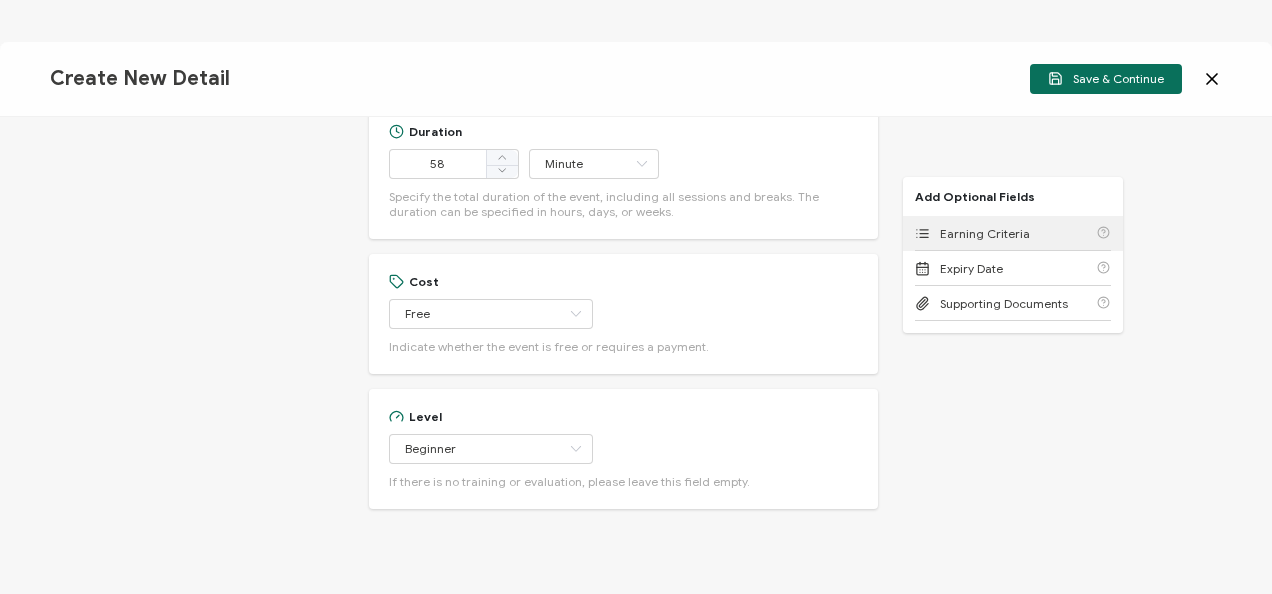 click on "Earning Criteria" at bounding box center (985, 233) 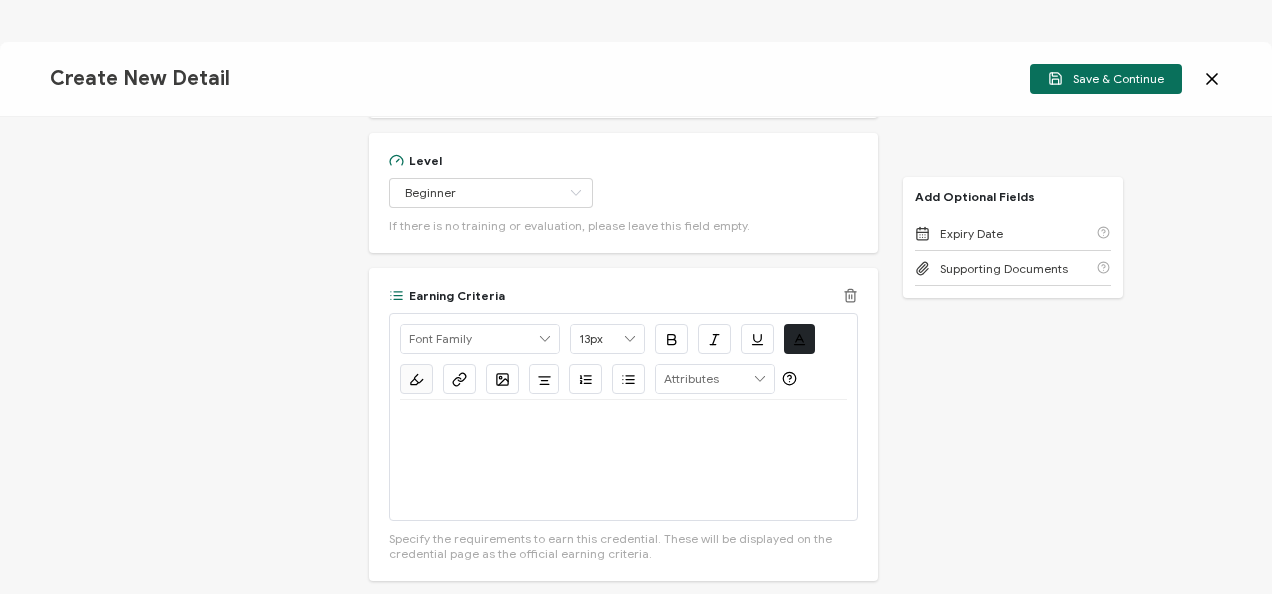 scroll, scrollTop: 1306, scrollLeft: 0, axis: vertical 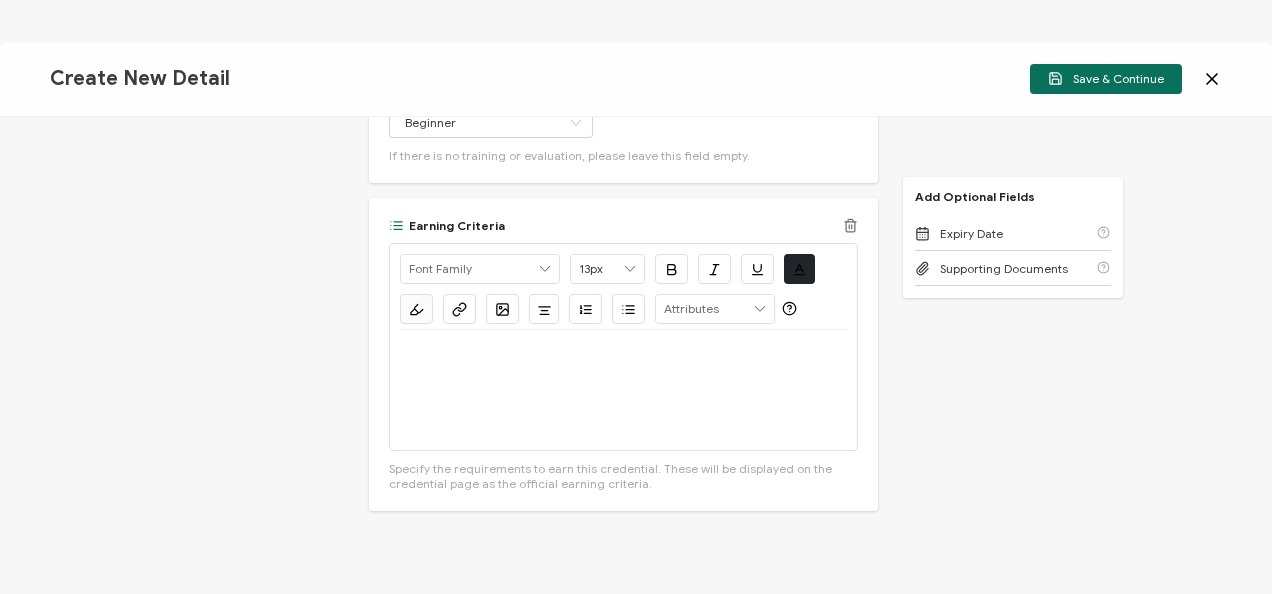 click at bounding box center (623, 390) 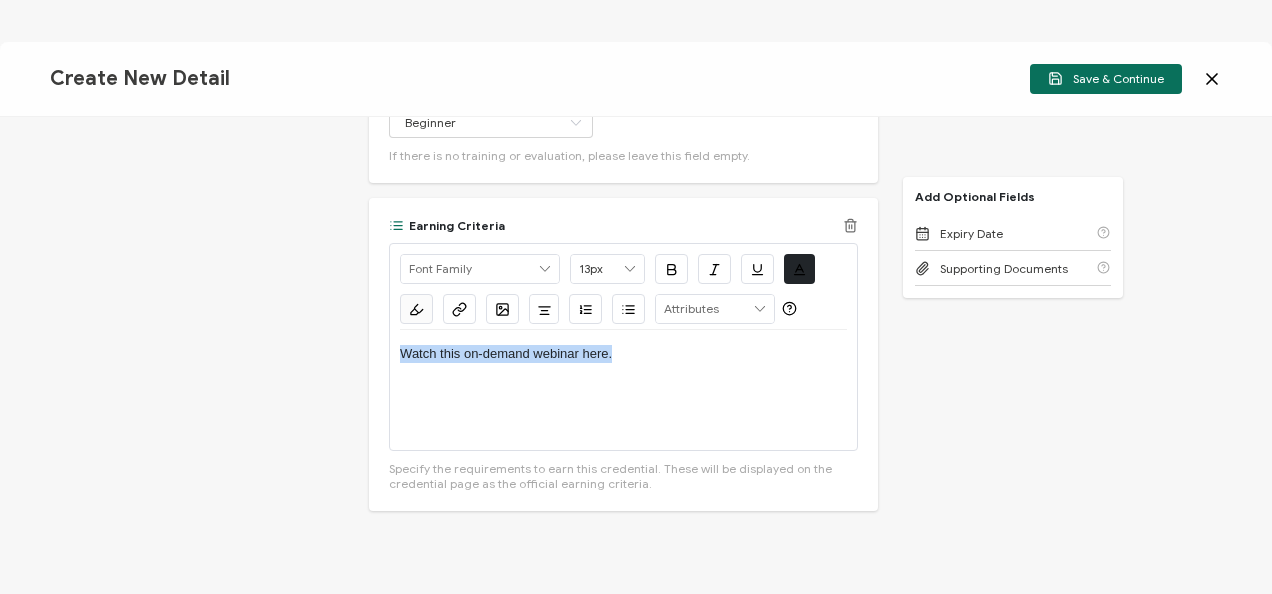 drag, startPoint x: 657, startPoint y: 338, endPoint x: 391, endPoint y: 328, distance: 266.1879 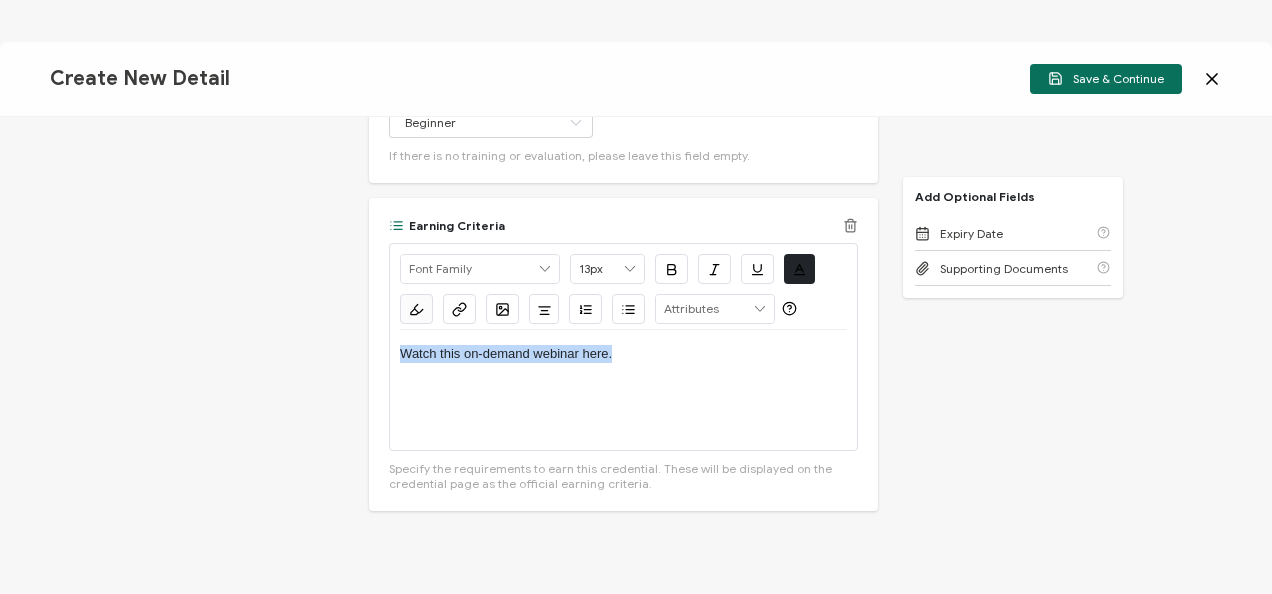 click on "Alright Sans Amita Archivo Black Arial Arimo Blinker Caveat Charm Charmonman Cinzel EB Garamond Farro Fira Sans Gelasio Gilroy Great Vibes Grenze Hanken Grotesk Inconsolata Josefin Sans Kolektif House Kufam Lato Libre Caslon Text Lora Lugrasimo Markazi Text Merienda Merriweather Montserrat Muli Noto Sans Noto Serif Nunito Open Sans Open Sans Condensed Orbitron Oswald Playfair Display Poppins PT Sans PT Sans Narrow PT Serif Quicksand Raleway Red Hat Display Roboto Roboto Condensed Roboto Slab Rubik Slabo 27px Source Sans Pro Spartan Tajawal Titillium Web Ubuntu UnifrakturCook UnifrakturMaguntia Work Sans   13px 11px 12px 13px 14px 15px 16px 17px 18px 19px 20px 21px 22px 23px 24px 25px 26px 27px 28px 29px 30px 31px 32px 33px 34px 35px 36px 37px 38px 39px 40px 41px 42px 43px 44px 45px 46px 47px 48px 49px 50px 51px 52px 53px 54px 55px 56px 57px 58px 59px 60px 61px 62px 63px 64px 65px 66px 67px 68px 69px 70px 71px 72px           #212529
Clear
OK
#FBFBFB
Clear" at bounding box center (623, -831) 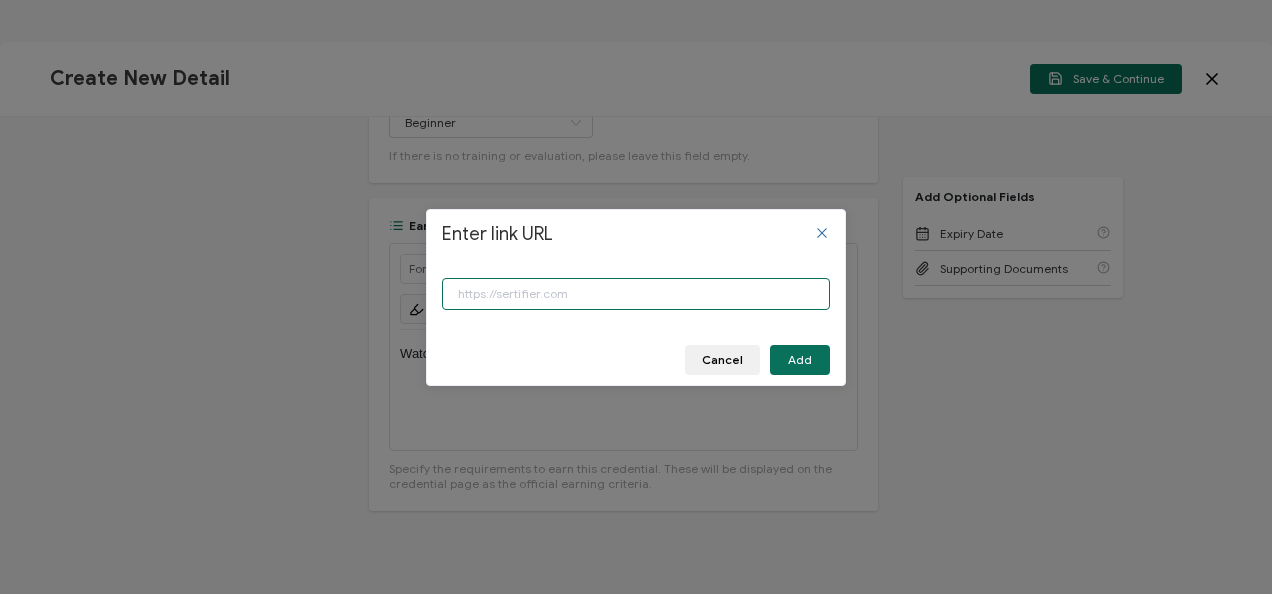 click at bounding box center [636, 294] 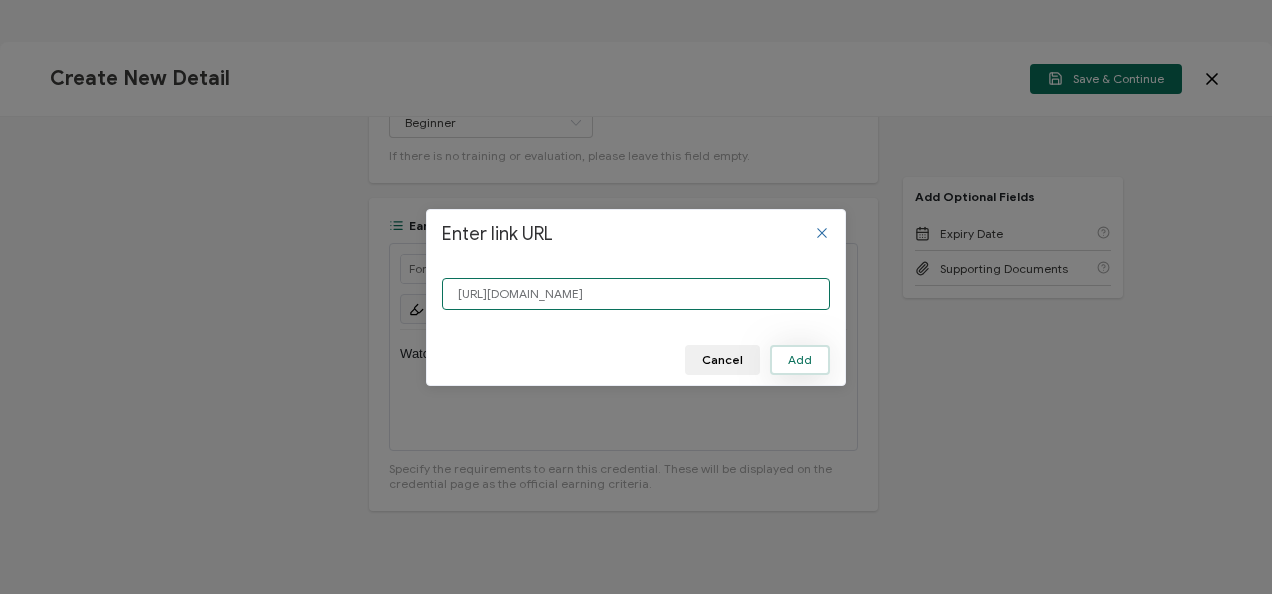 type on "https://www.carahsoft.com/learn/event/69690" 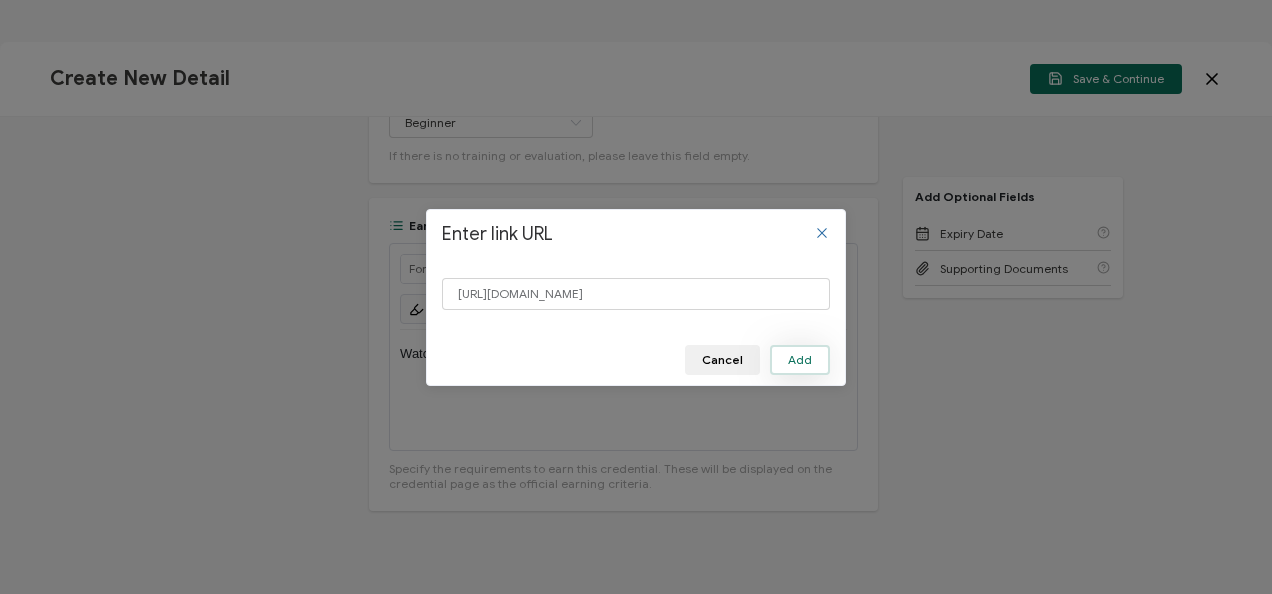 click on "Add" at bounding box center [800, 360] 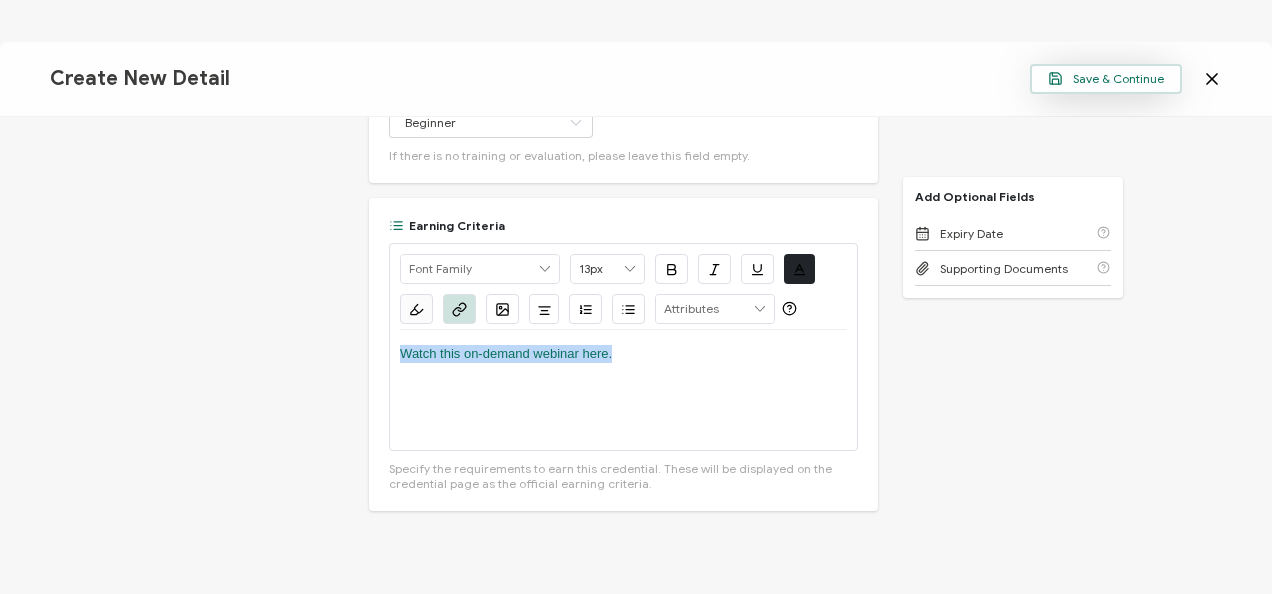 click on "Save & Continue" at bounding box center (1106, 78) 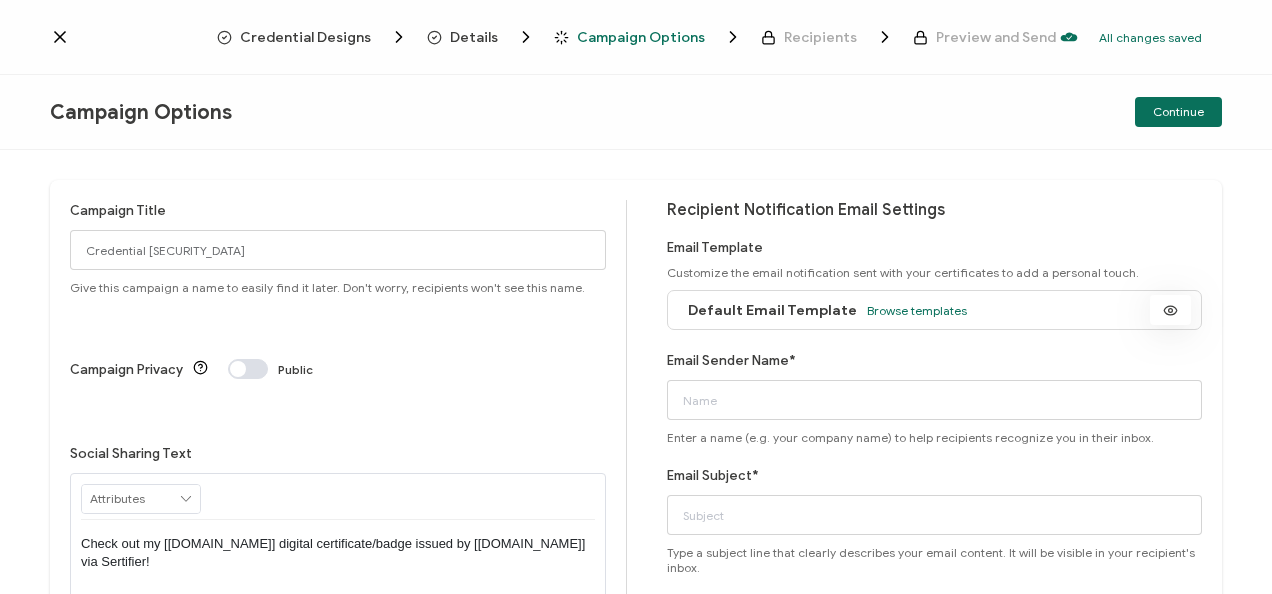 click at bounding box center (1170, 310) 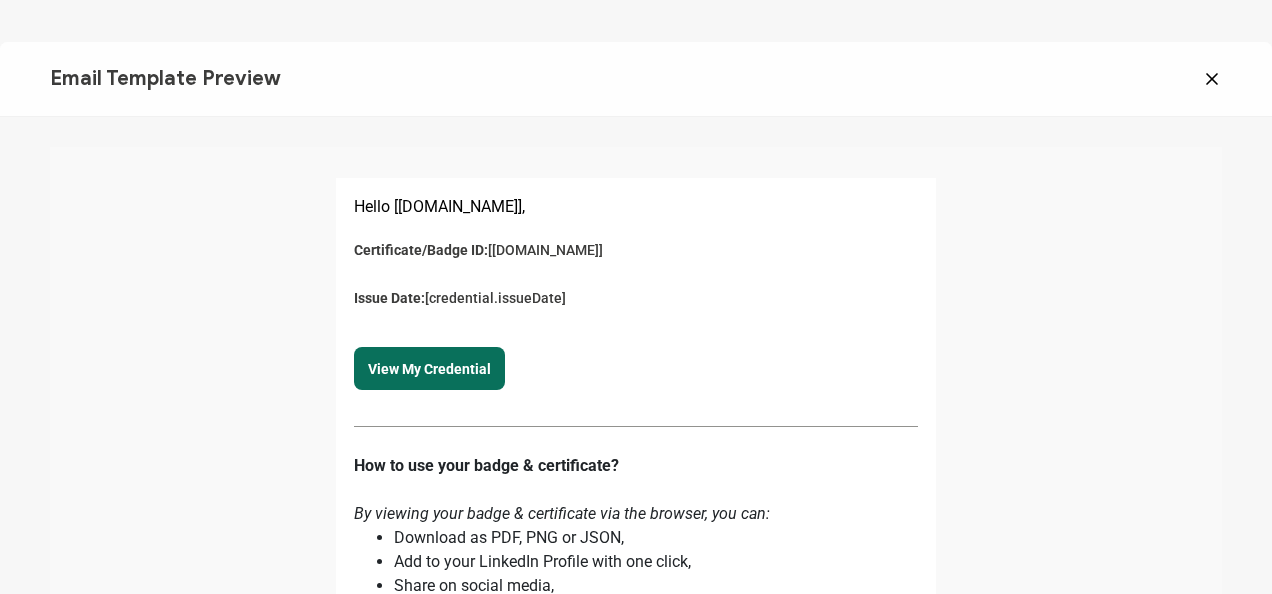 click 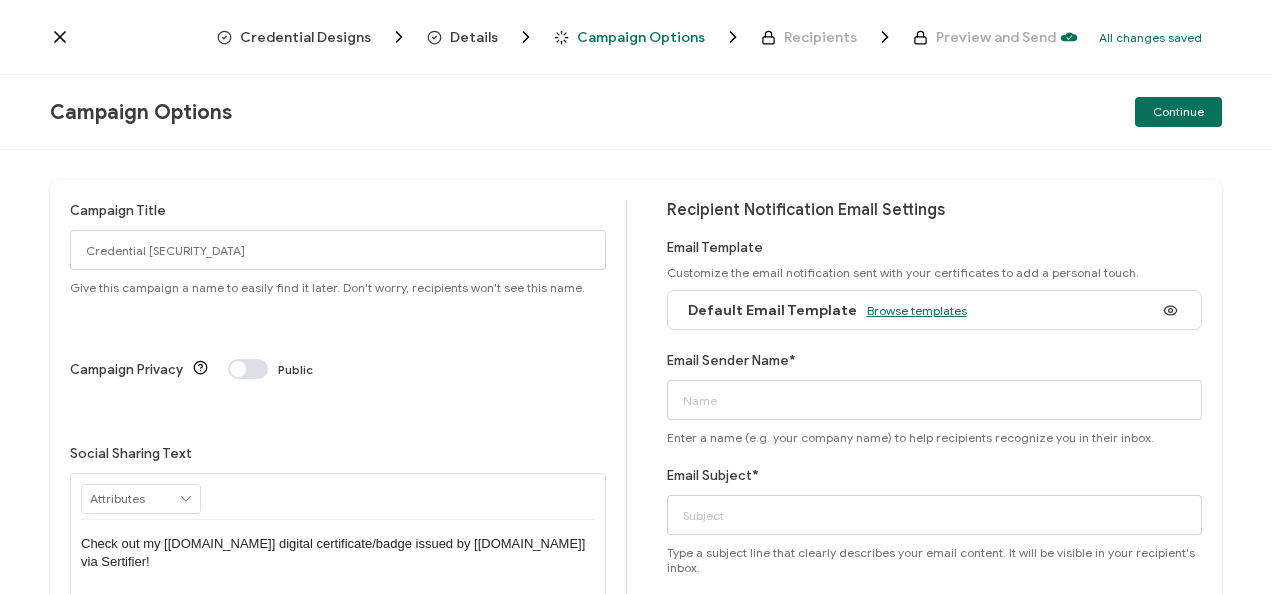 click on "Browse templates" at bounding box center [917, 310] 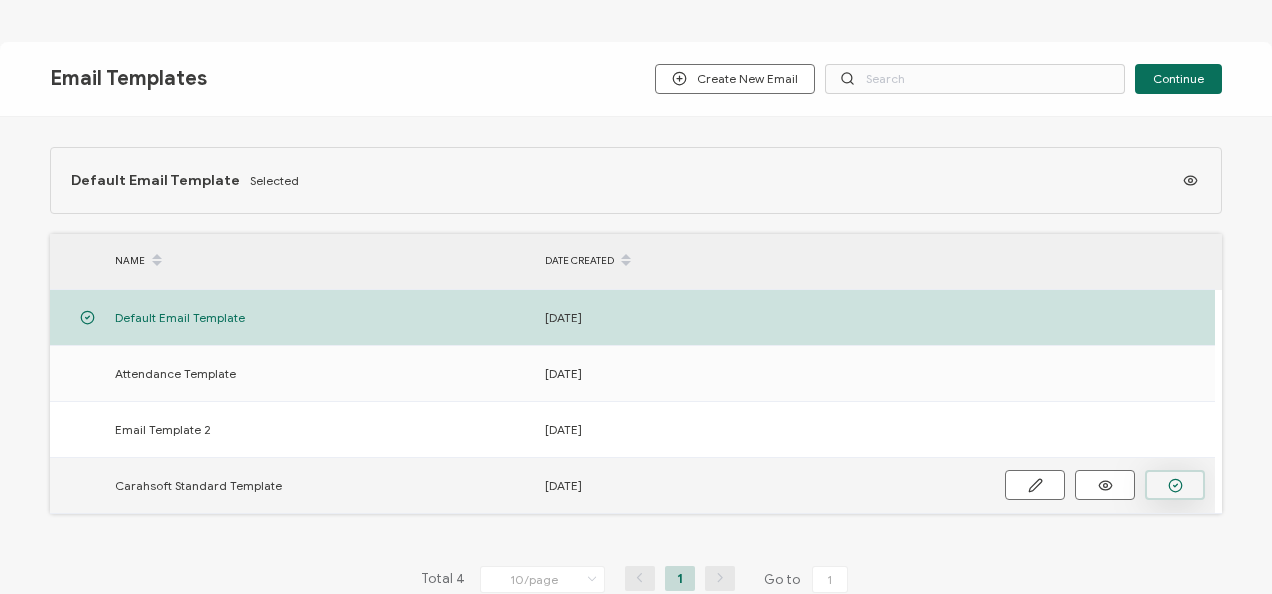 click 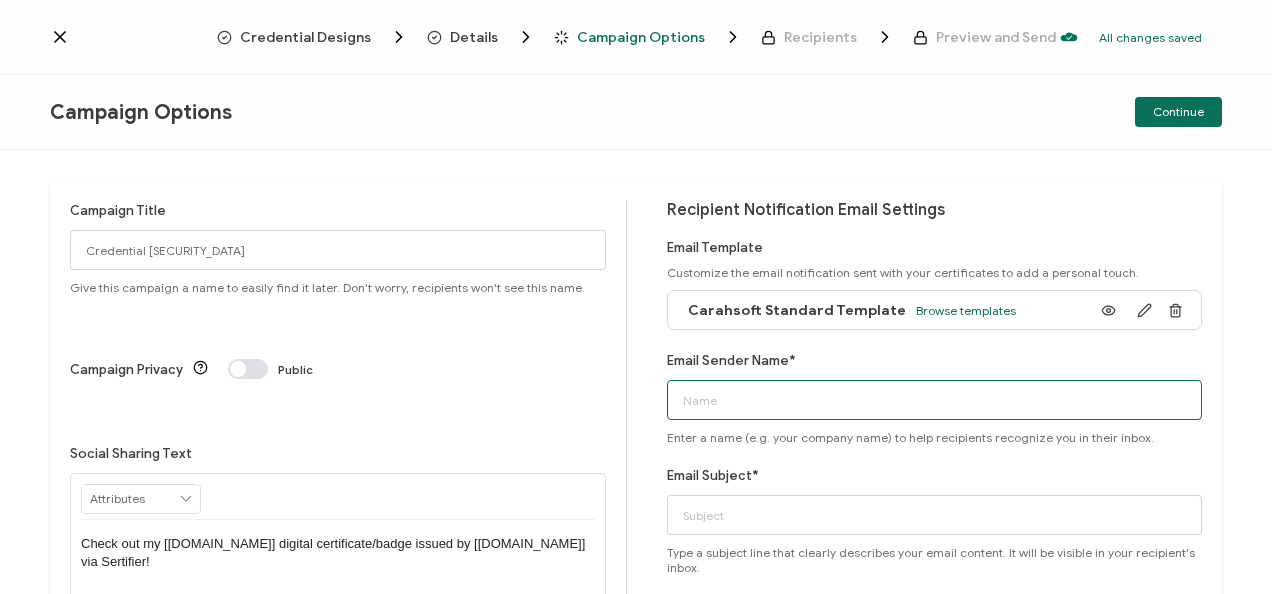 click on "Email Sender Name*" at bounding box center [935, 400] 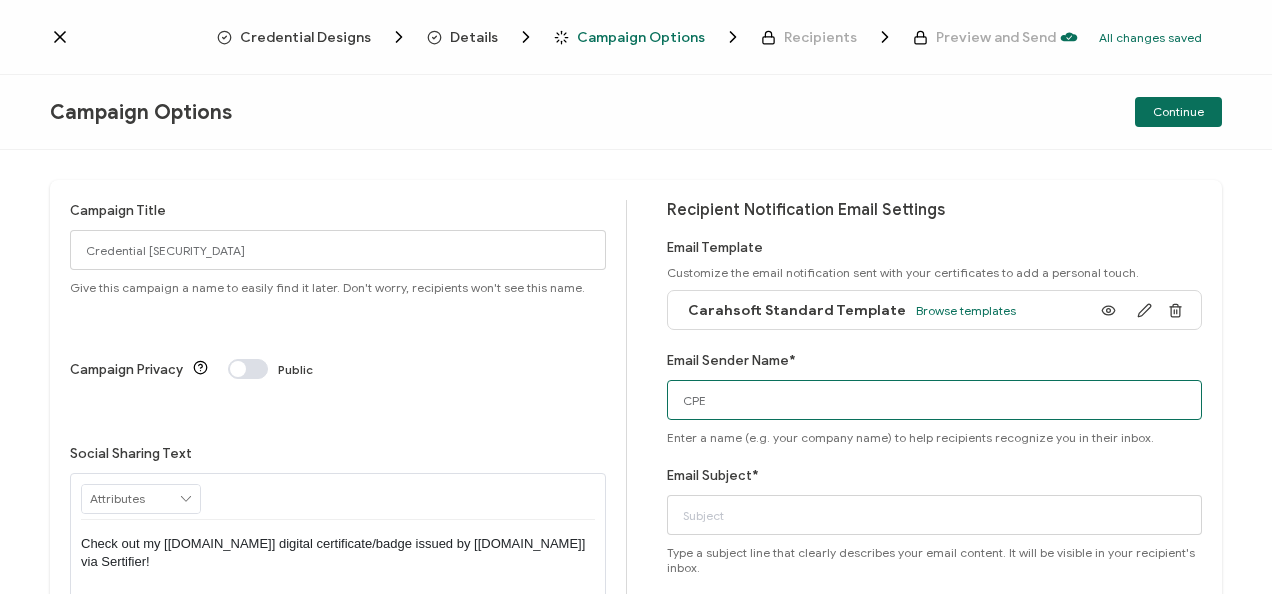 type on "CPE" 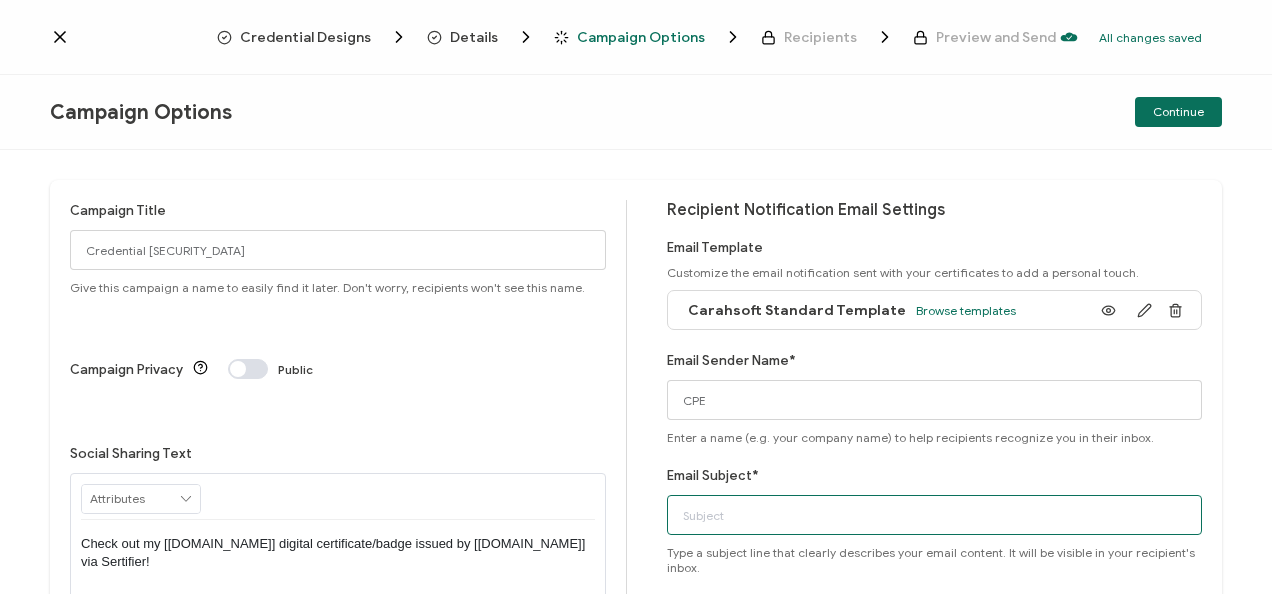 click on "Email Subject*" at bounding box center (935, 515) 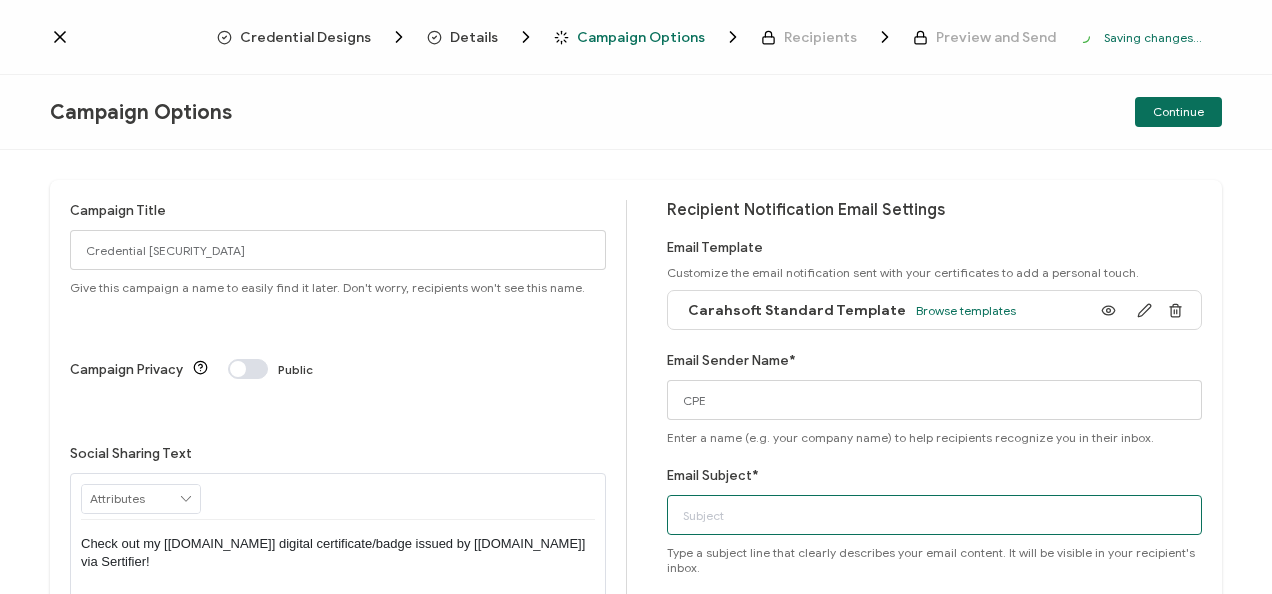 paste on "6-24-25_69690_Fortra Webinar" 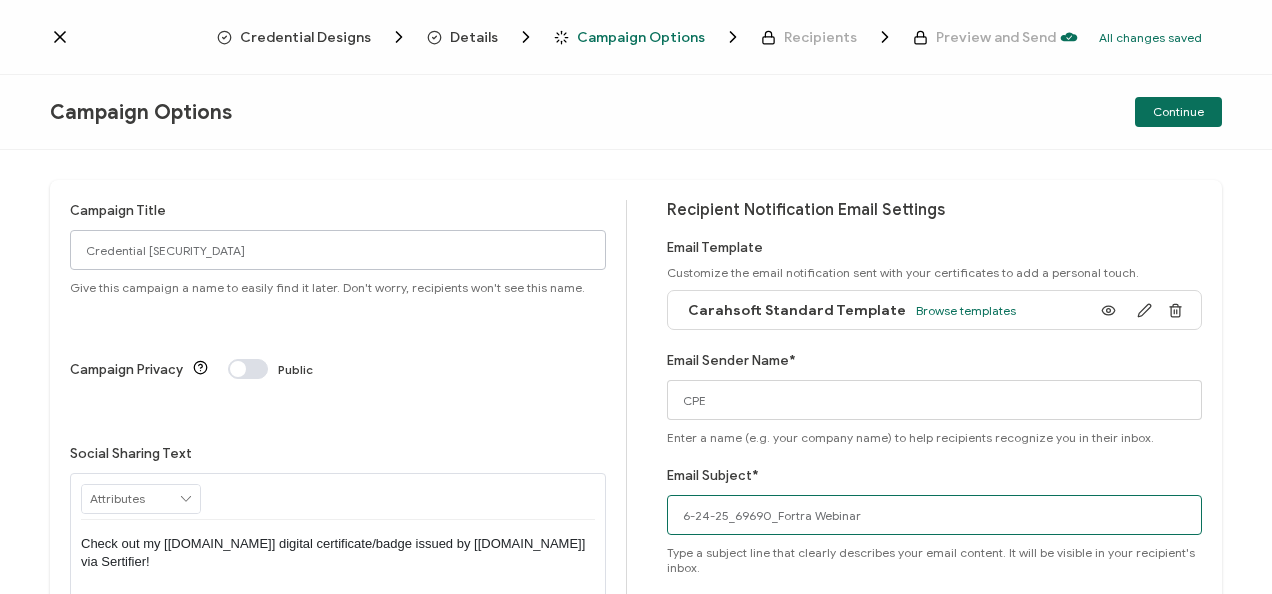 type on "6-24-25_69690_Fortra Webinar" 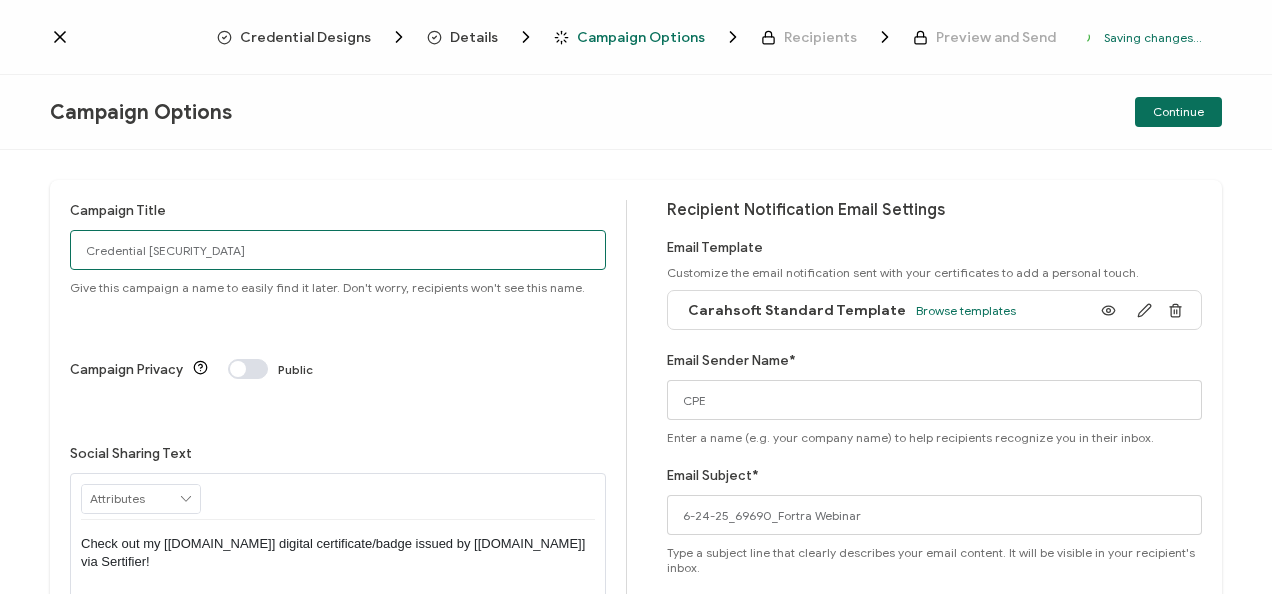drag, startPoint x: 223, startPoint y: 258, endPoint x: 74, endPoint y: 248, distance: 149.33519 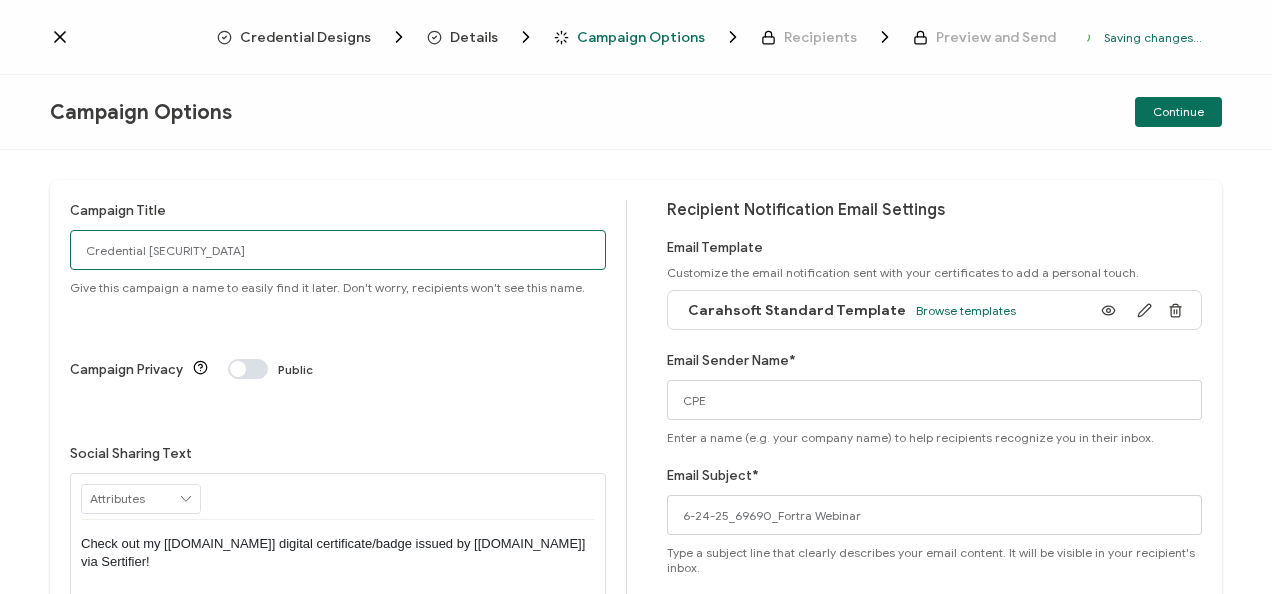 click on "Credential 1399" at bounding box center (338, 250) 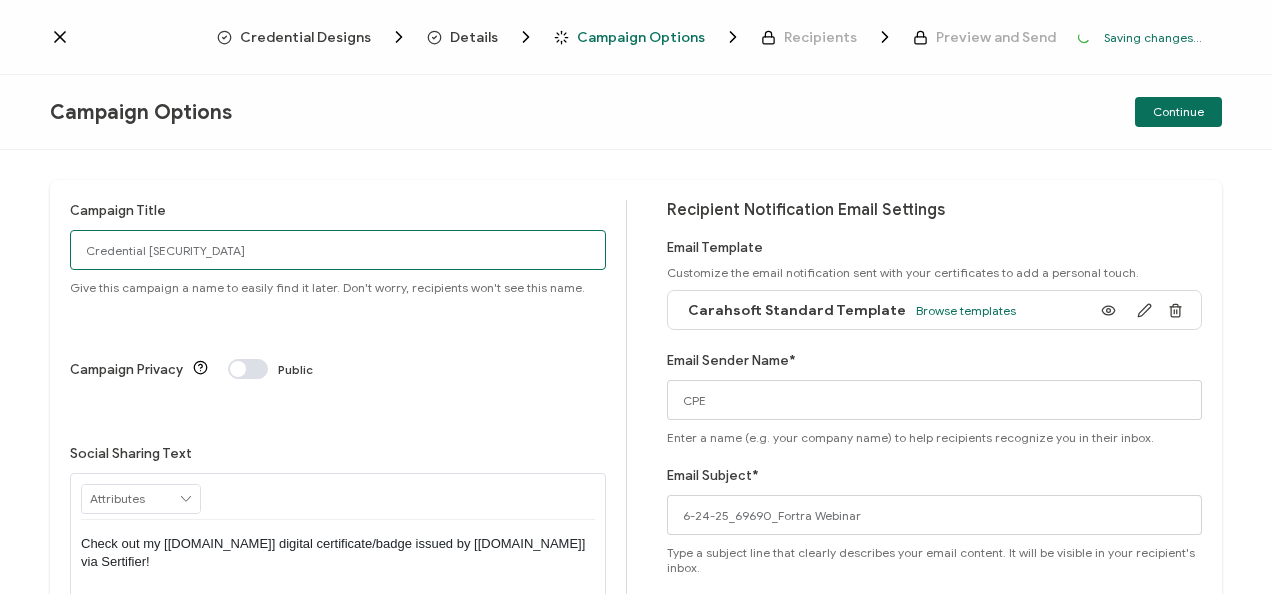 paste on "6-24-25_69690_Fortra Webinar" 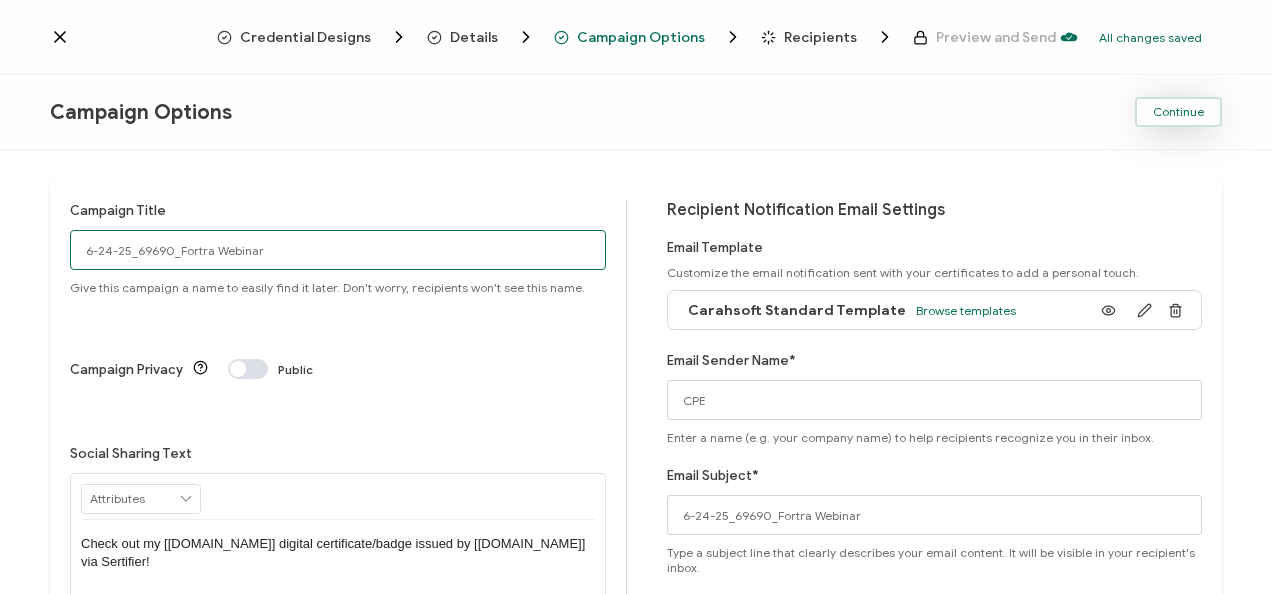 type on "6-24-25_69690_Fortra Webinar" 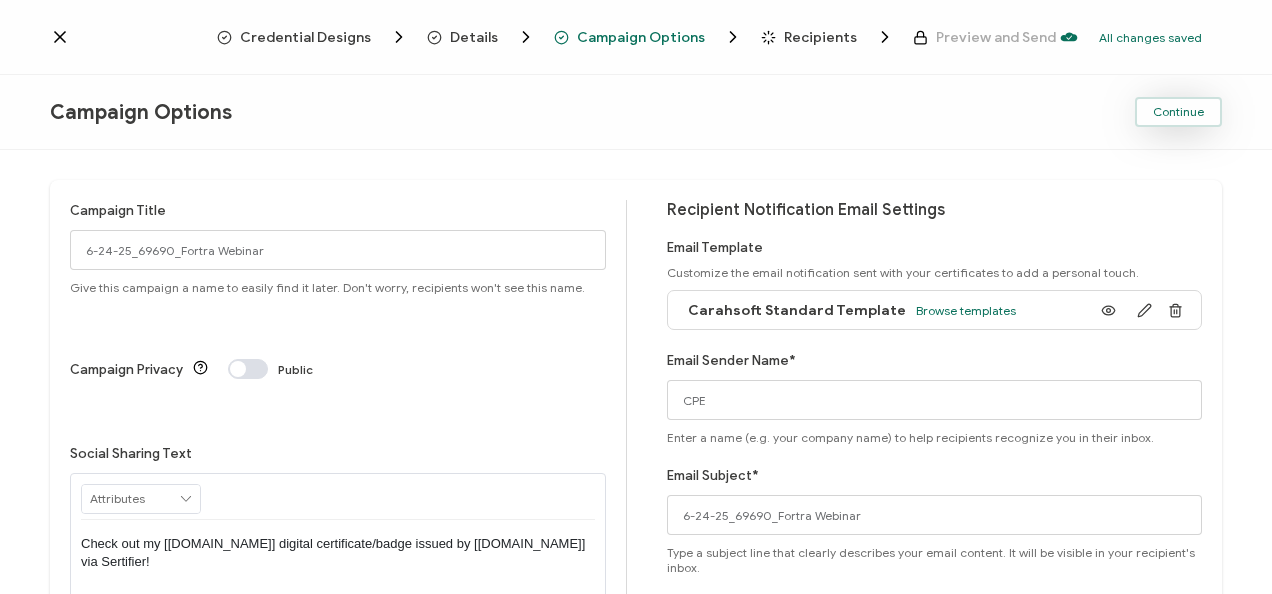 click on "Continue" at bounding box center [1178, 112] 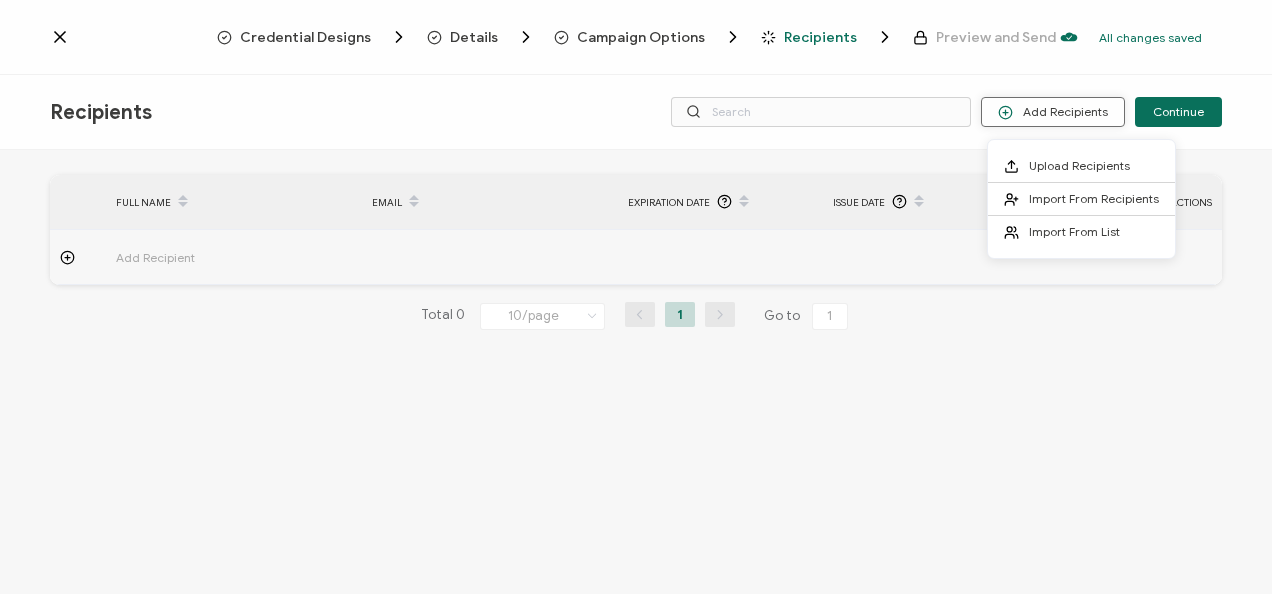 click on "Add Recipients" at bounding box center [1053, 112] 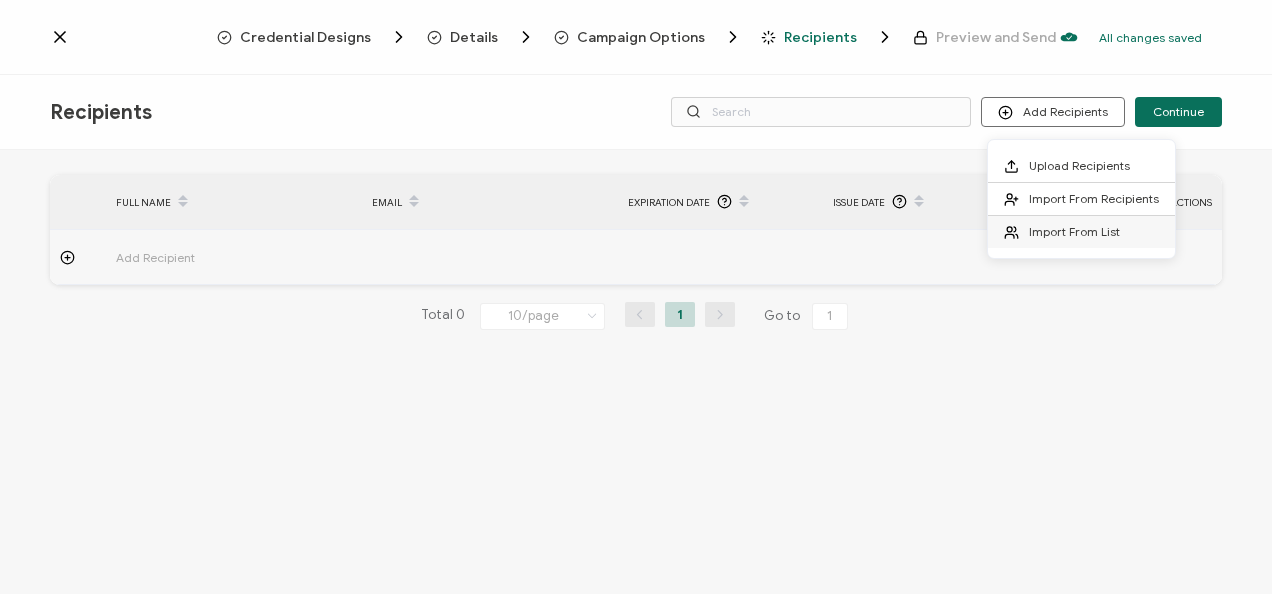 click on "Import From List" at bounding box center (1081, 232) 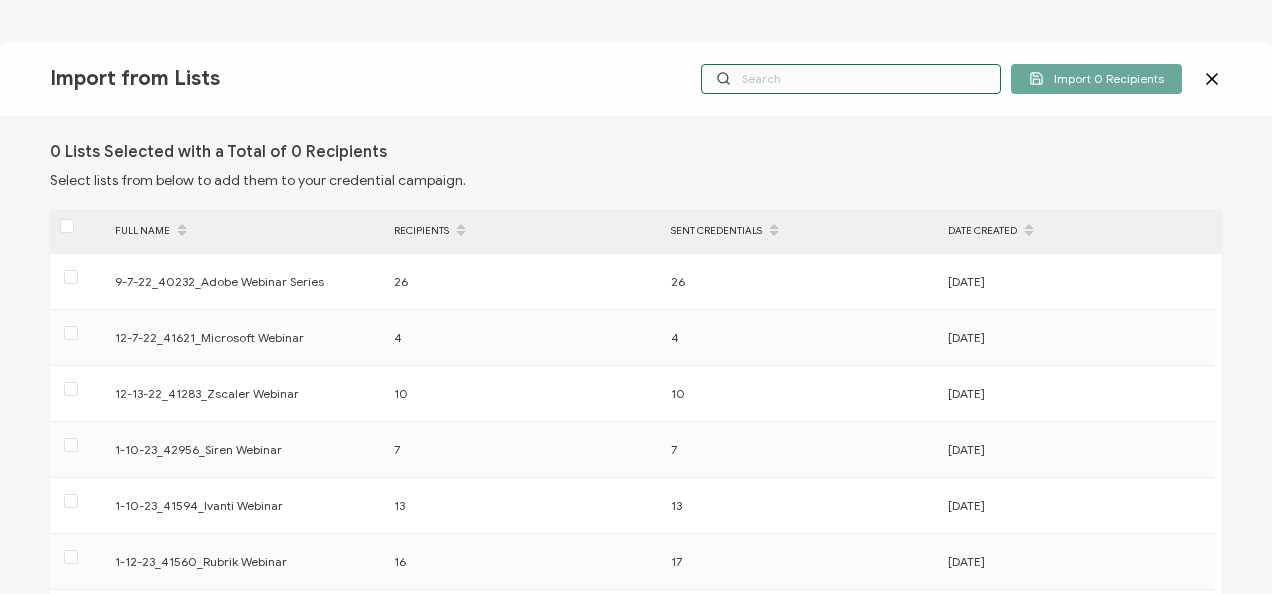 click at bounding box center (851, 79) 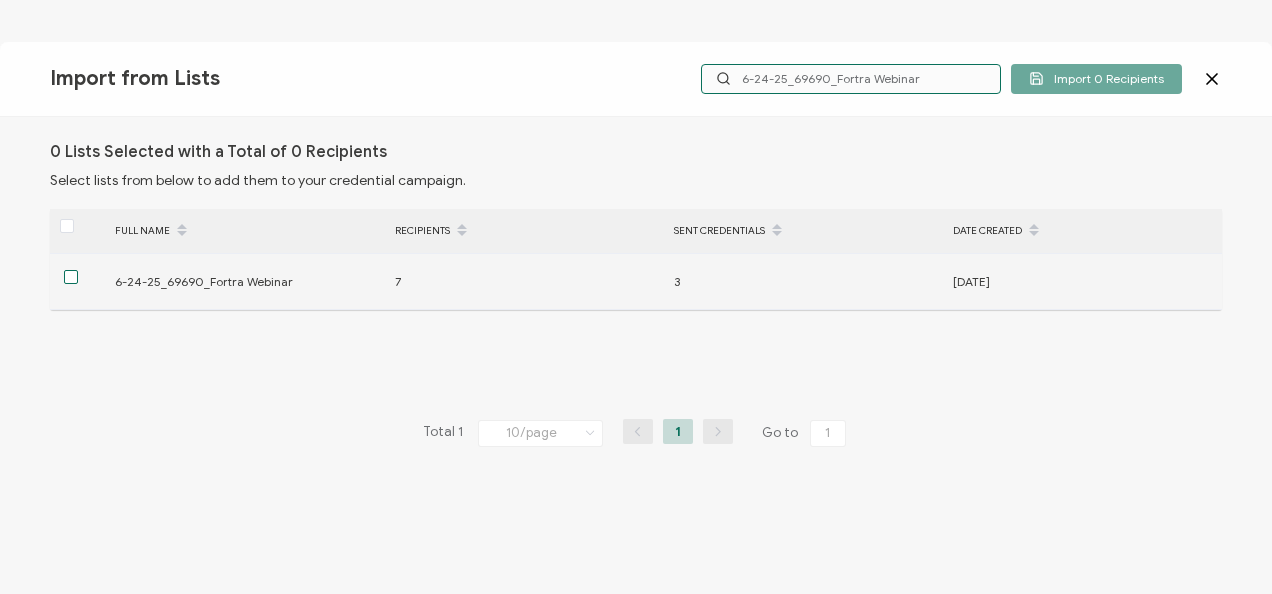 type on "6-24-25_69690_Fortra Webinar" 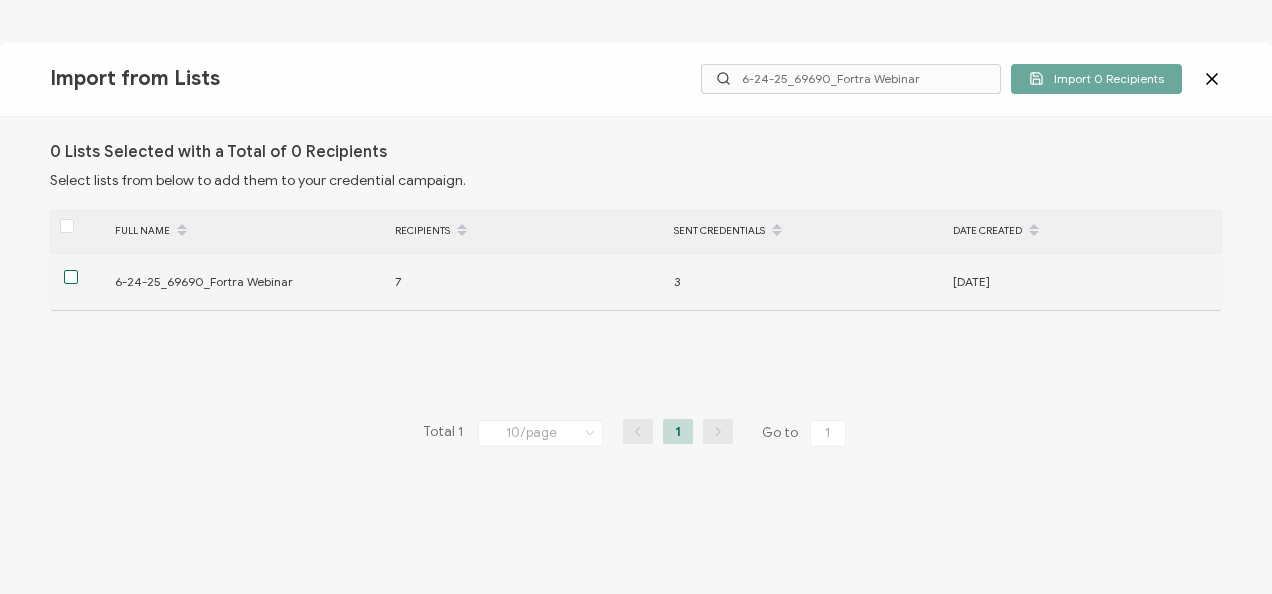 click at bounding box center (71, 277) 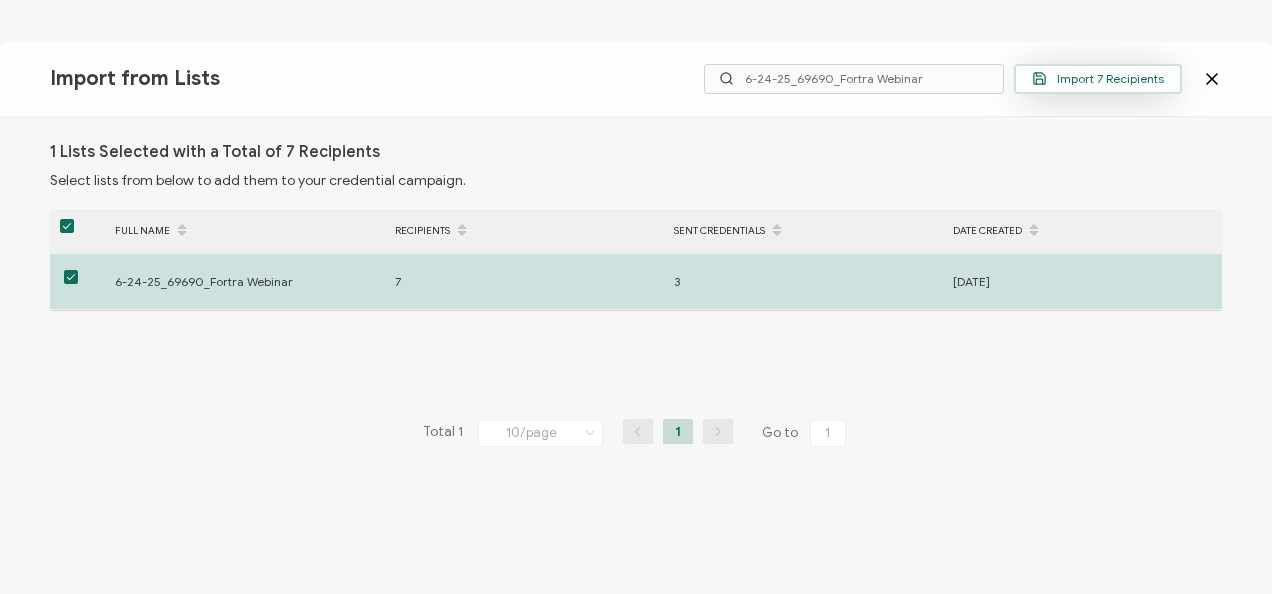 click on "Import 7 Recipients" at bounding box center (1098, 79) 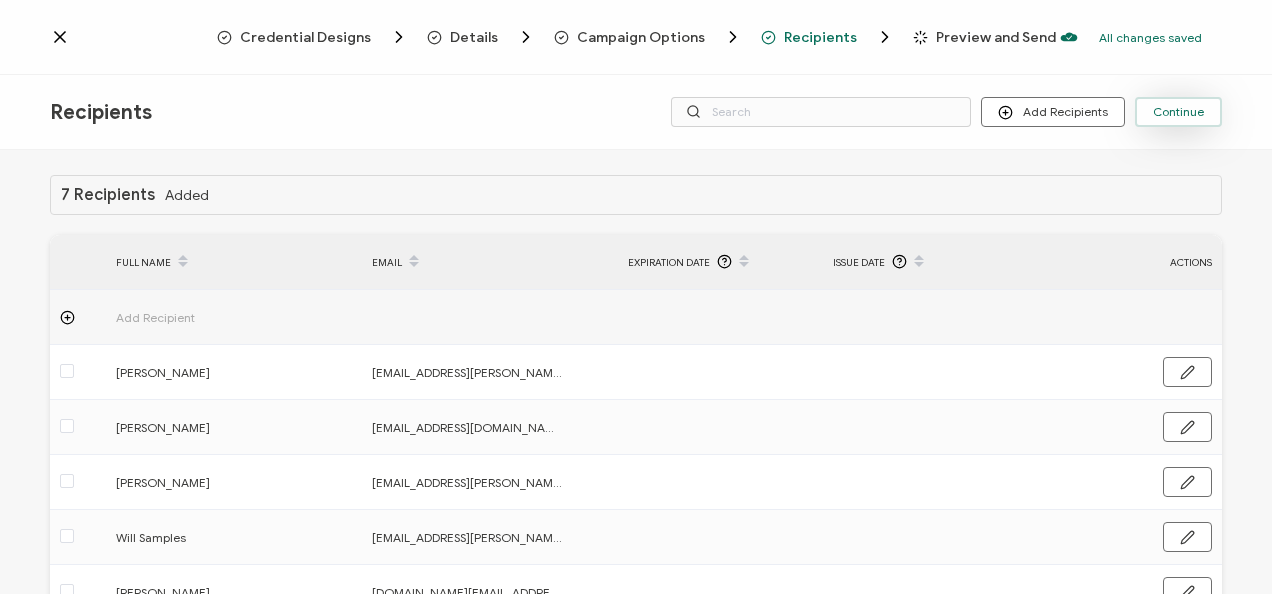 click on "Continue" at bounding box center [1178, 112] 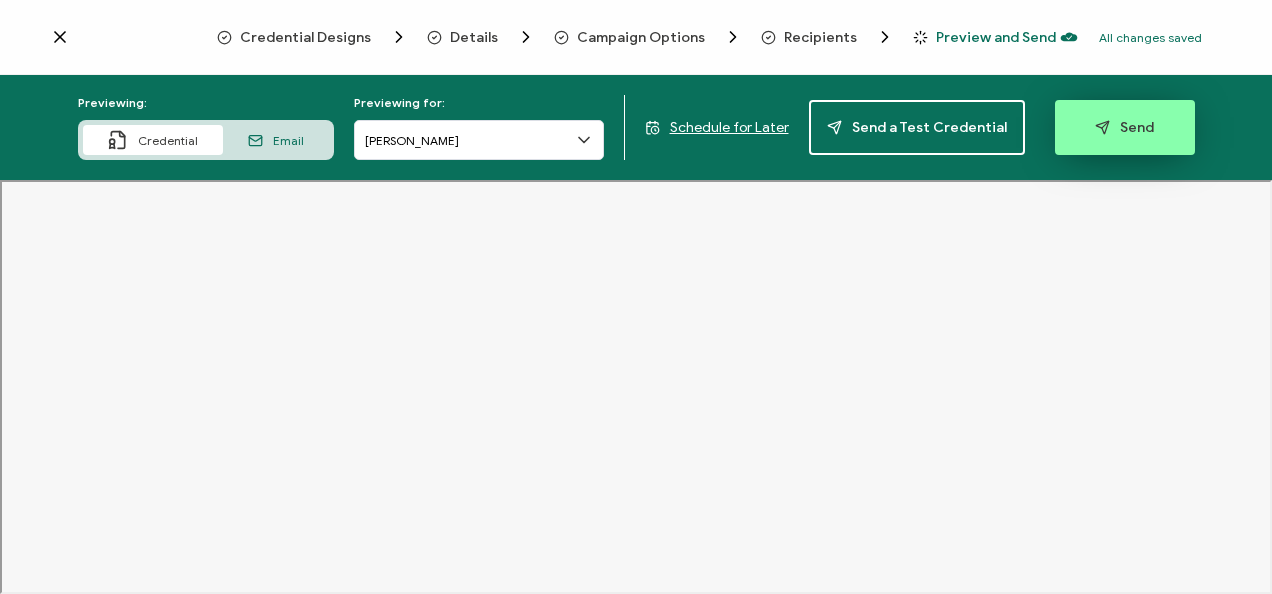 click on "Send" at bounding box center (1124, 127) 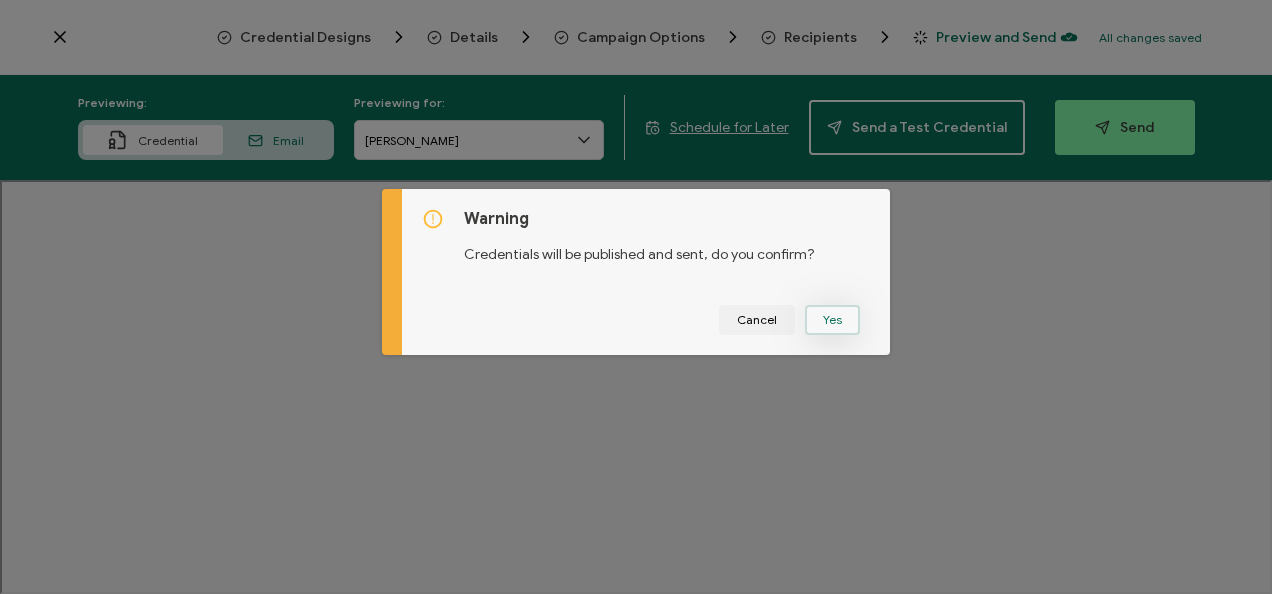 click on "Yes" at bounding box center [832, 320] 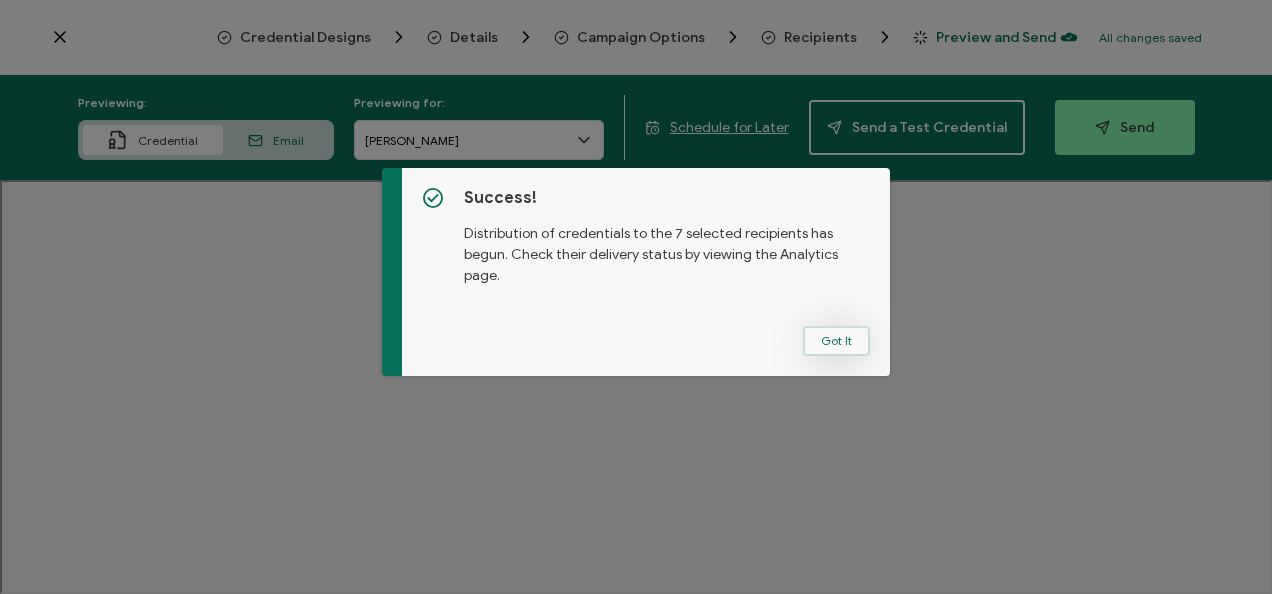 click on "Got It" at bounding box center (836, 341) 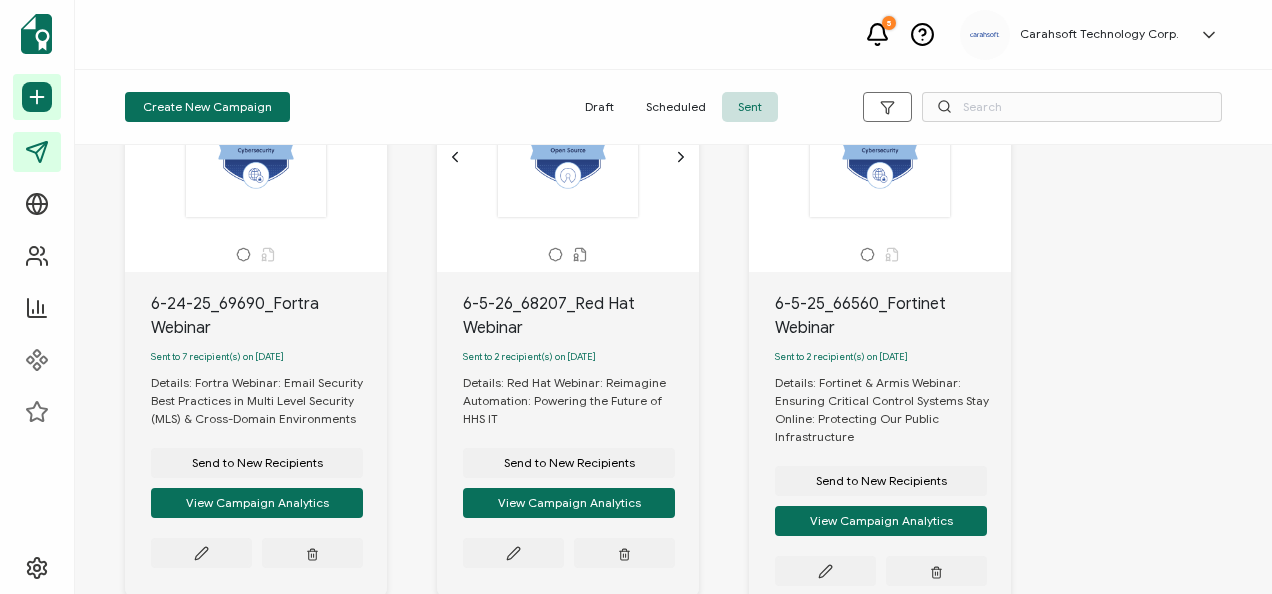 scroll, scrollTop: 143, scrollLeft: 0, axis: vertical 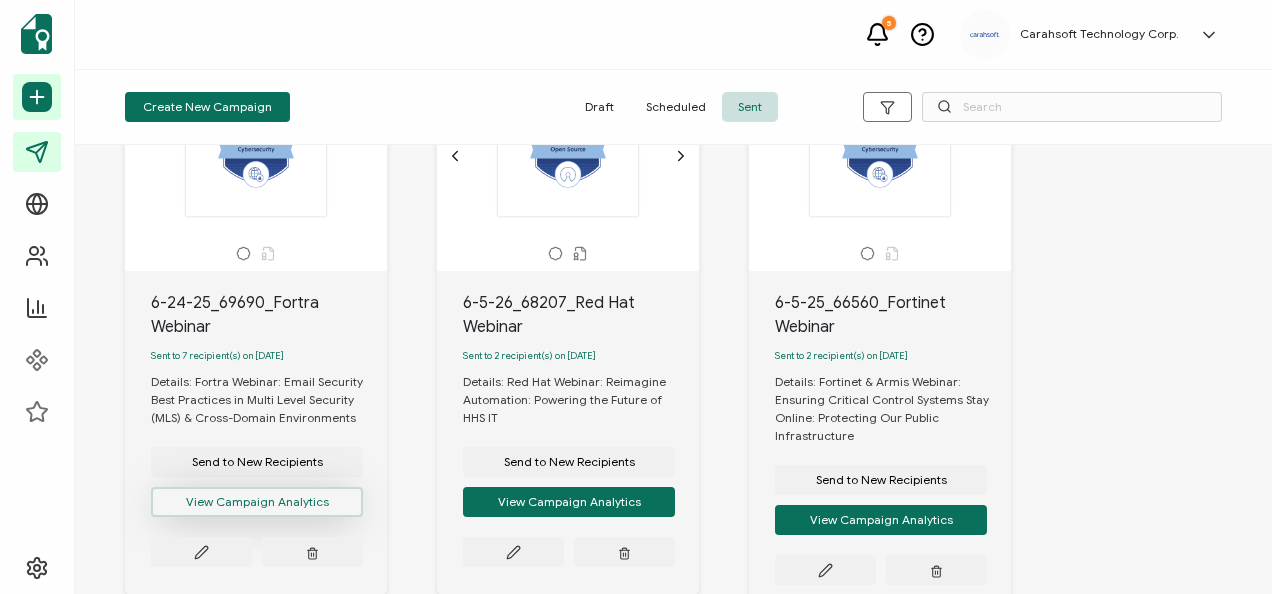 click on "View Campaign Analytics" at bounding box center [257, 502] 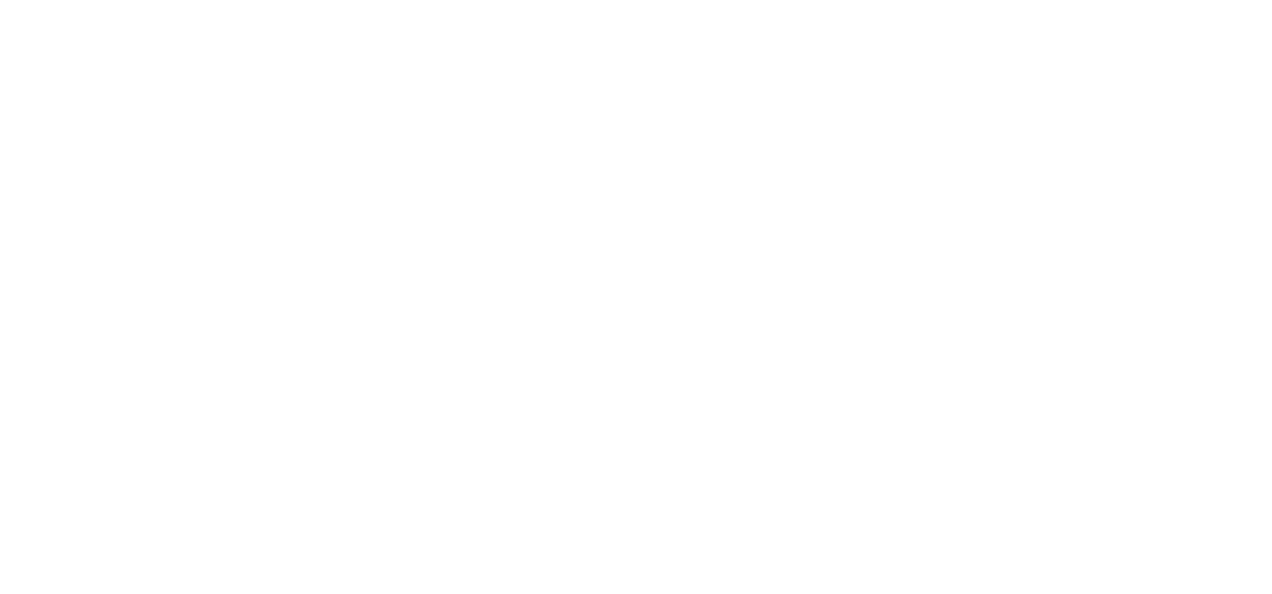 scroll, scrollTop: 0, scrollLeft: 0, axis: both 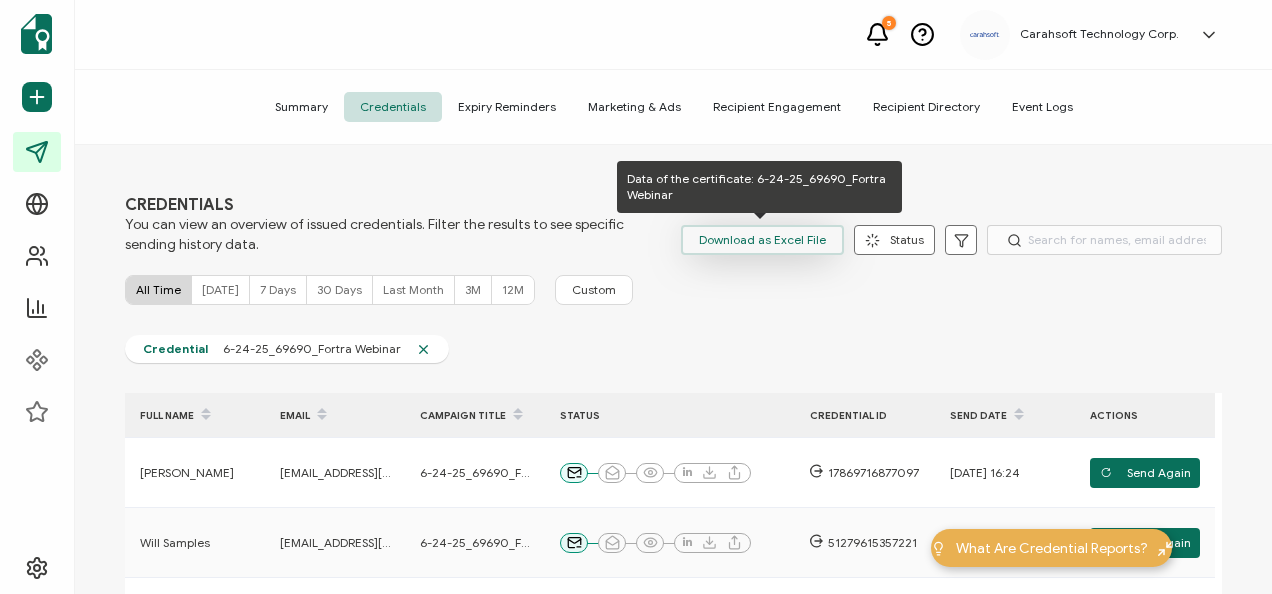 click on "Download as Excel File" at bounding box center [762, 240] 